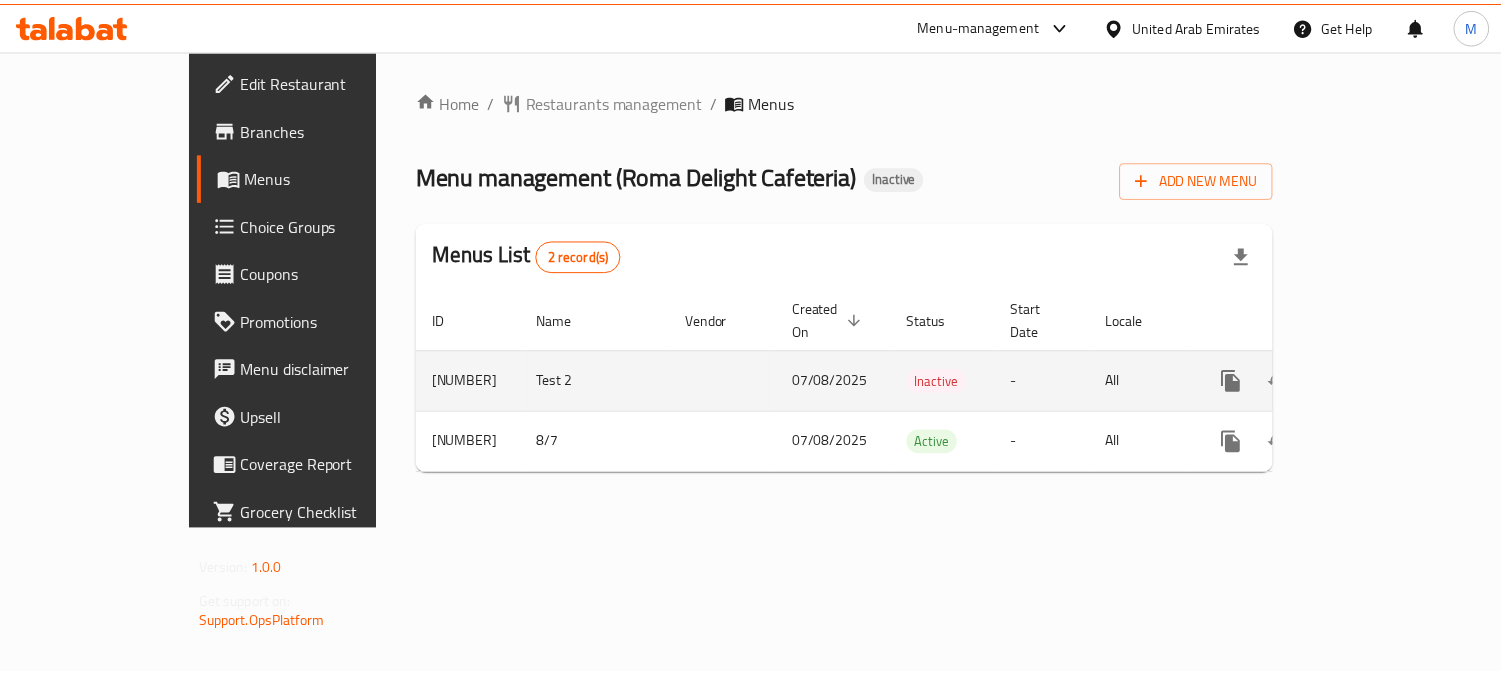 scroll, scrollTop: 0, scrollLeft: 0, axis: both 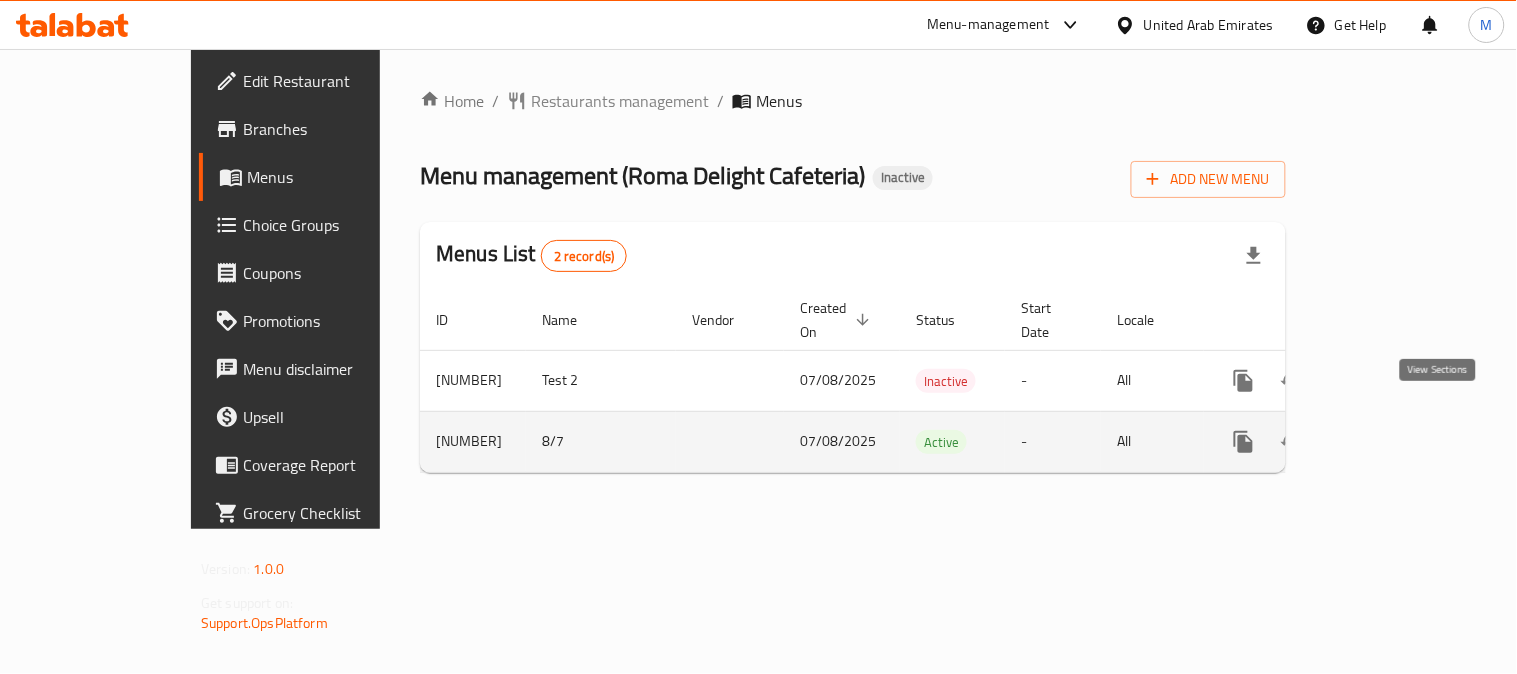 click at bounding box center [1388, 442] 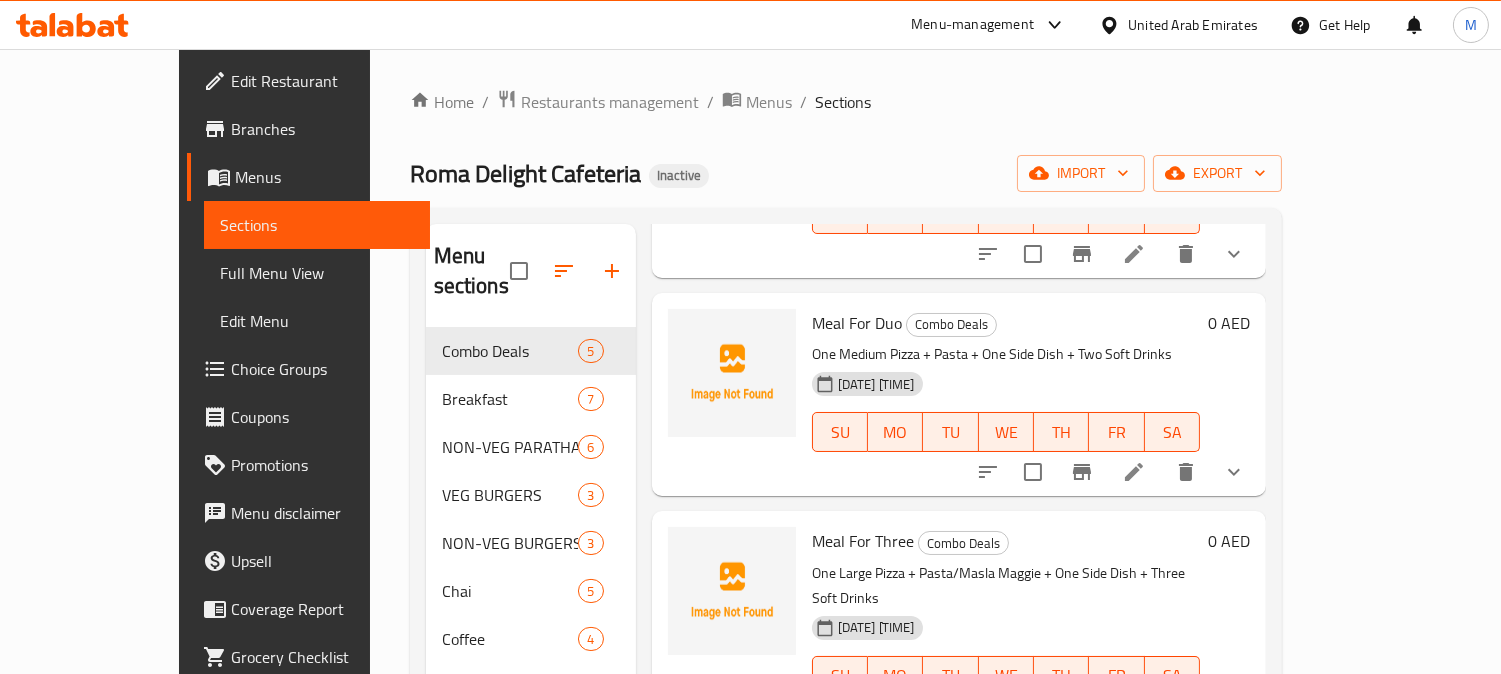 scroll, scrollTop: 466, scrollLeft: 0, axis: vertical 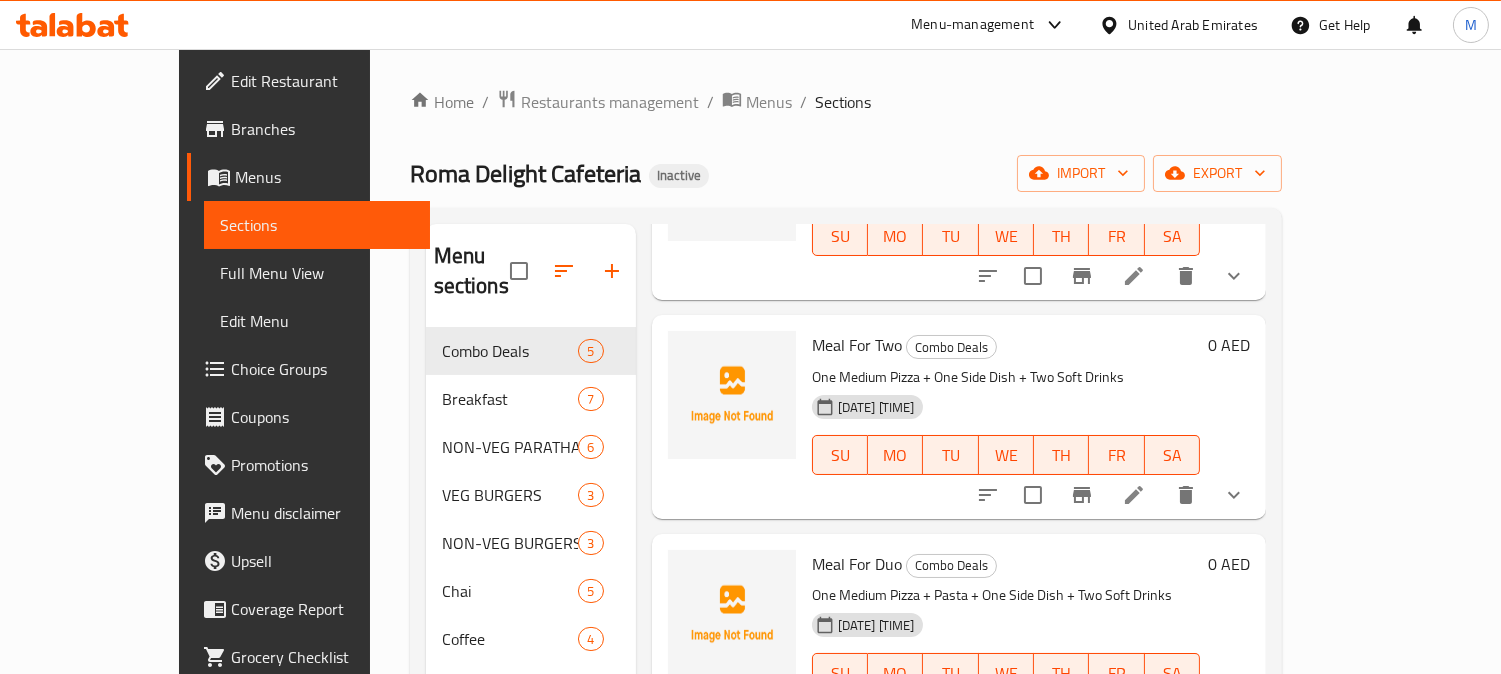 click on "Menus" at bounding box center (769, 102) 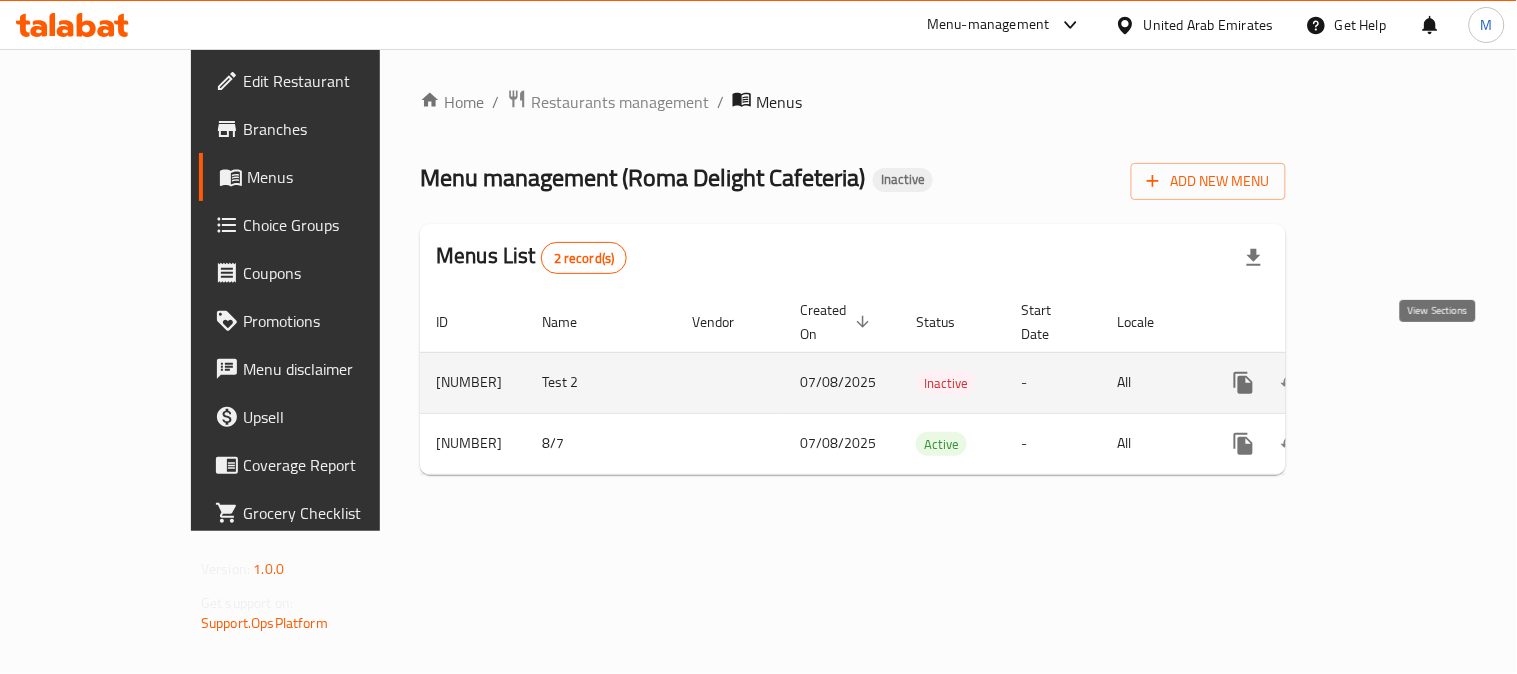 click 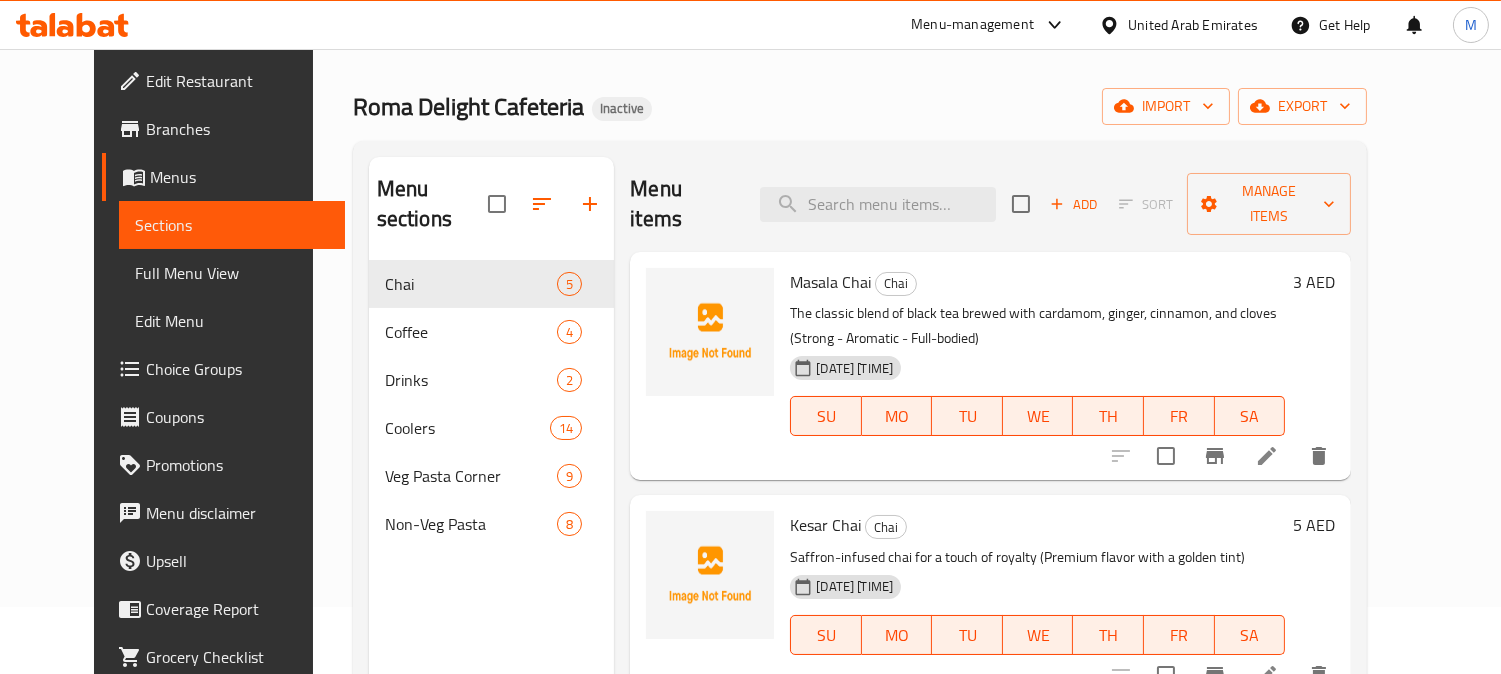 scroll, scrollTop: 21, scrollLeft: 0, axis: vertical 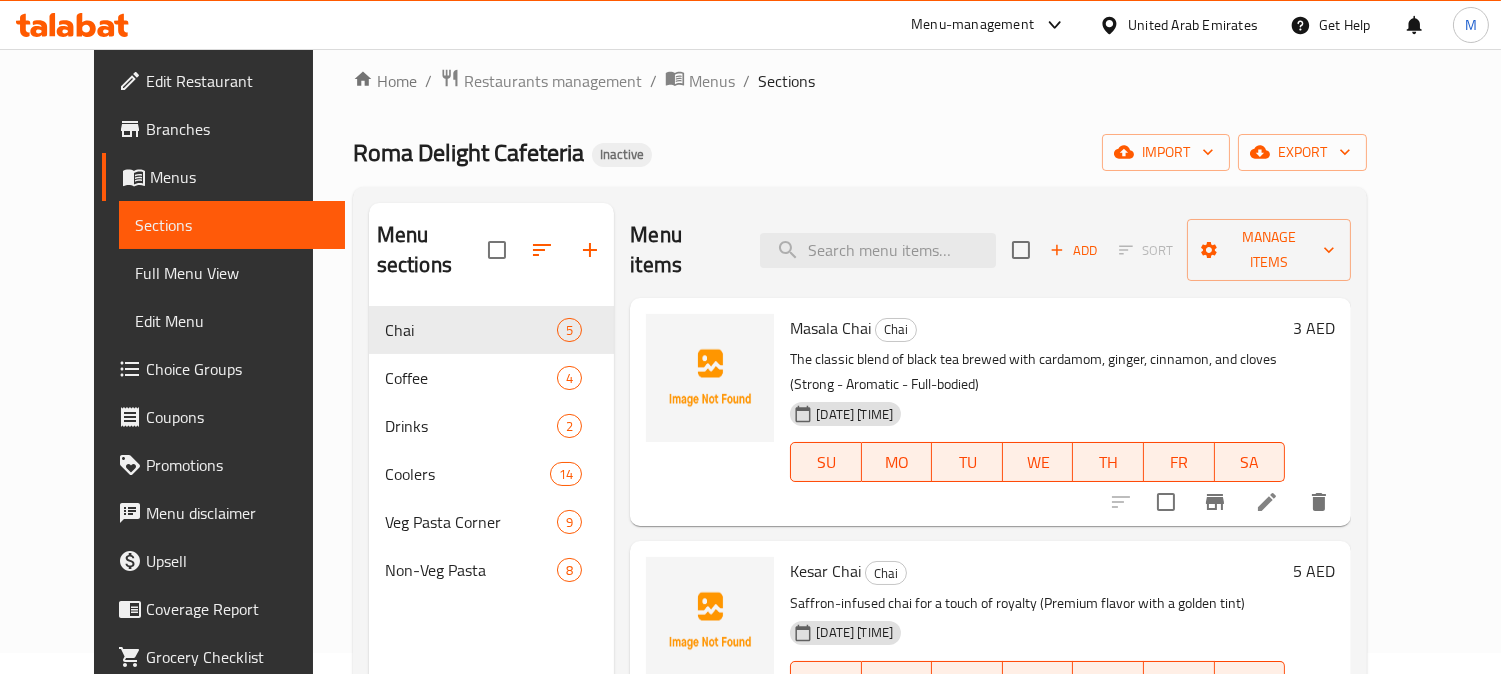 click on "Home / Restaurants management / Menus / Sections Roma Delight Cafeteria Inactive import export Menu sections Chai 5 Coffee 4 Drinks 2 Coolers 14 Veg Pasta Corner 9 Non-Veg Pasta 8 Menu items Add Sort Manage items Masala Chai   Chai The classic blend of black tea brewed with cardamom, ginger, cinnamon, and cloves (Strong - Aromatic - Full-bodied) 07-08-2025 04:47 PM SU MO TU WE TH FR SA 3   AED Kesar Chai   Chai Saffron-infused chai for a touch of royalty (Premium flavor with a golden tint) 07-08-2025 04:47 PM SU MO TU WE TH FR SA 5   AED Mumbai Cutting Chai   Chai Half glass, full flavour, strong tea with a kick of ginger (Served street-style) 07-08-2025 04:47 PM SU MO TU WE TH FR SA 3   AED Lemongrass Chai   Chai Refreshing and citrusy, green or black tea with lemongrass & ginger 07-08-2025 04:47 PM SU MO TU WE TH FR SA 0   AED Gud ki Chai (Jaggary chai)   Chai Traditional Indian tea brewed with rich jaggery instead of sugar, earthy, sweet. 07-08-2025 04:47 PM SU MO TU WE TH FR SA 4   AED" at bounding box center (860, 480) 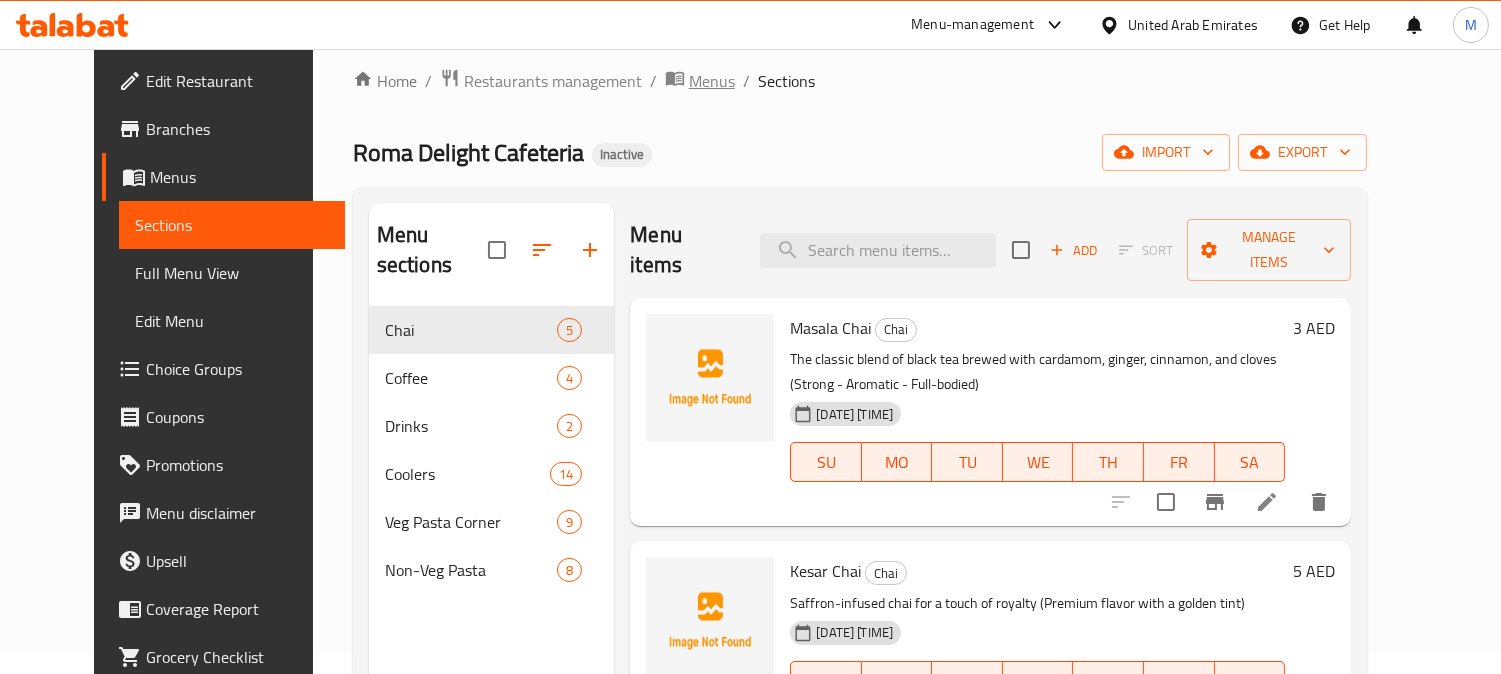 click 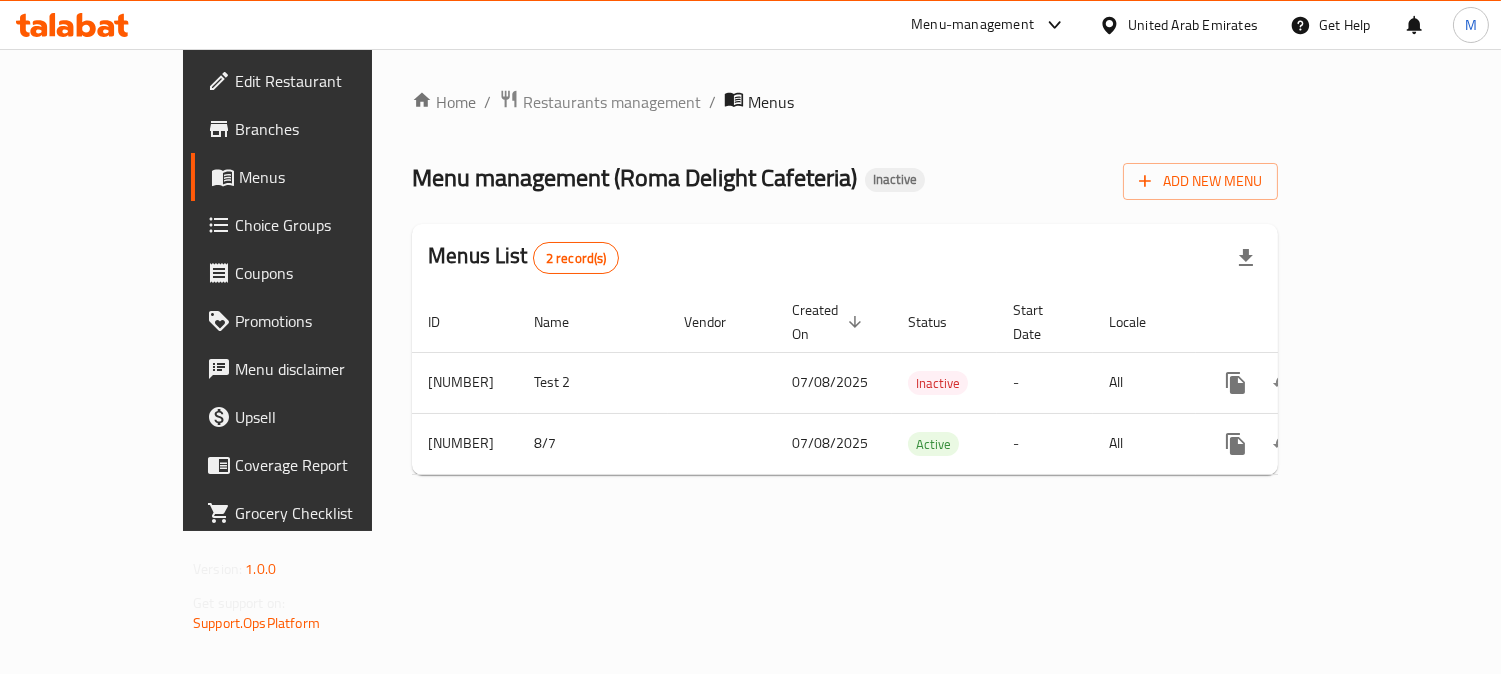 scroll, scrollTop: 0, scrollLeft: 0, axis: both 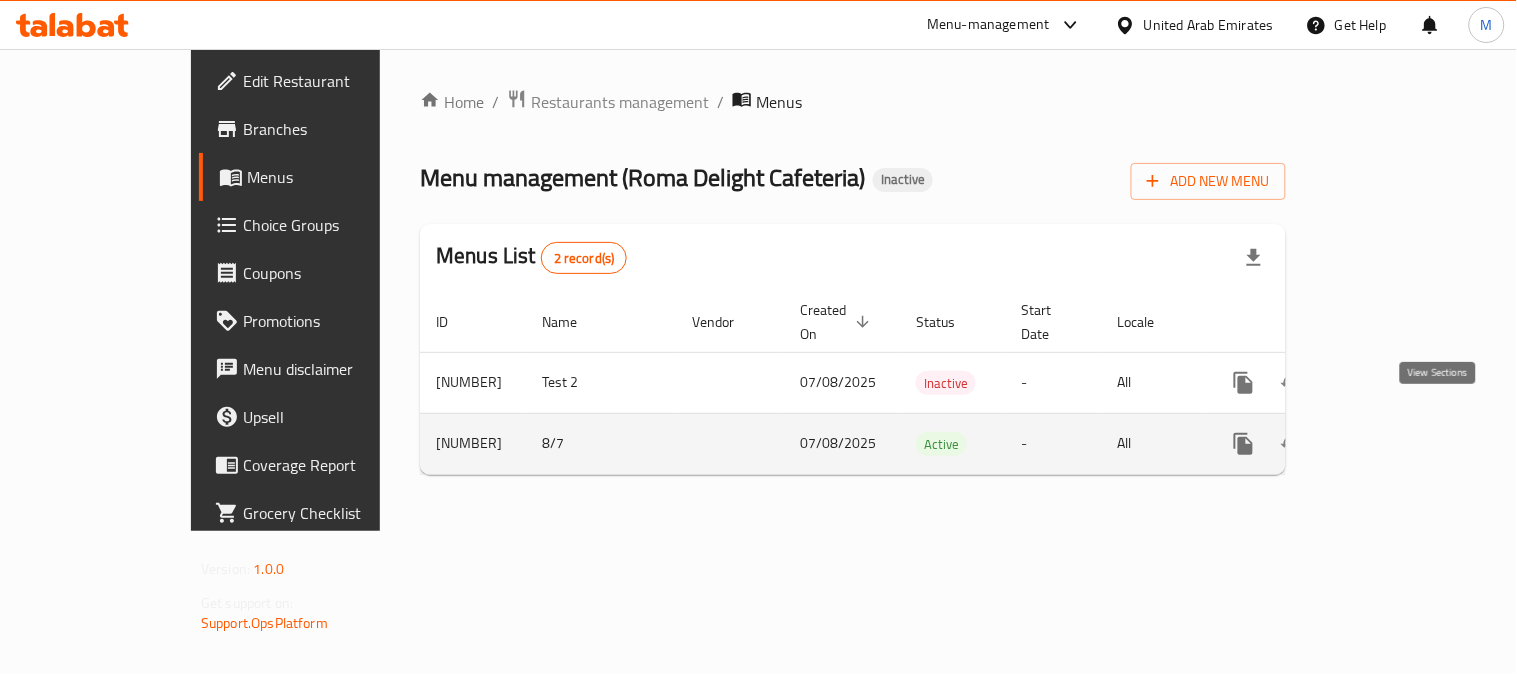 click at bounding box center [1388, 444] 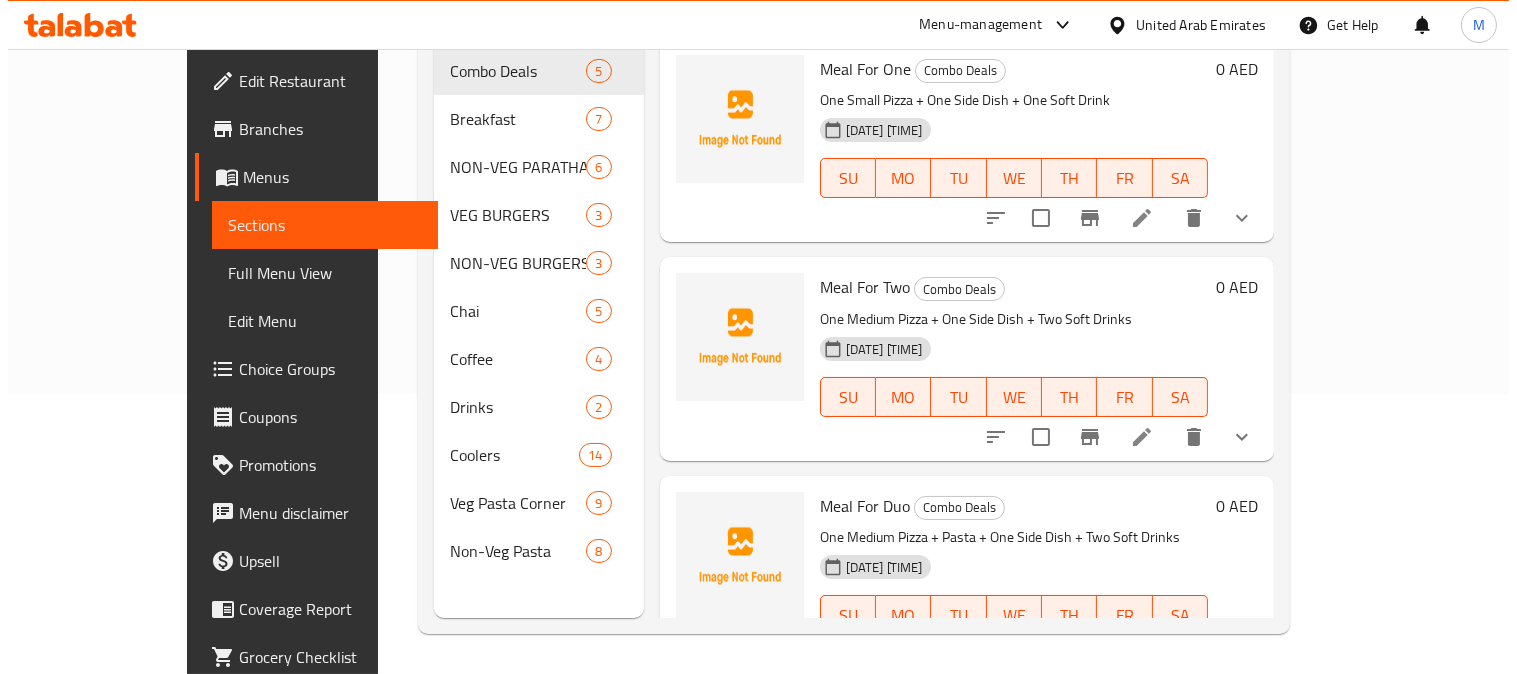 scroll, scrollTop: 0, scrollLeft: 0, axis: both 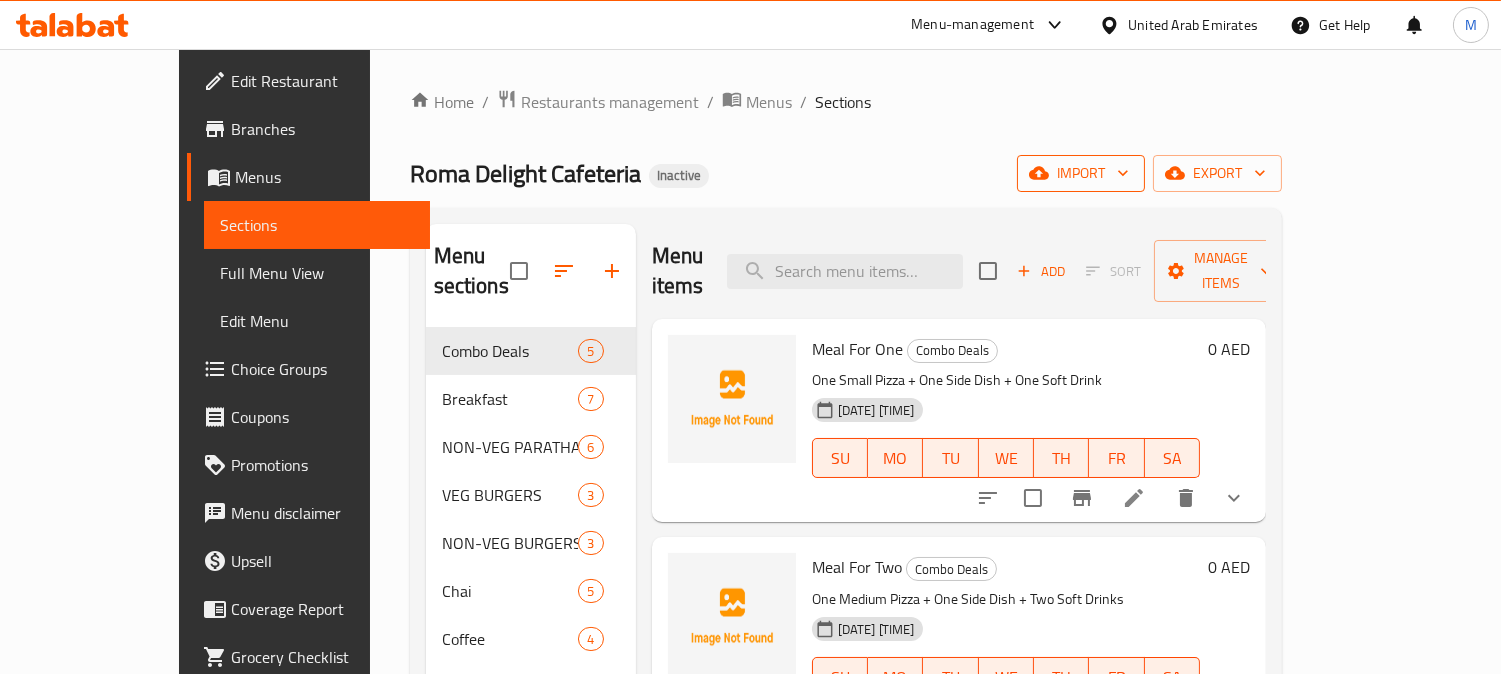 click on "import" at bounding box center [1081, 173] 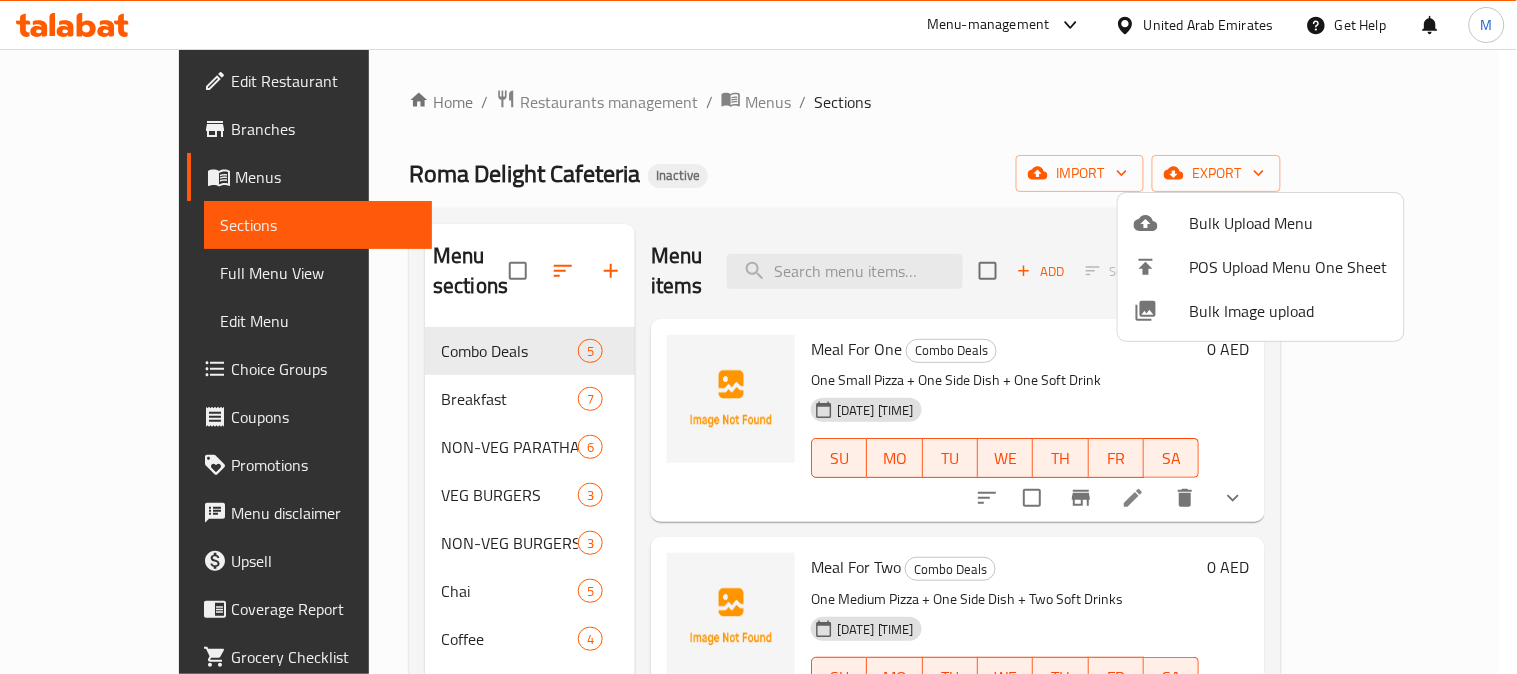 click on "Bulk Upload Menu" at bounding box center [1289, 223] 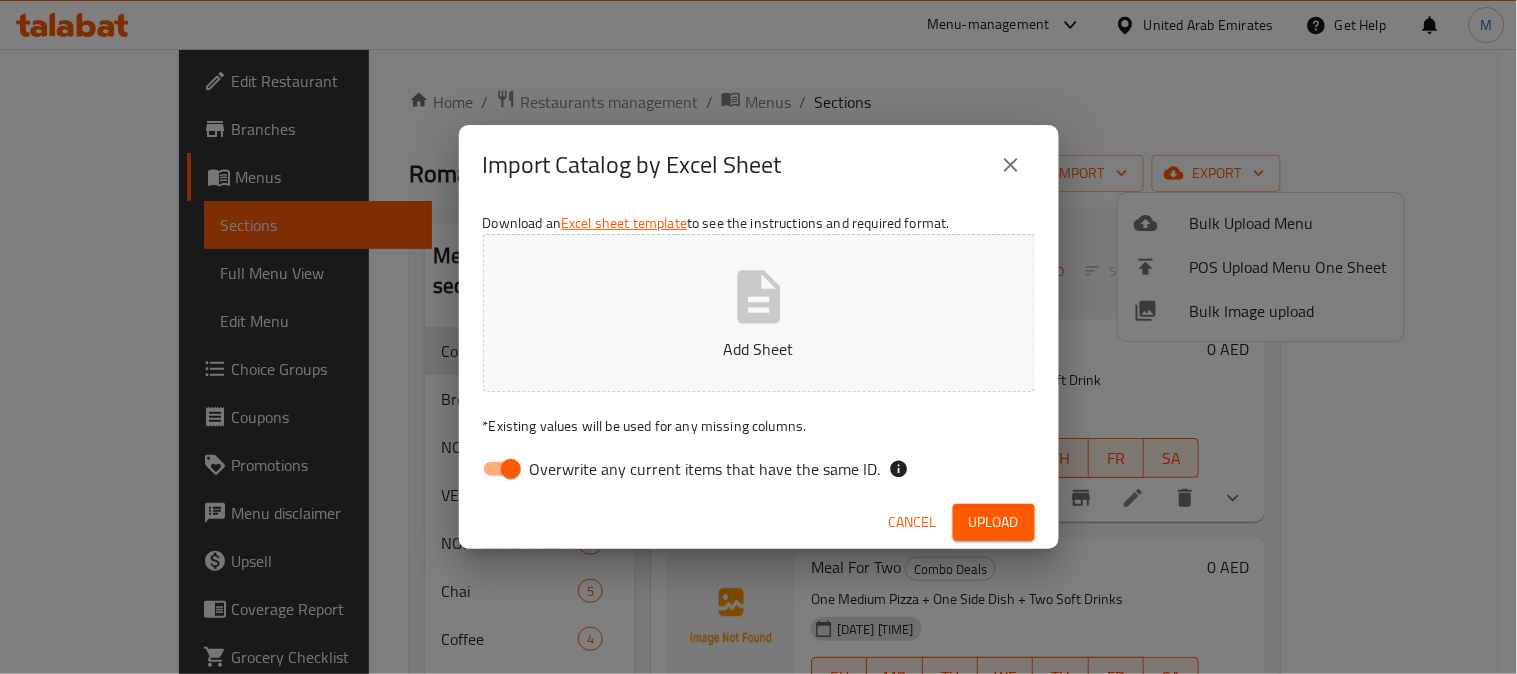 click on "Overwrite any current items that have the same ID." at bounding box center (705, 469) 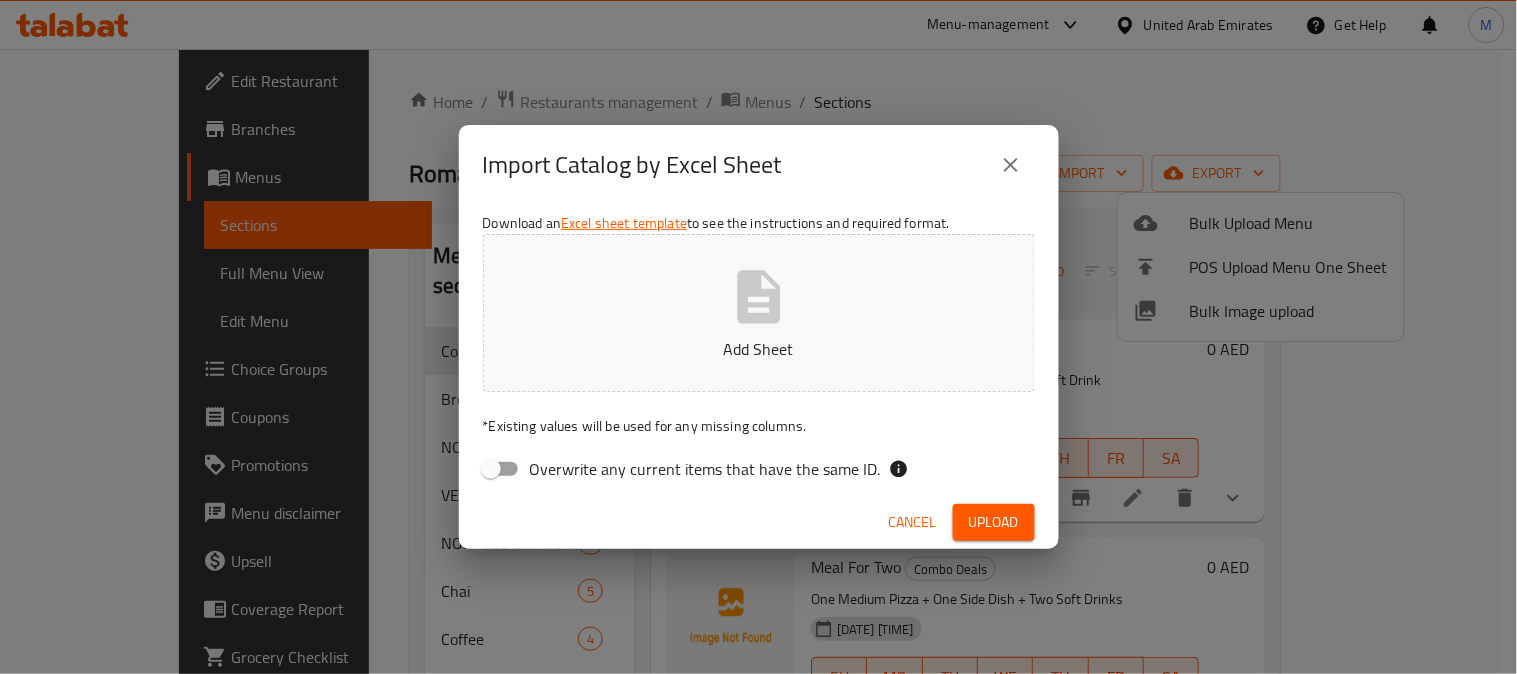 click 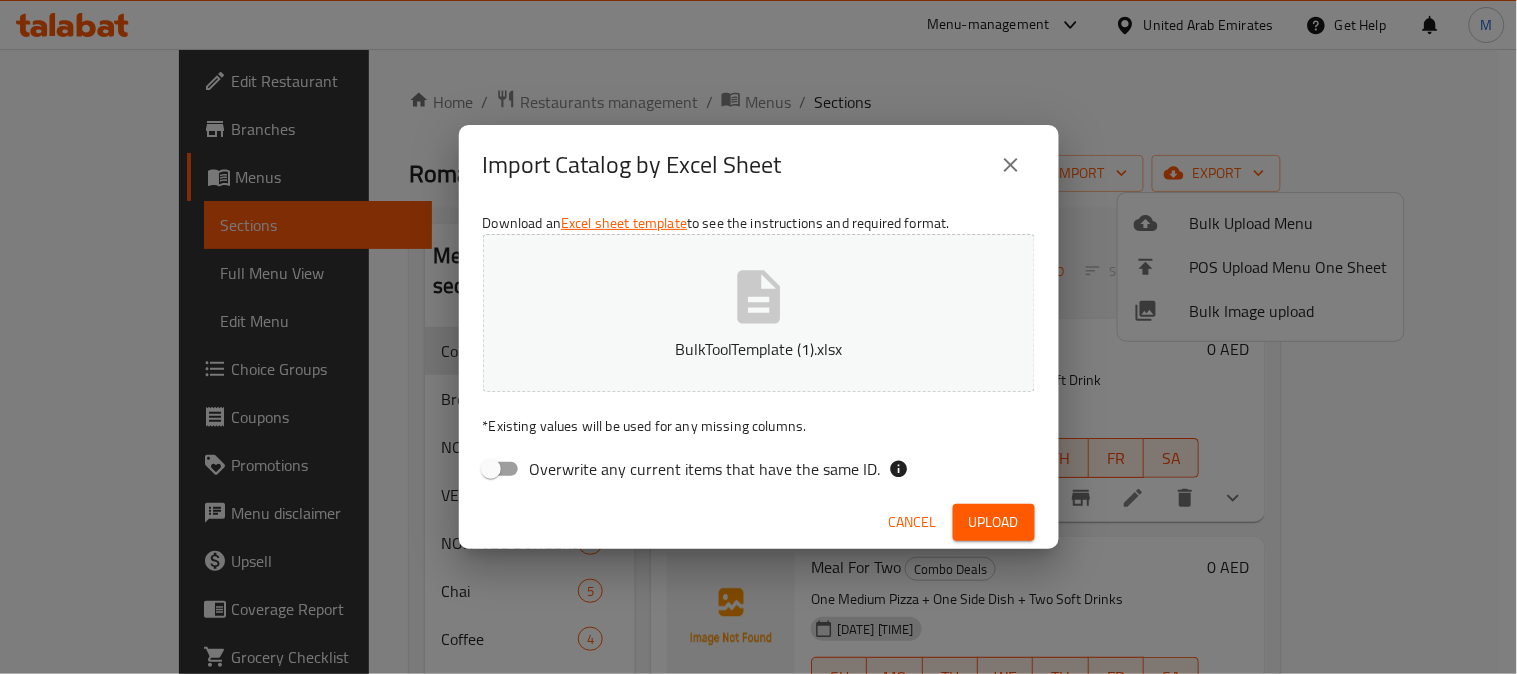click on "Cancel Upload" at bounding box center [759, 522] 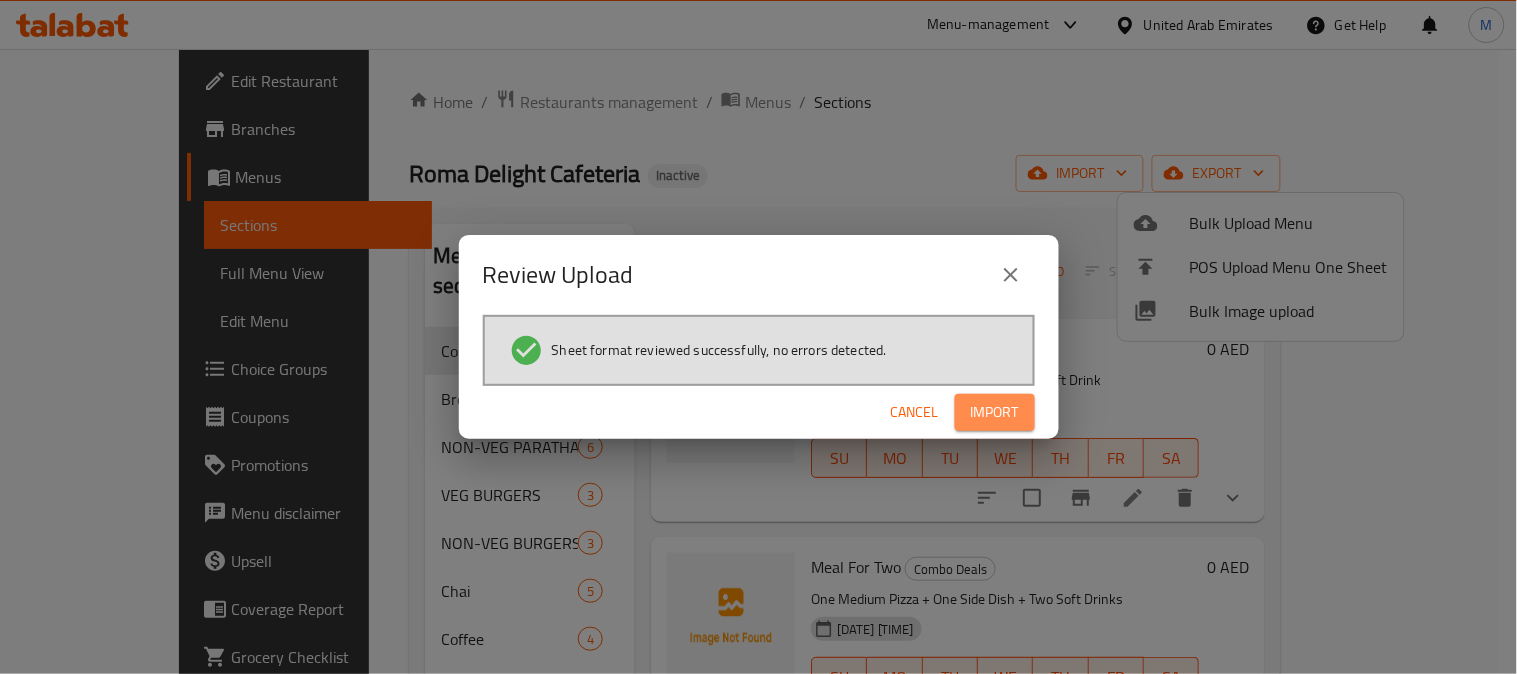click on "Import" at bounding box center [995, 412] 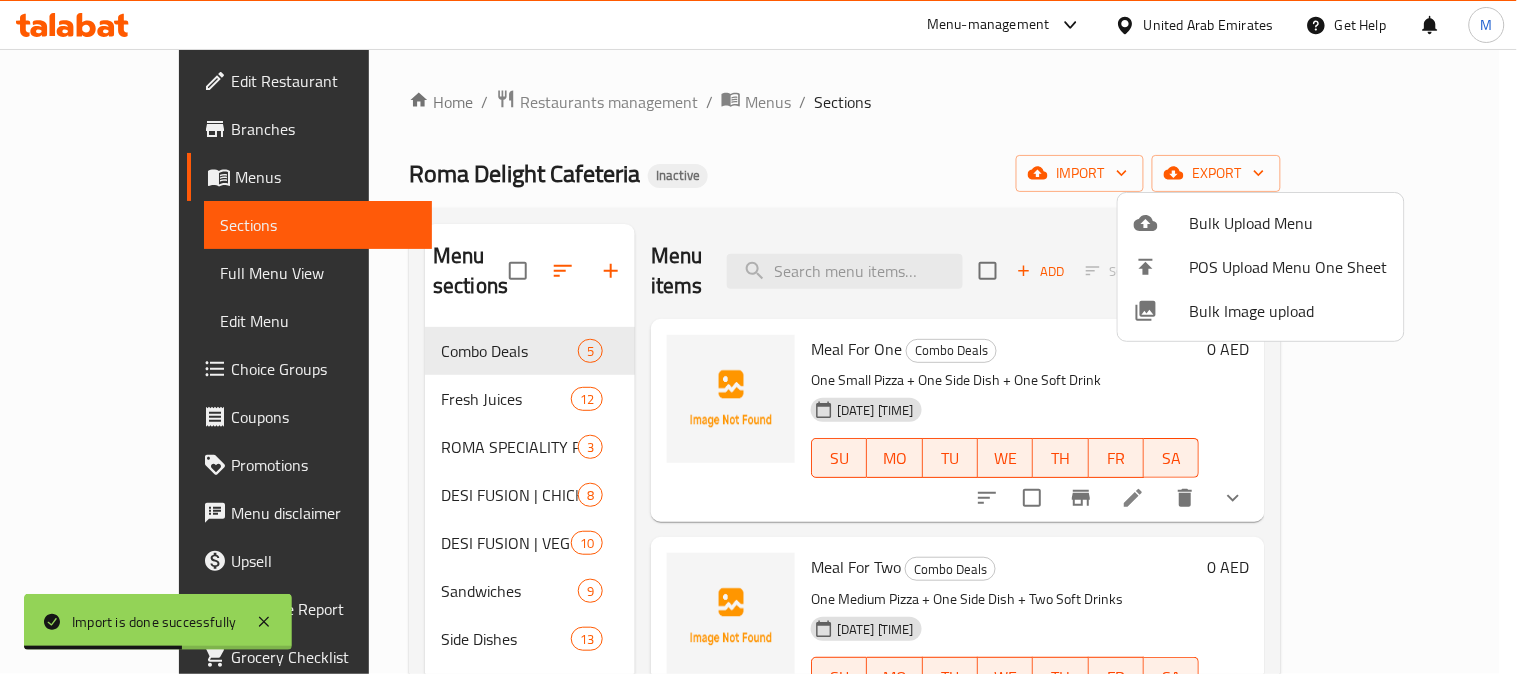 click at bounding box center (758, 337) 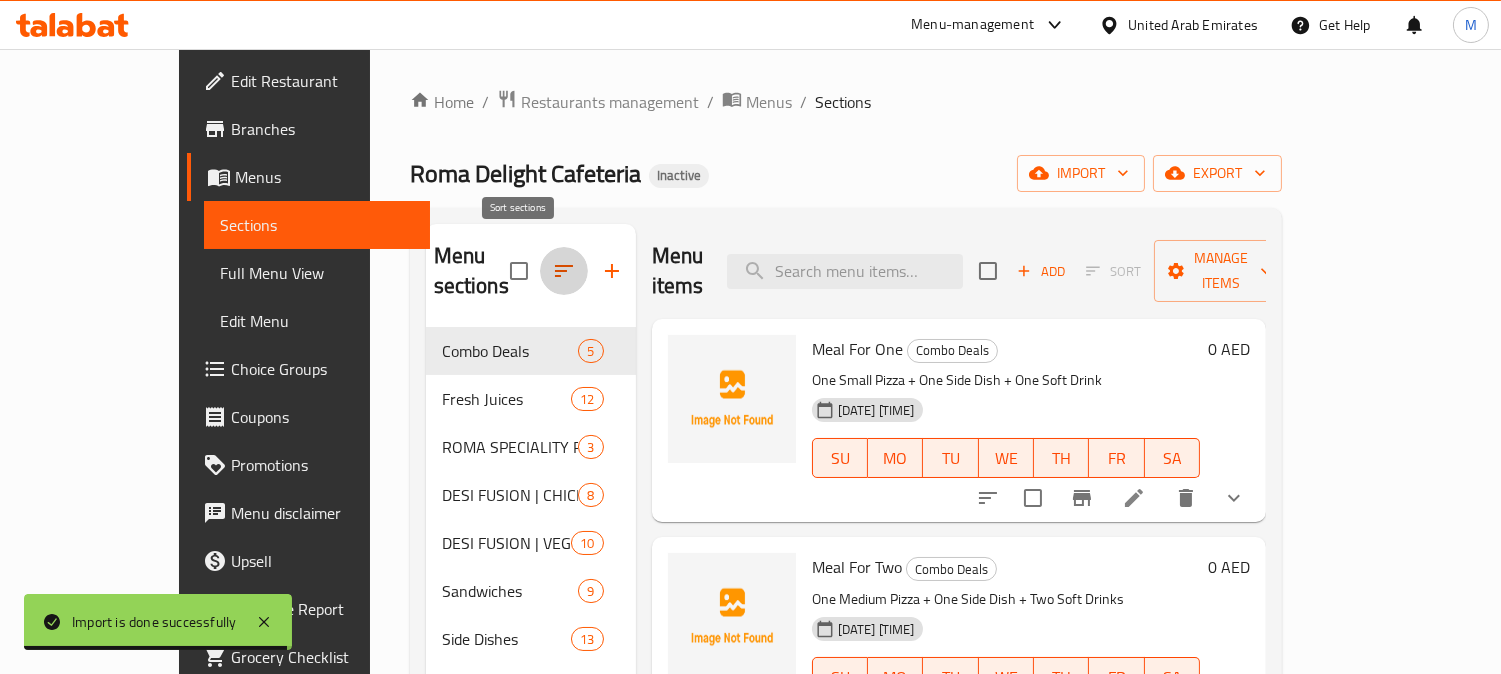 click 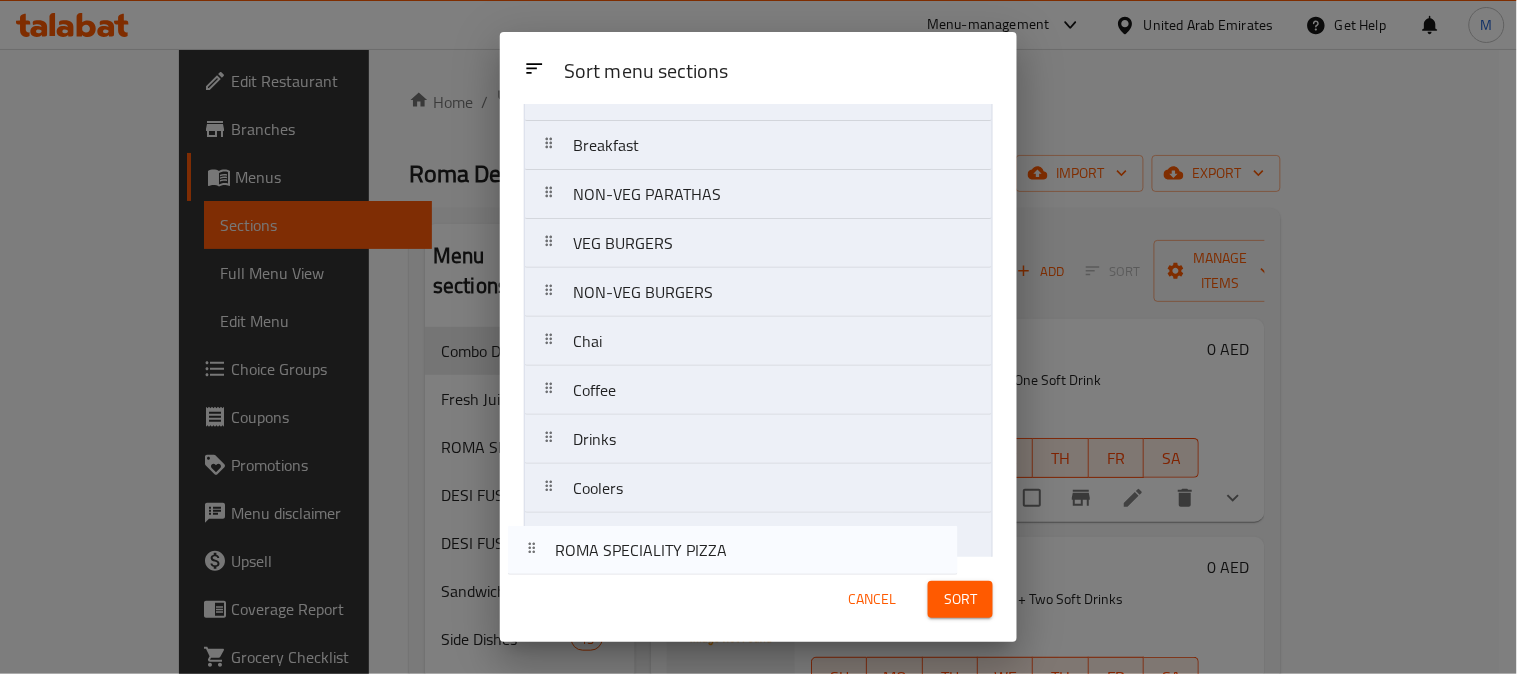 scroll, scrollTop: 447, scrollLeft: 0, axis: vertical 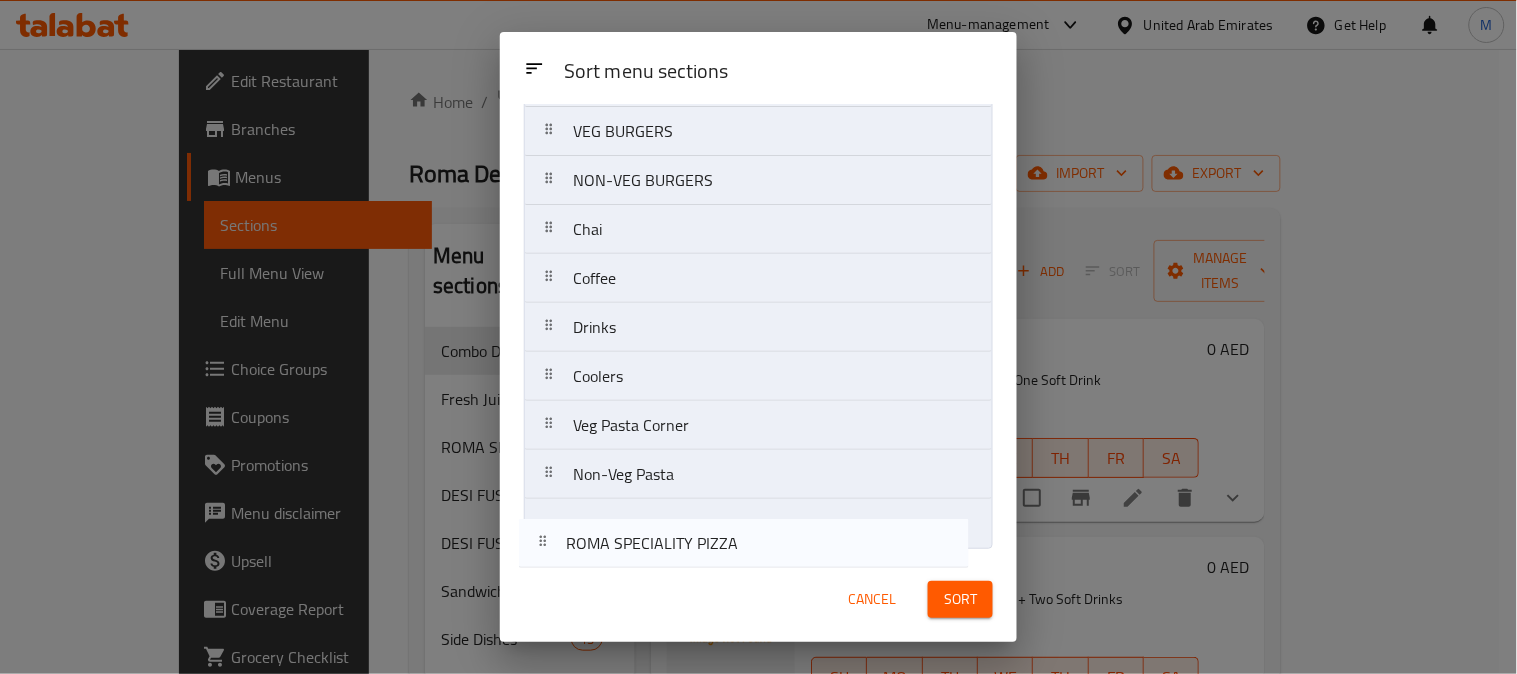 drag, startPoint x: 642, startPoint y: 261, endPoint x: 635, endPoint y: 523, distance: 262.0935 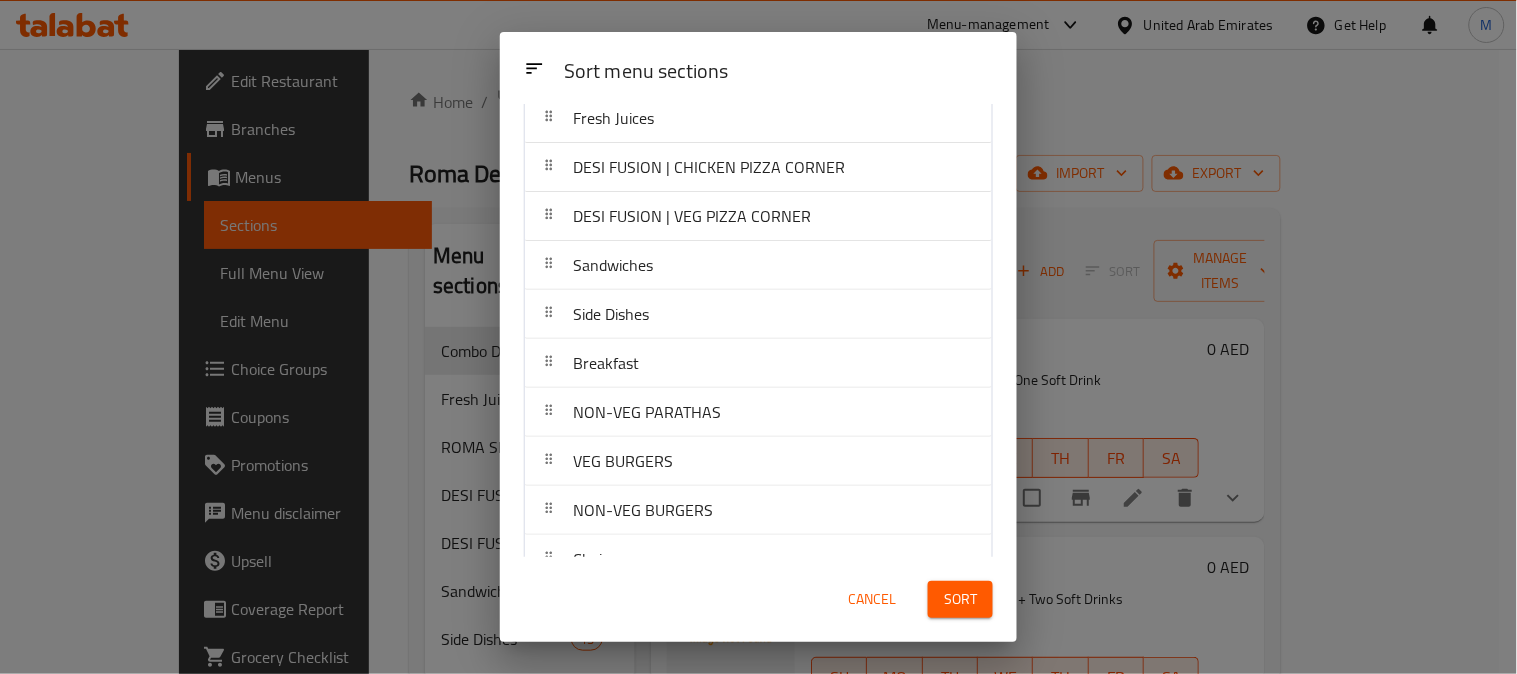 scroll, scrollTop: 114, scrollLeft: 0, axis: vertical 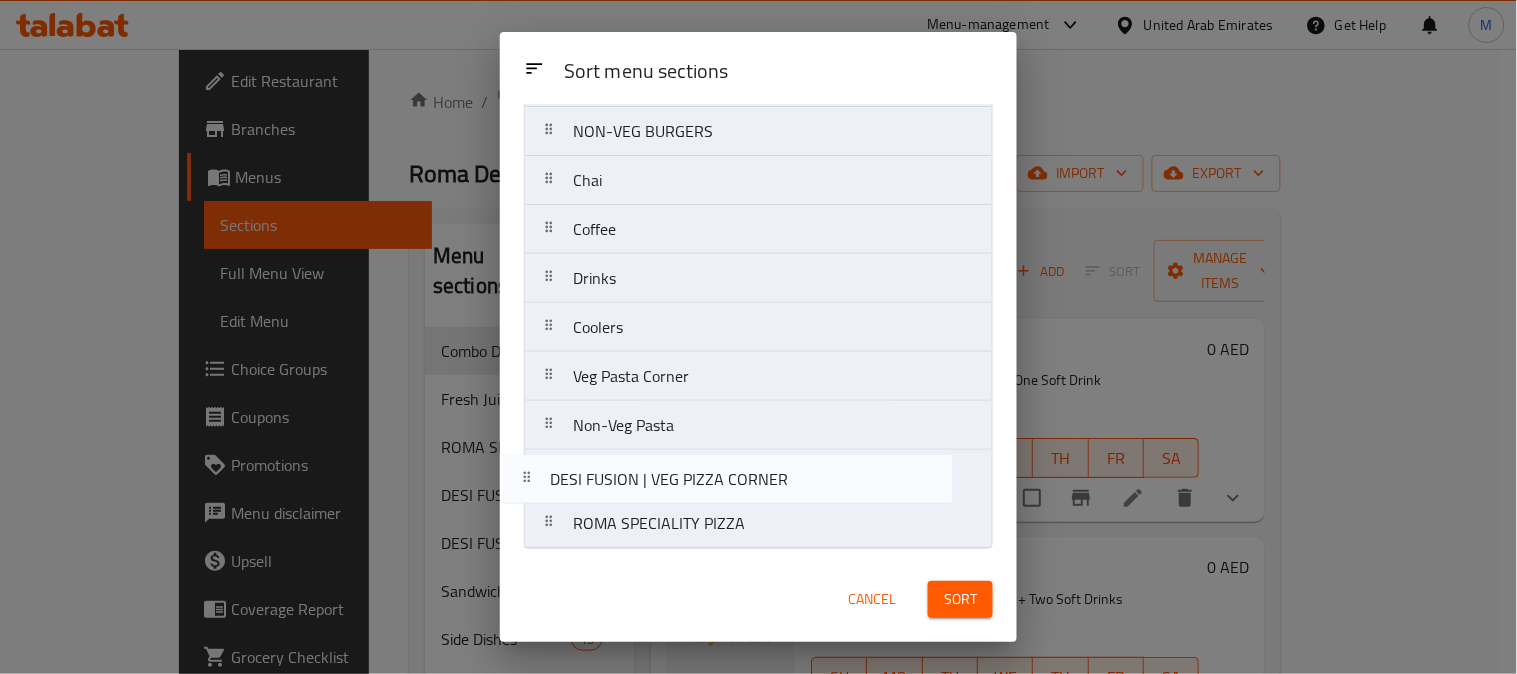 drag, startPoint x: 720, startPoint y: 228, endPoint x: 695, endPoint y: 496, distance: 269.1635 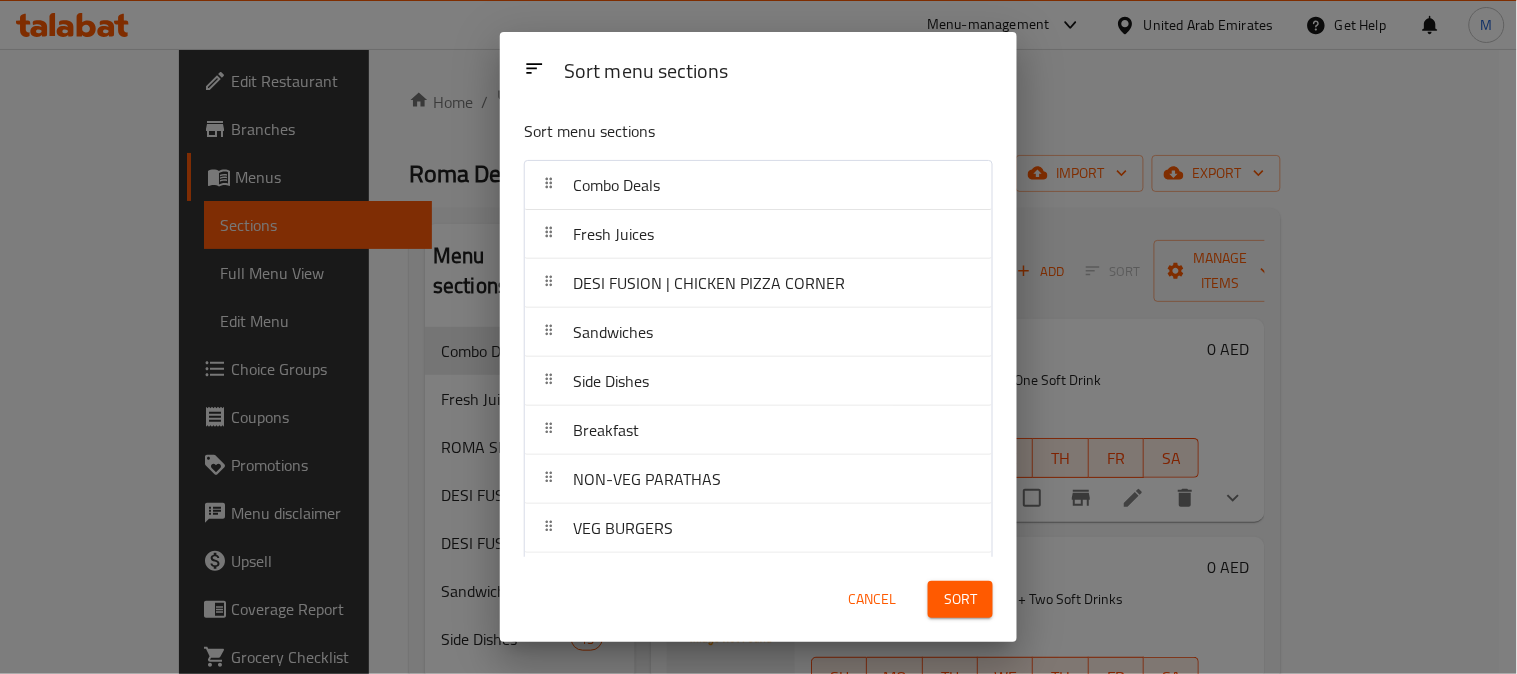 scroll, scrollTop: 0, scrollLeft: 0, axis: both 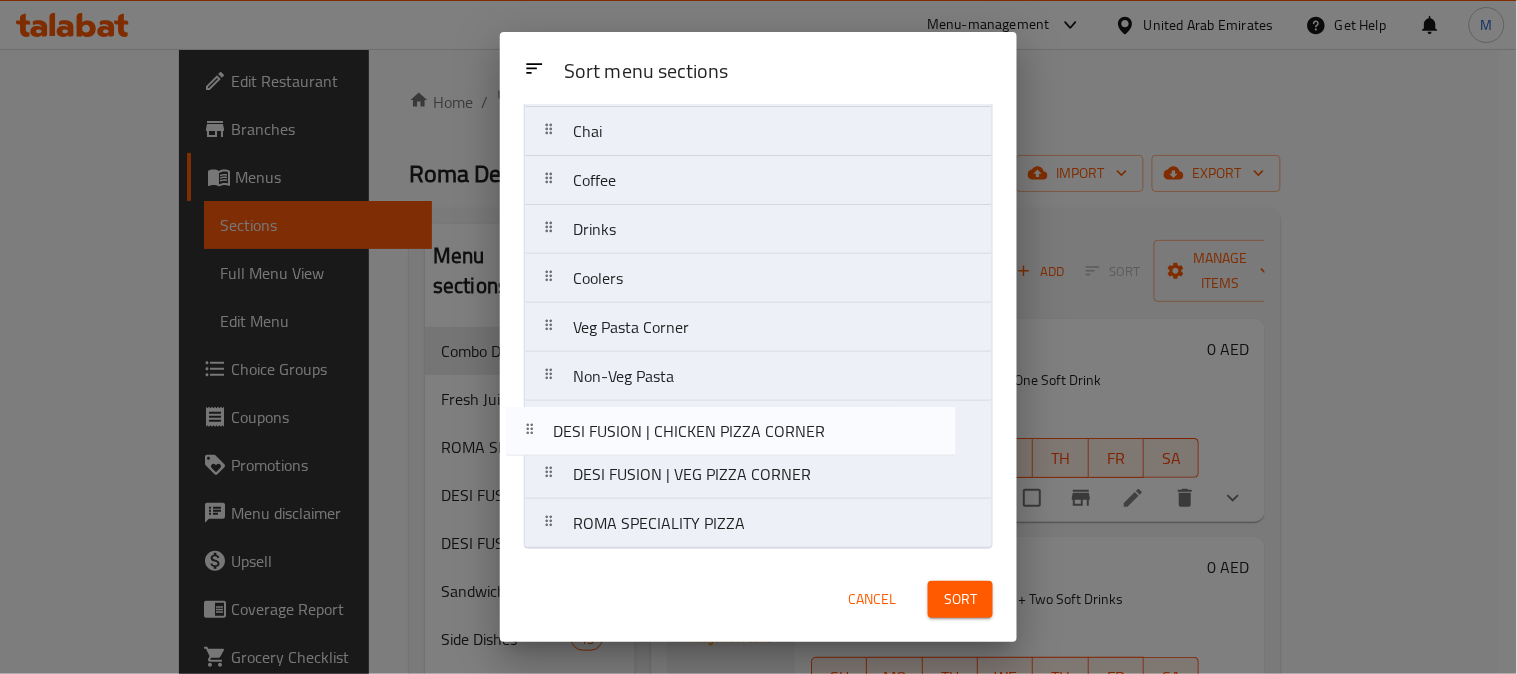drag, startPoint x: 737, startPoint y: 283, endPoint x: 716, endPoint y: 442, distance: 160.3808 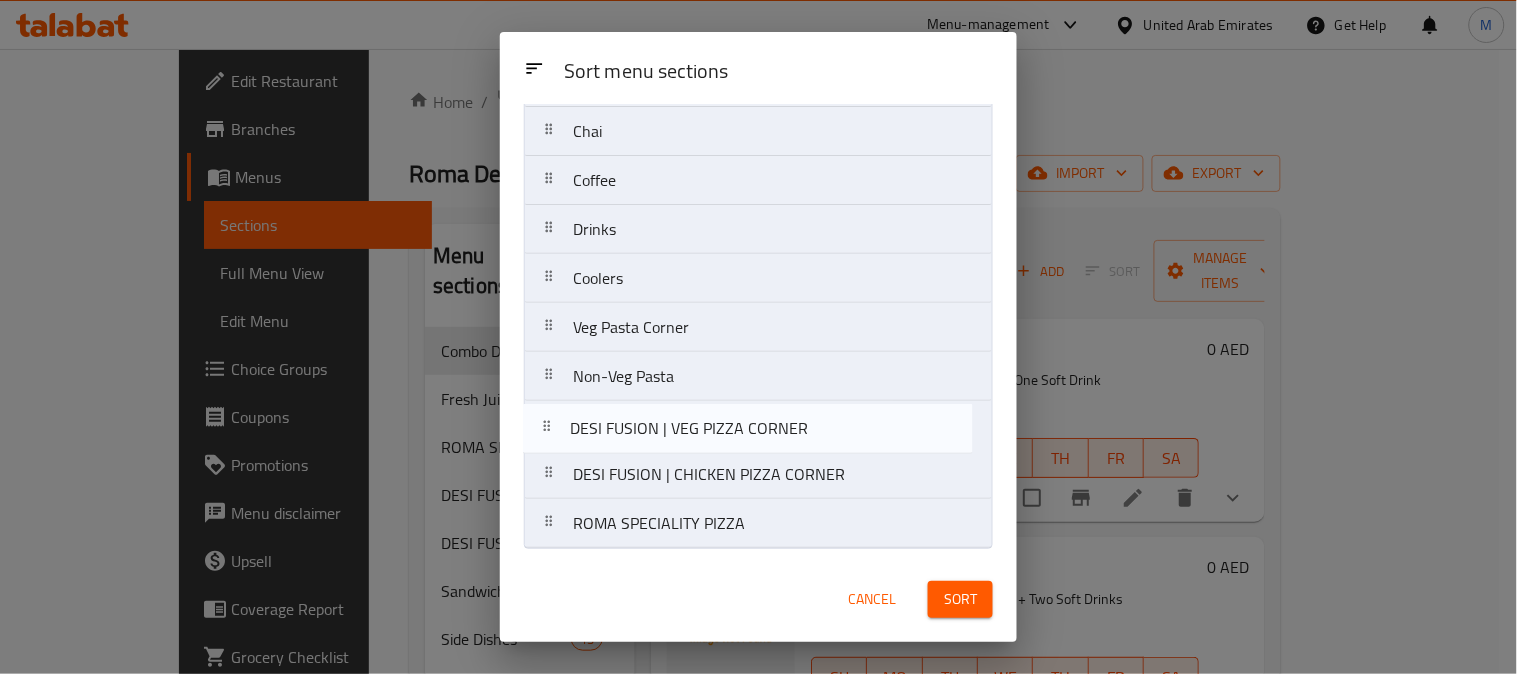 drag, startPoint x: 725, startPoint y: 474, endPoint x: 722, endPoint y: 422, distance: 52.086468 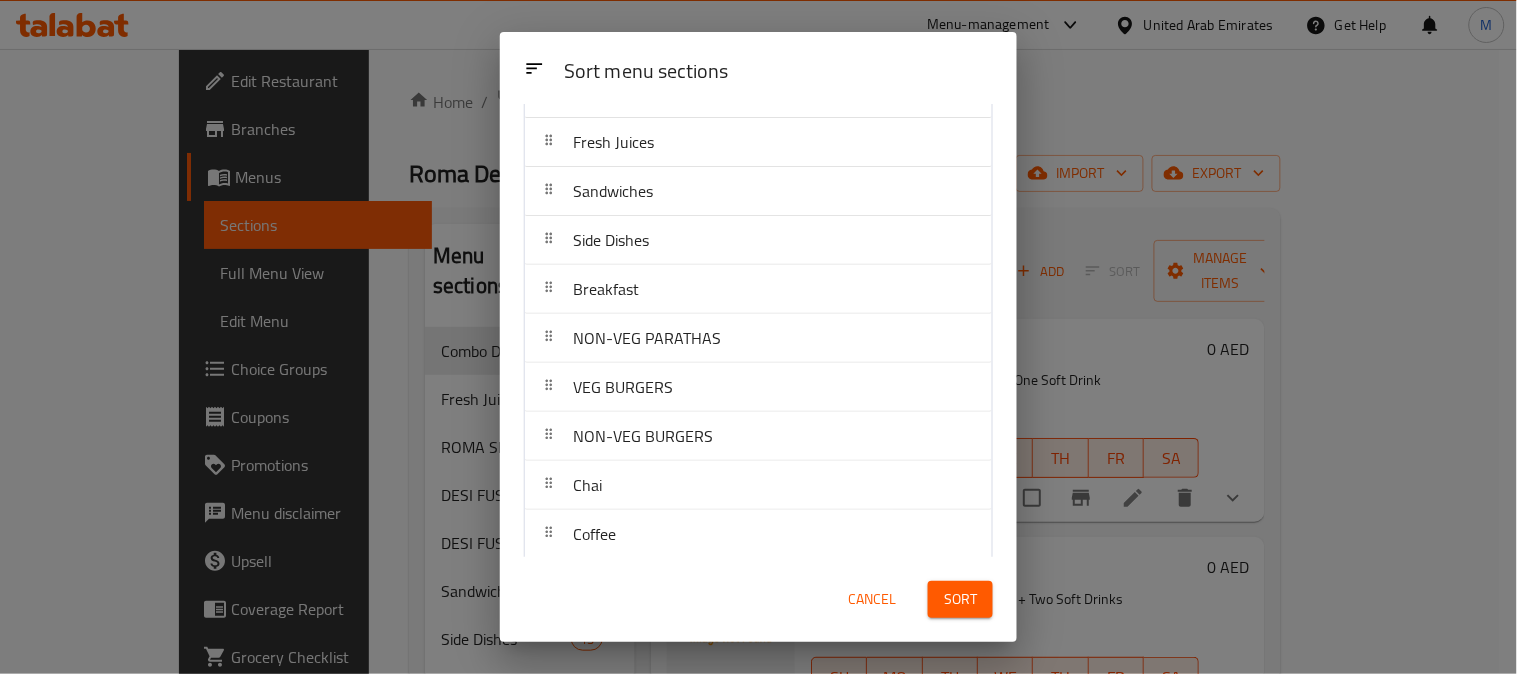 scroll, scrollTop: 40, scrollLeft: 0, axis: vertical 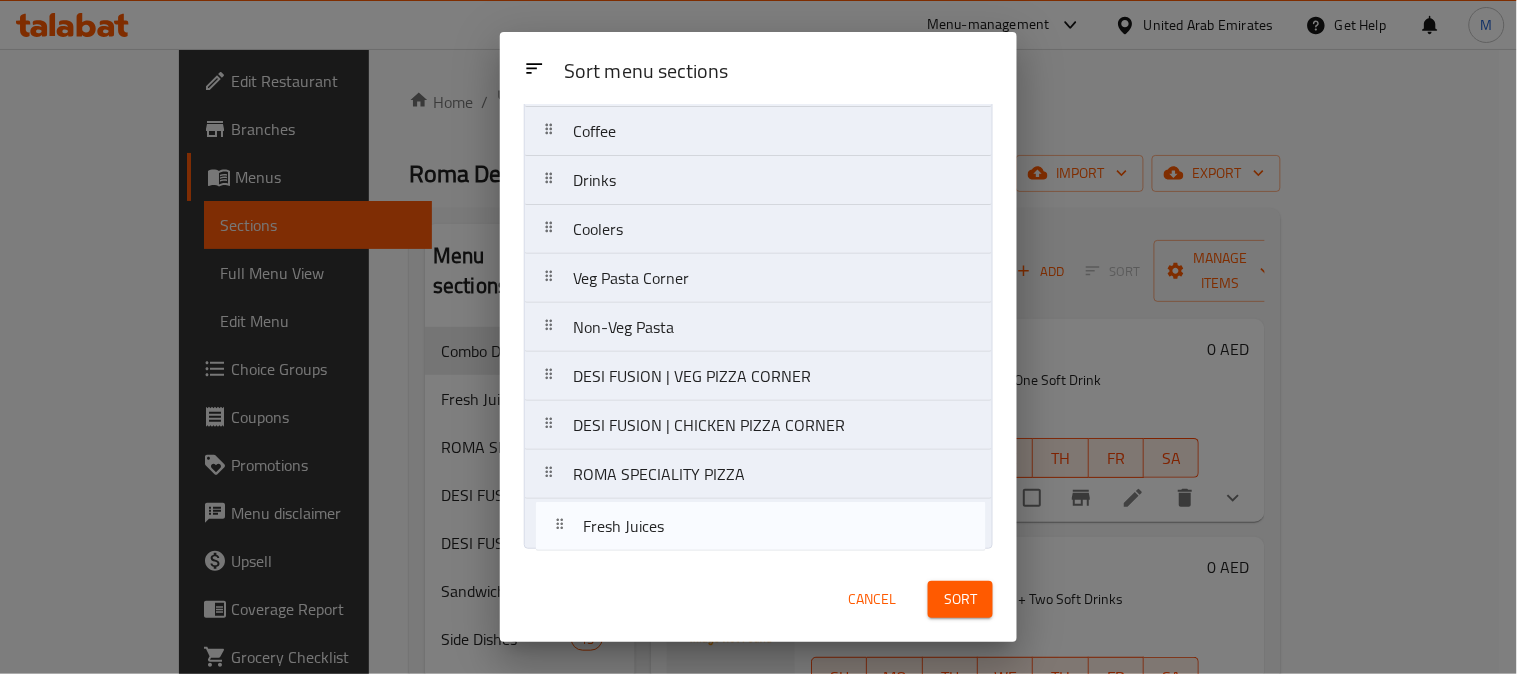 drag, startPoint x: 714, startPoint y: 201, endPoint x: 725, endPoint y: 542, distance: 341.17737 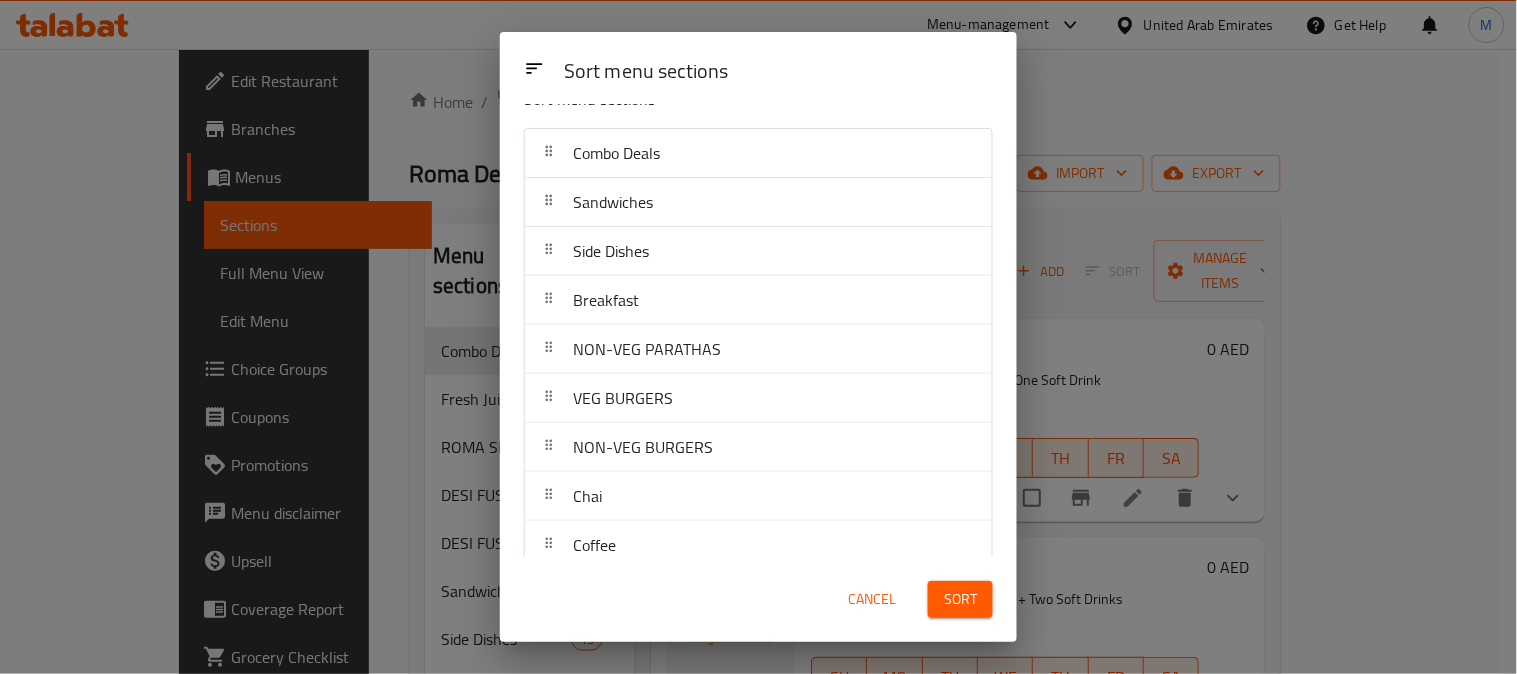 scroll, scrollTop: 3, scrollLeft: 0, axis: vertical 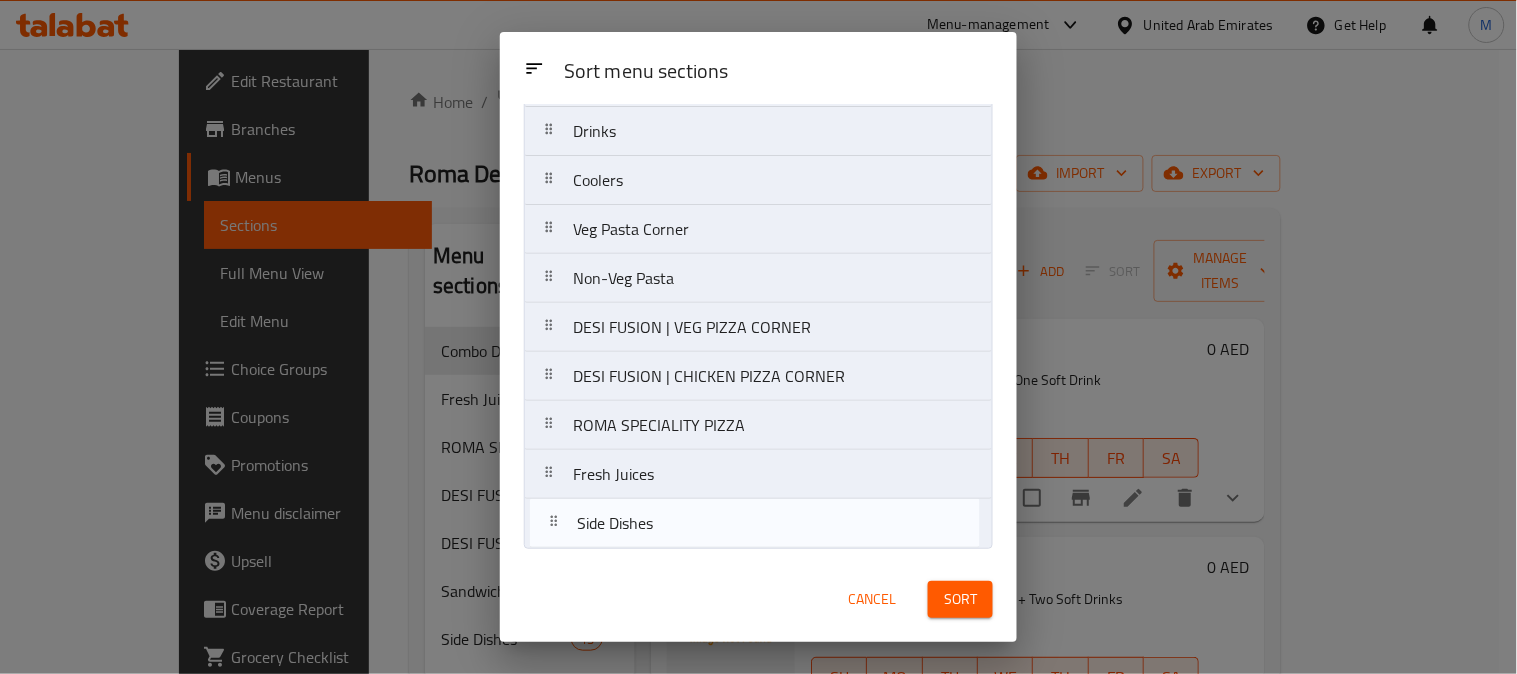 drag, startPoint x: 718, startPoint y: 296, endPoint x: 722, endPoint y: 546, distance: 250.032 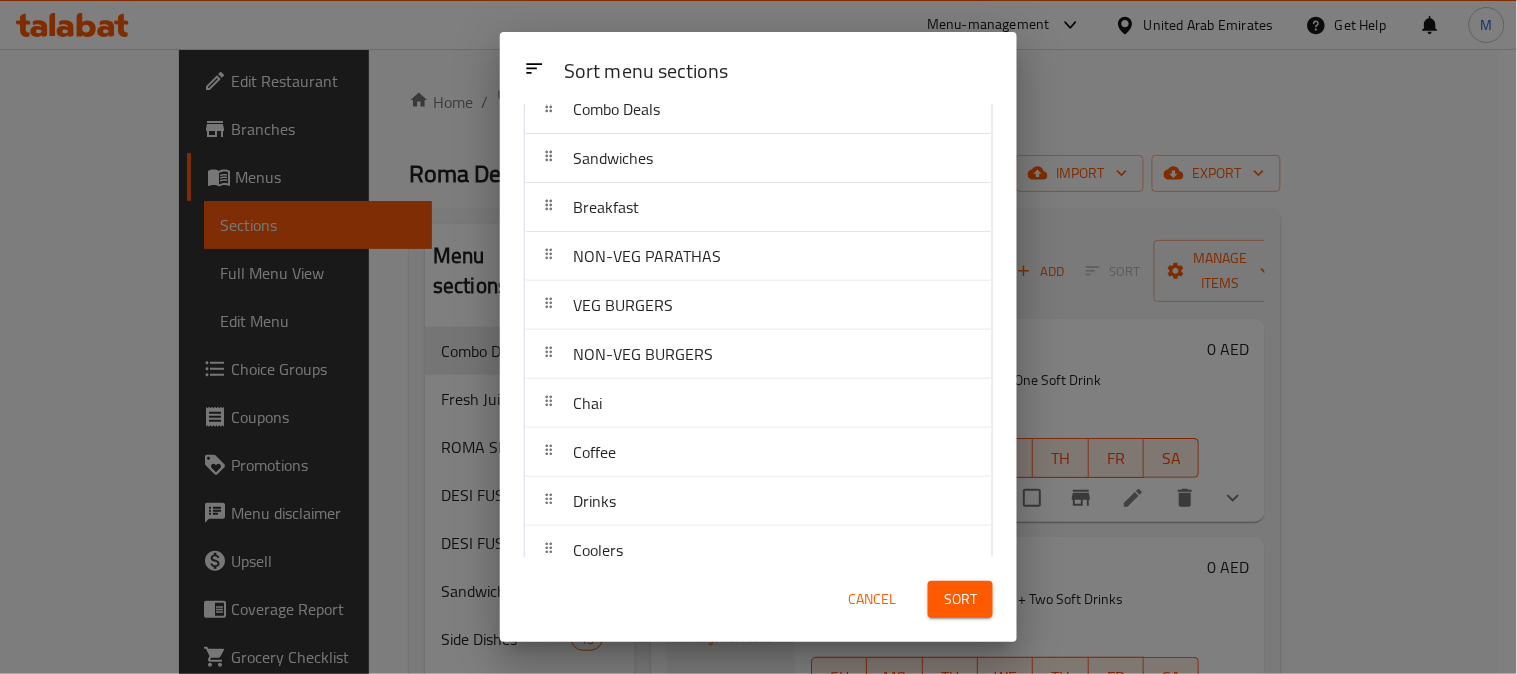 scroll, scrollTop: 0, scrollLeft: 0, axis: both 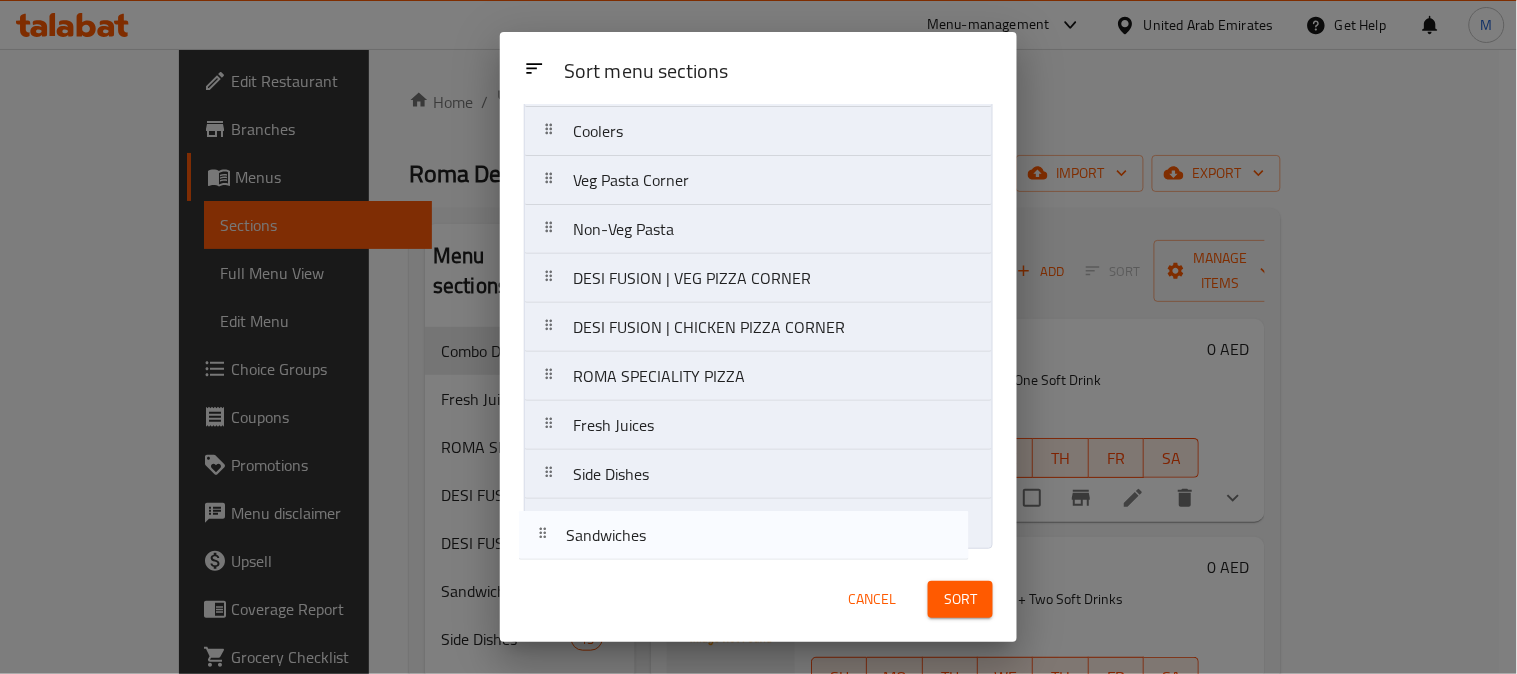 drag, startPoint x: 700, startPoint y: 240, endPoint x: 691, endPoint y: 545, distance: 305.13275 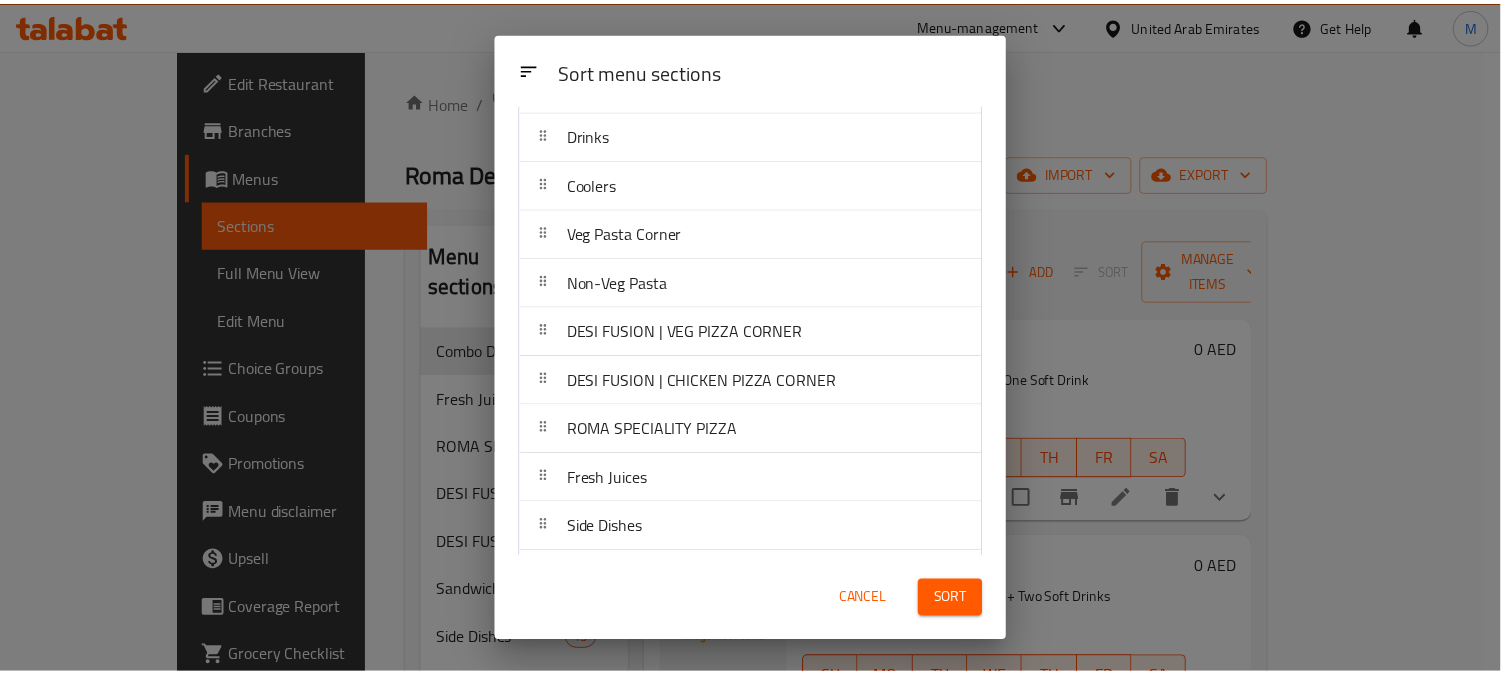 scroll, scrollTop: 447, scrollLeft: 0, axis: vertical 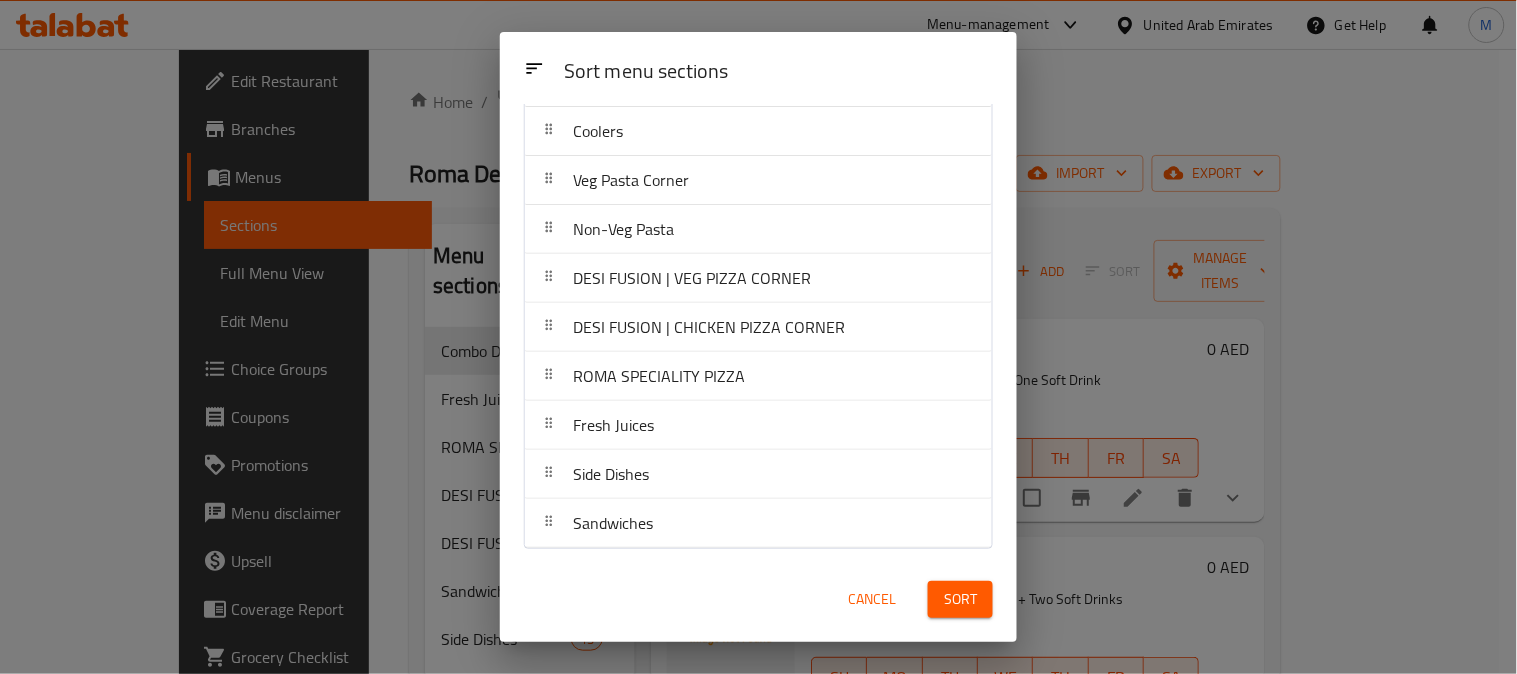 click on "Sort" at bounding box center [960, 599] 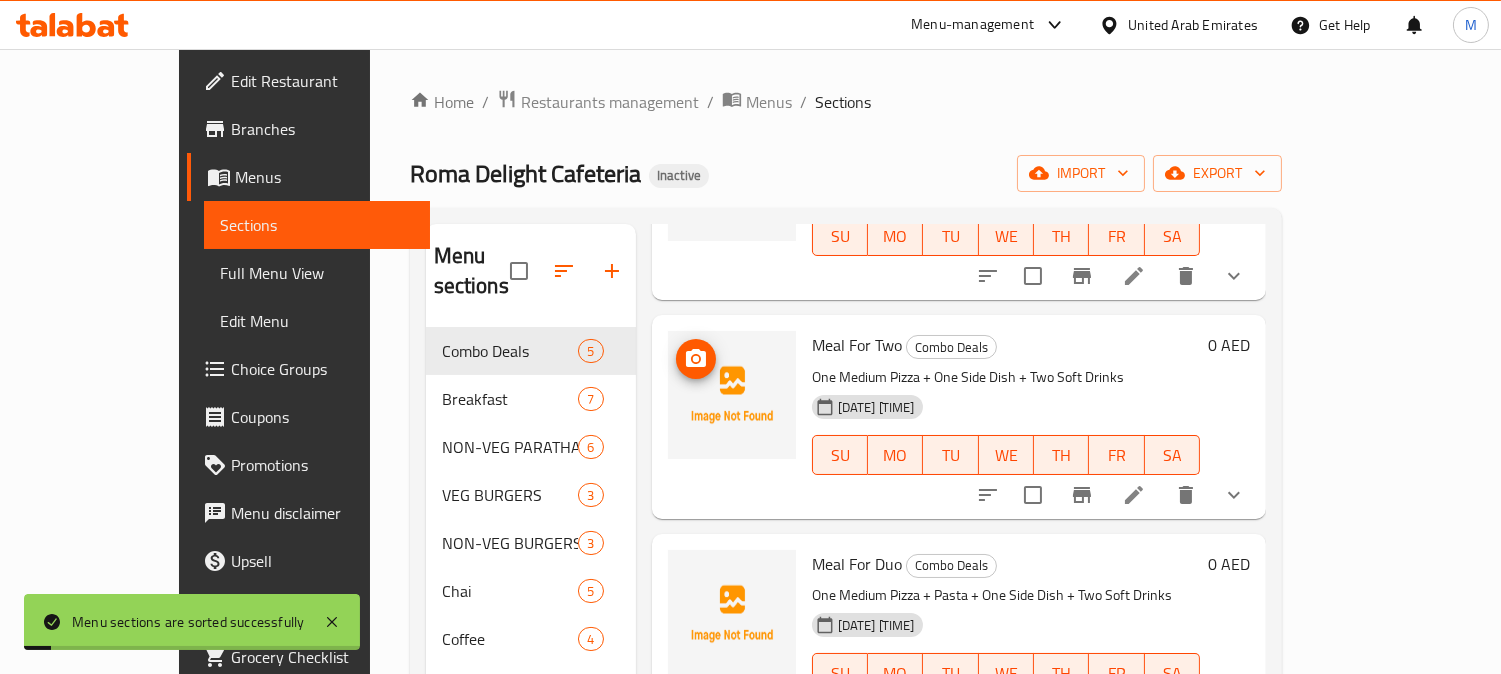 scroll, scrollTop: 244, scrollLeft: 0, axis: vertical 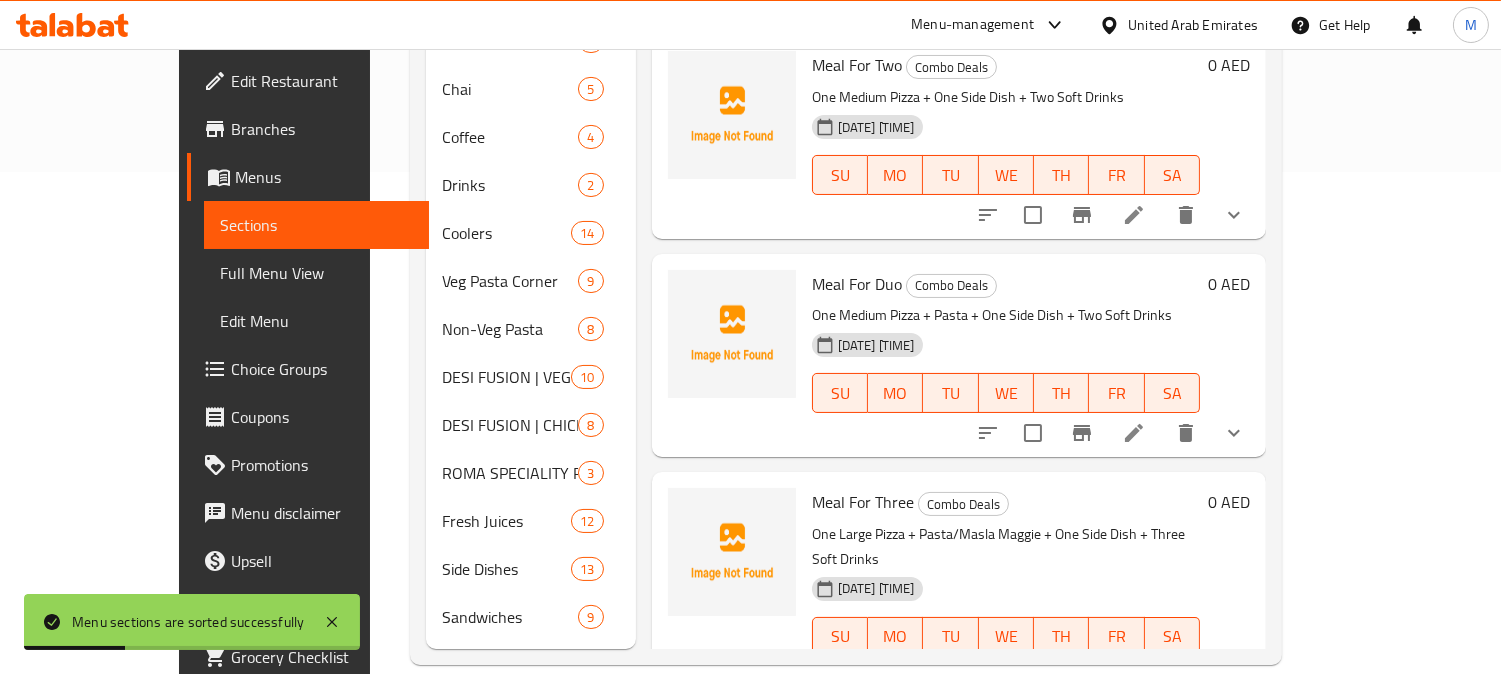 click on "Full Menu View" at bounding box center [317, 273] 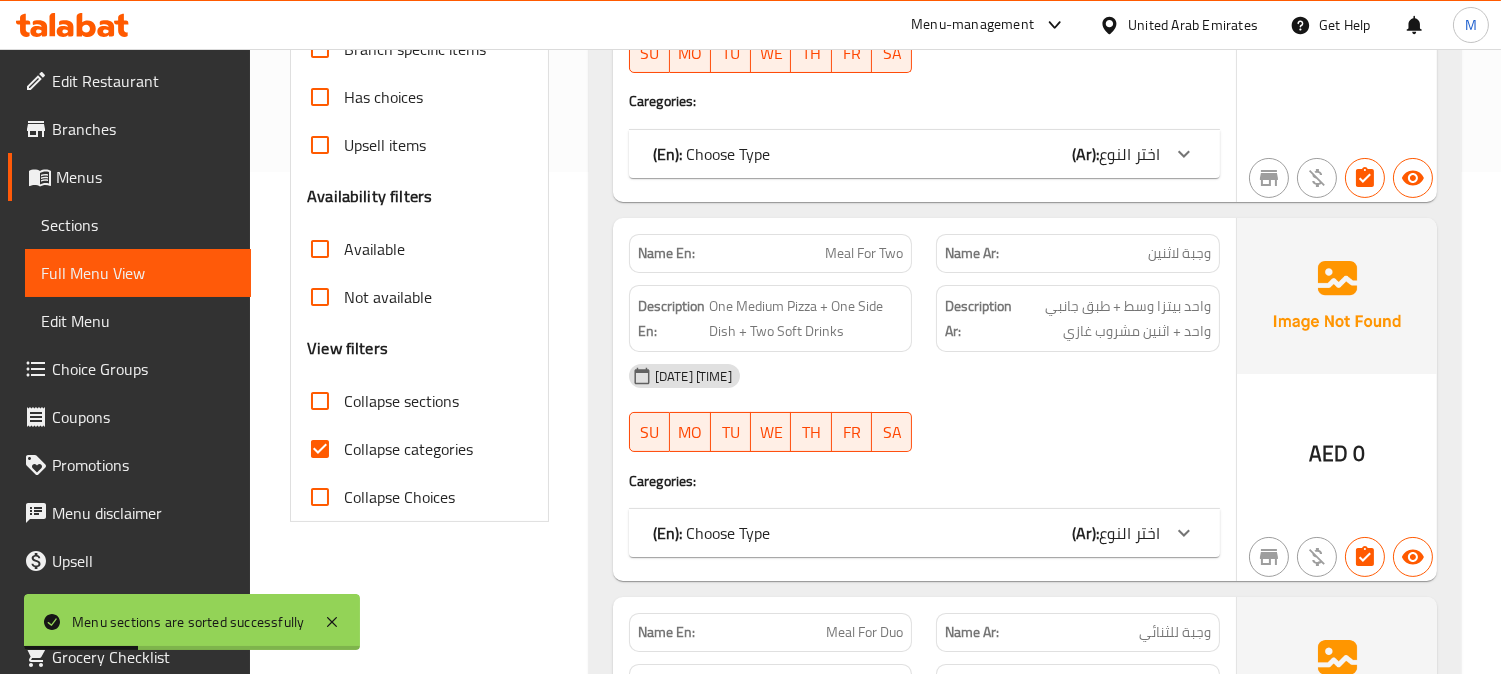 scroll, scrollTop: 66, scrollLeft: 0, axis: vertical 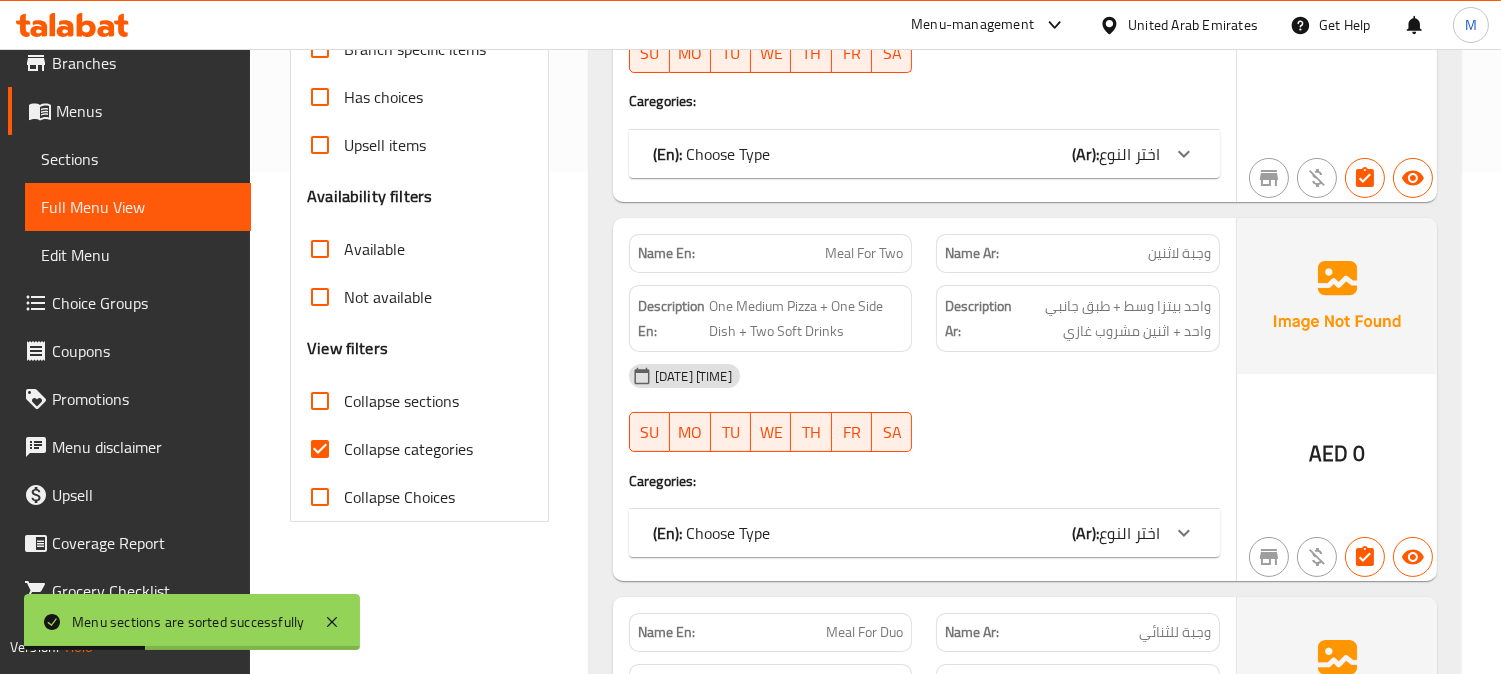 click on "Collapse categories" at bounding box center [408, 449] 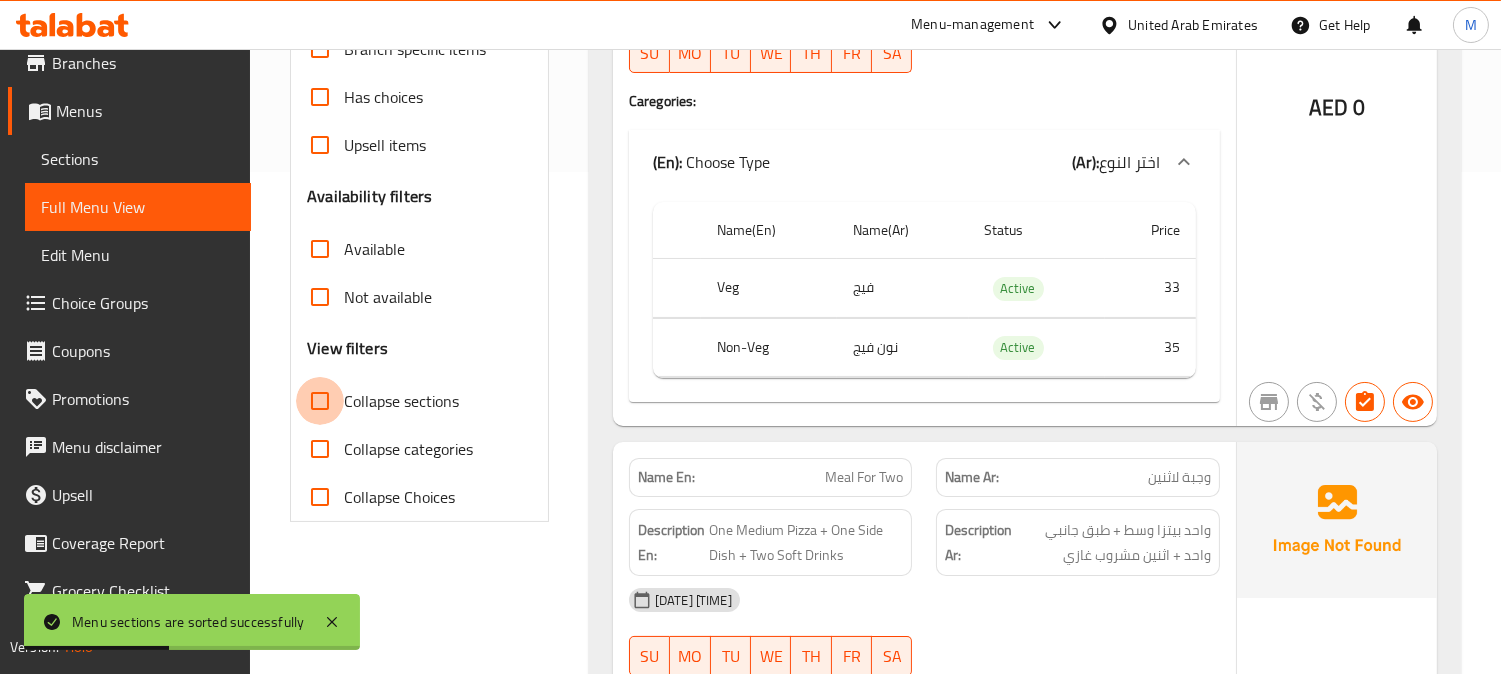 click on "Collapse sections" at bounding box center (320, 401) 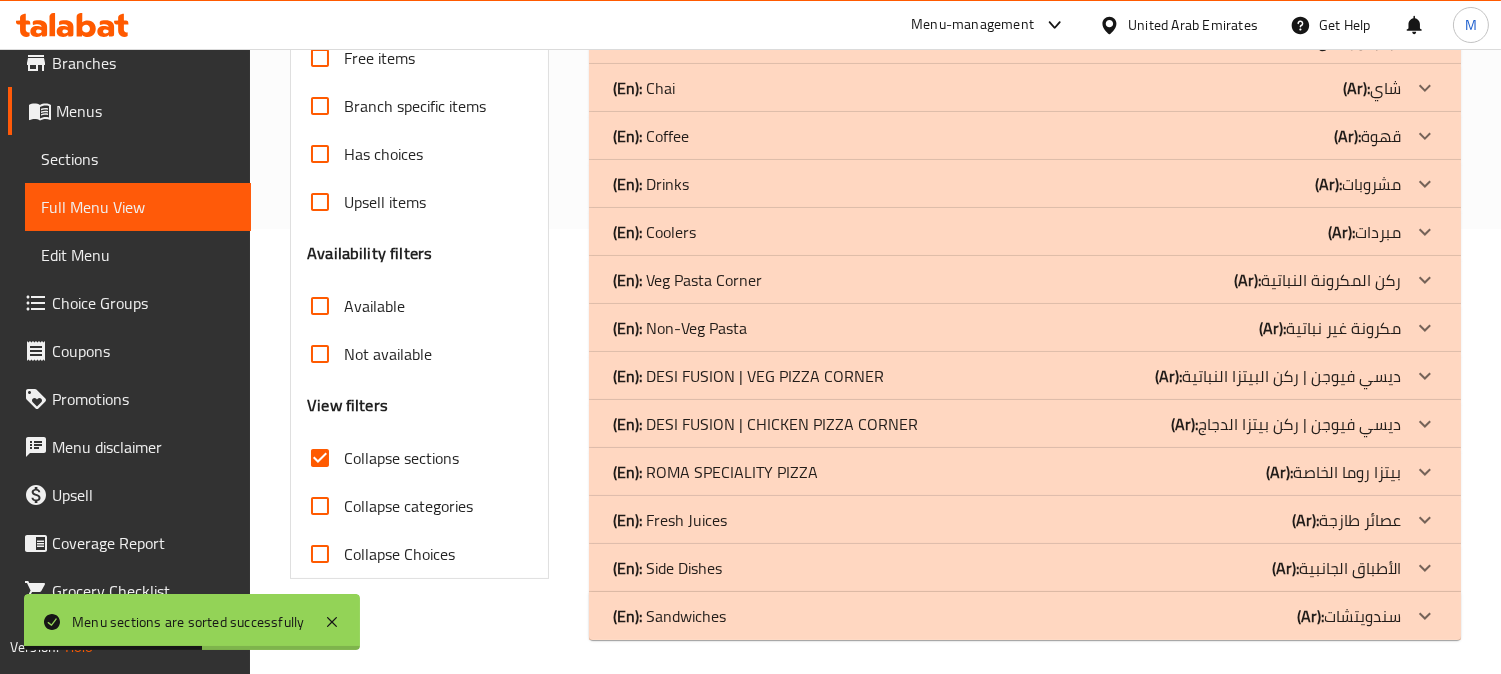 scroll, scrollTop: 451, scrollLeft: 0, axis: vertical 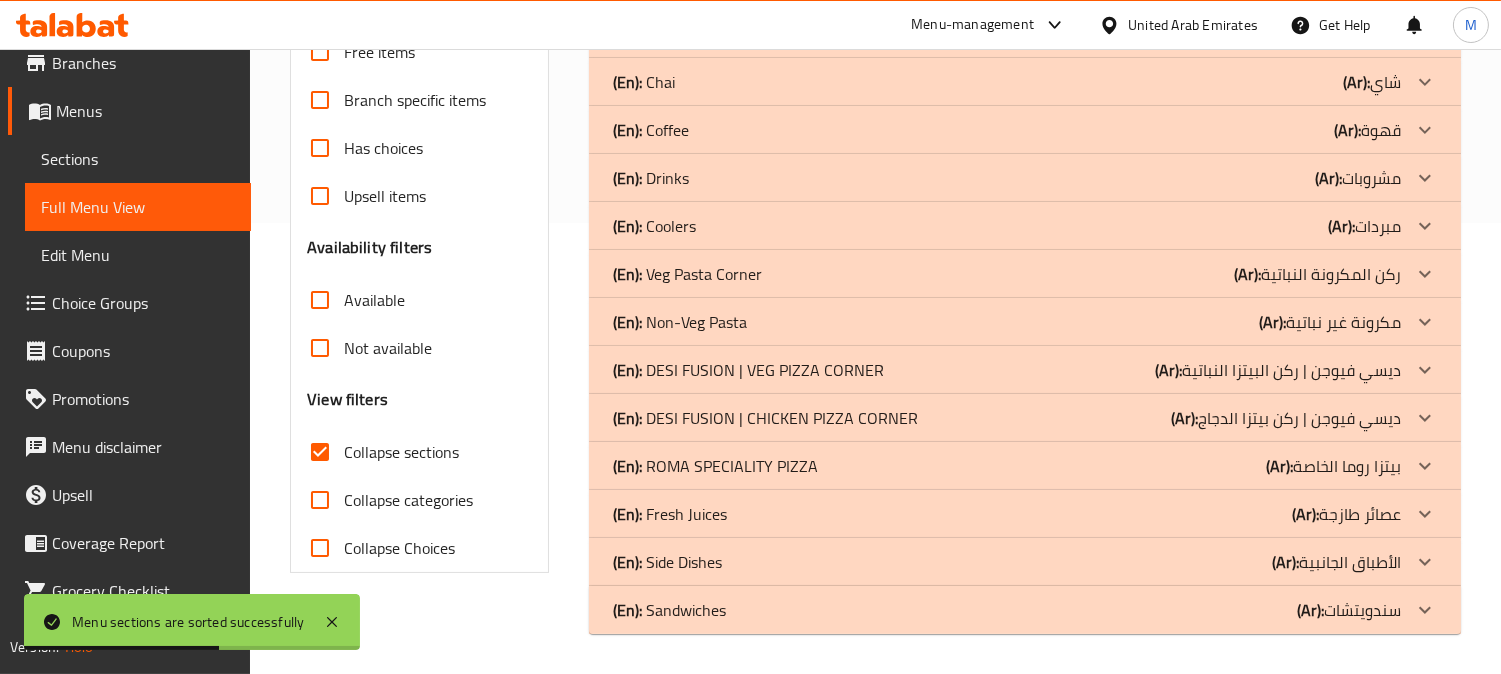click 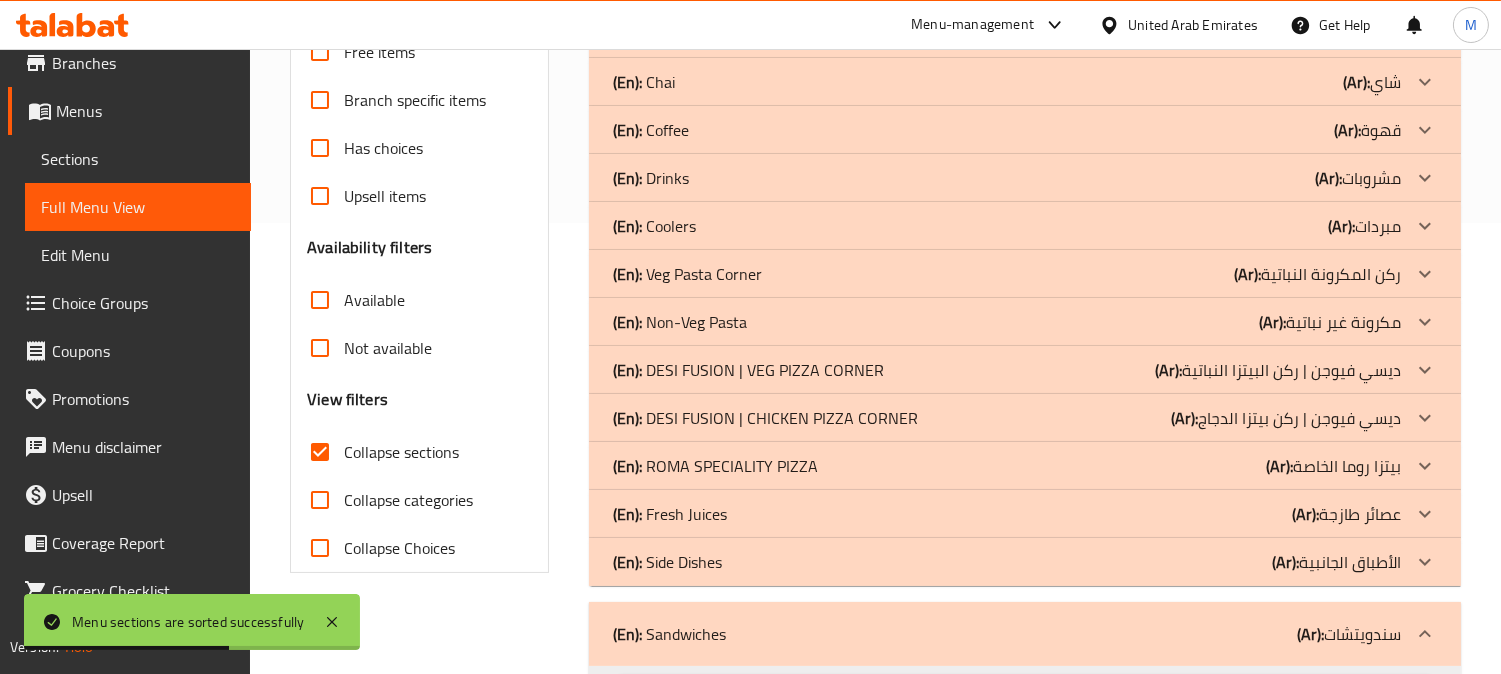 click 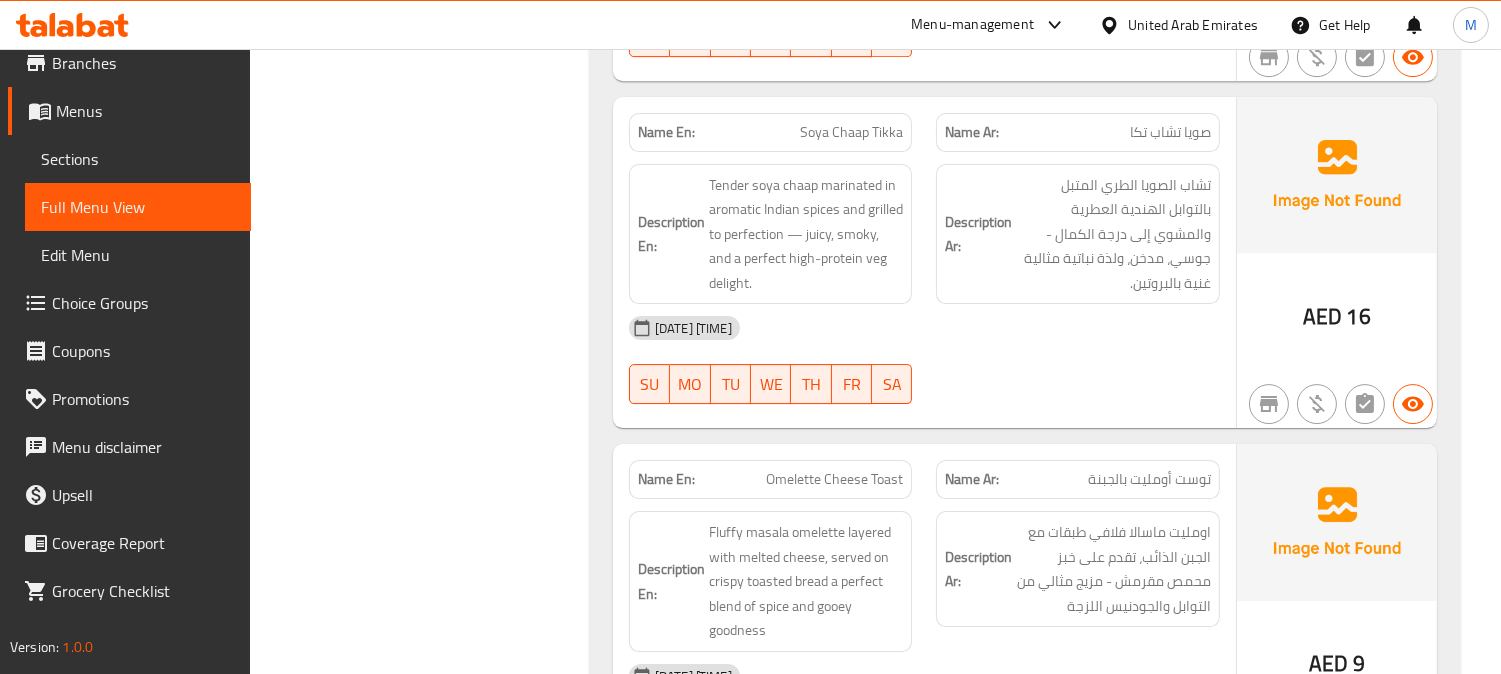 scroll, scrollTop: 24745, scrollLeft: 0, axis: vertical 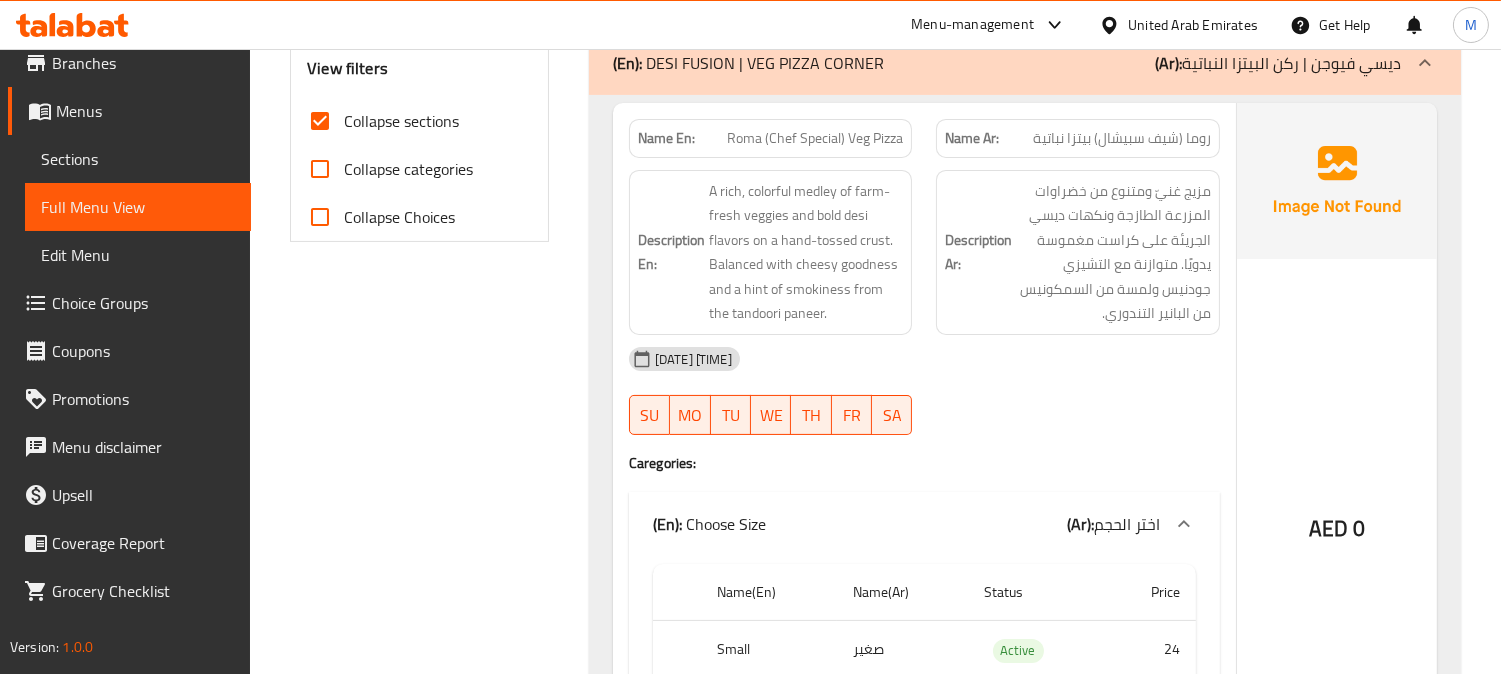 click on "Name En: Roma (Chef Special) Veg Pizza" at bounding box center [771, 138] 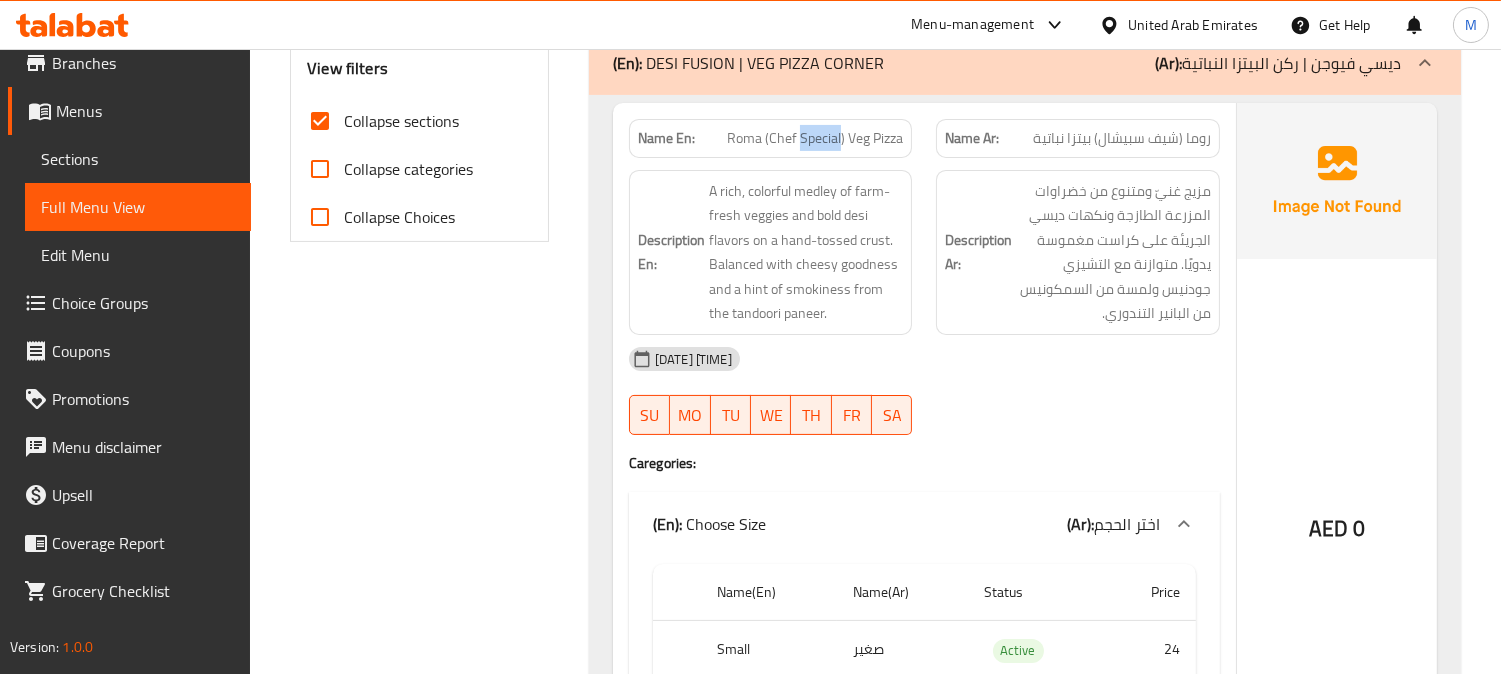 click on "Name En: Roma (Chef Special) Veg Pizza" at bounding box center [771, 138] 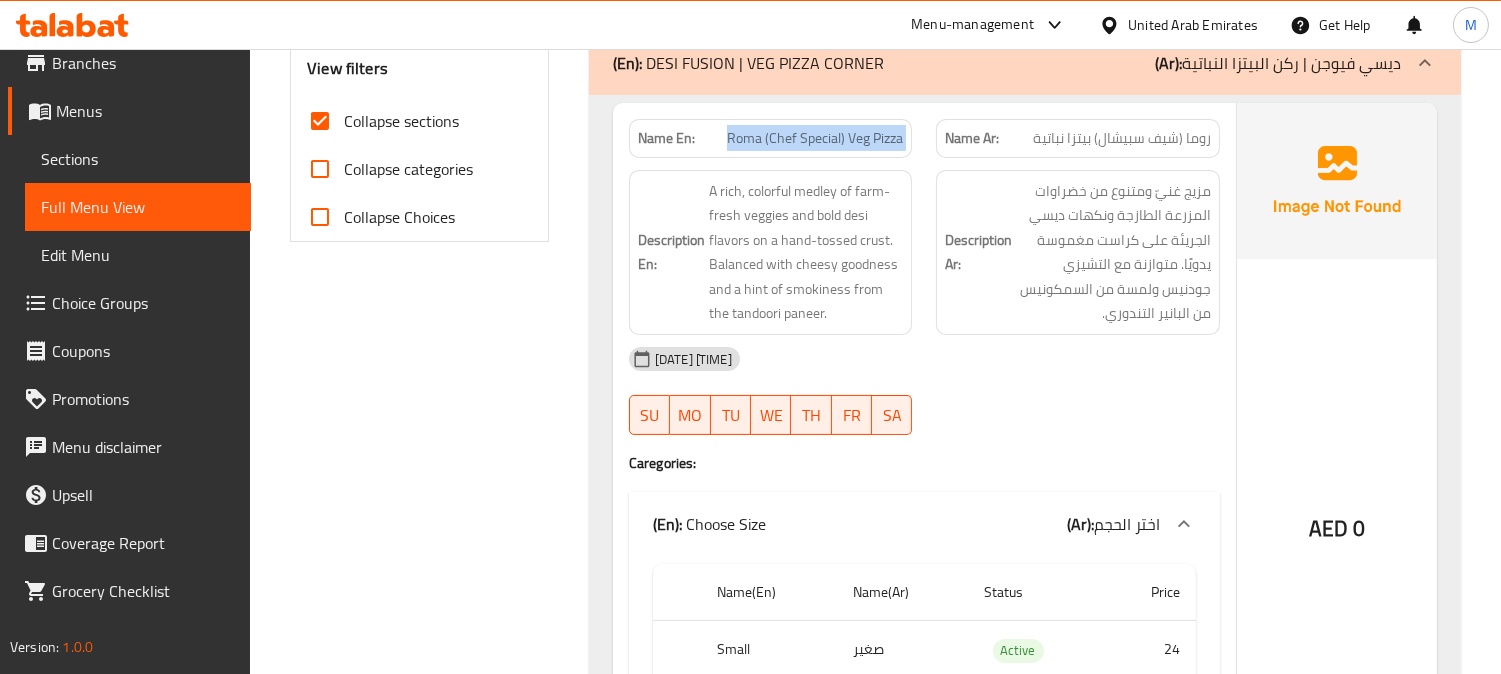 click on "Name En: Roma (Chef Special) Veg Pizza" at bounding box center (771, 138) 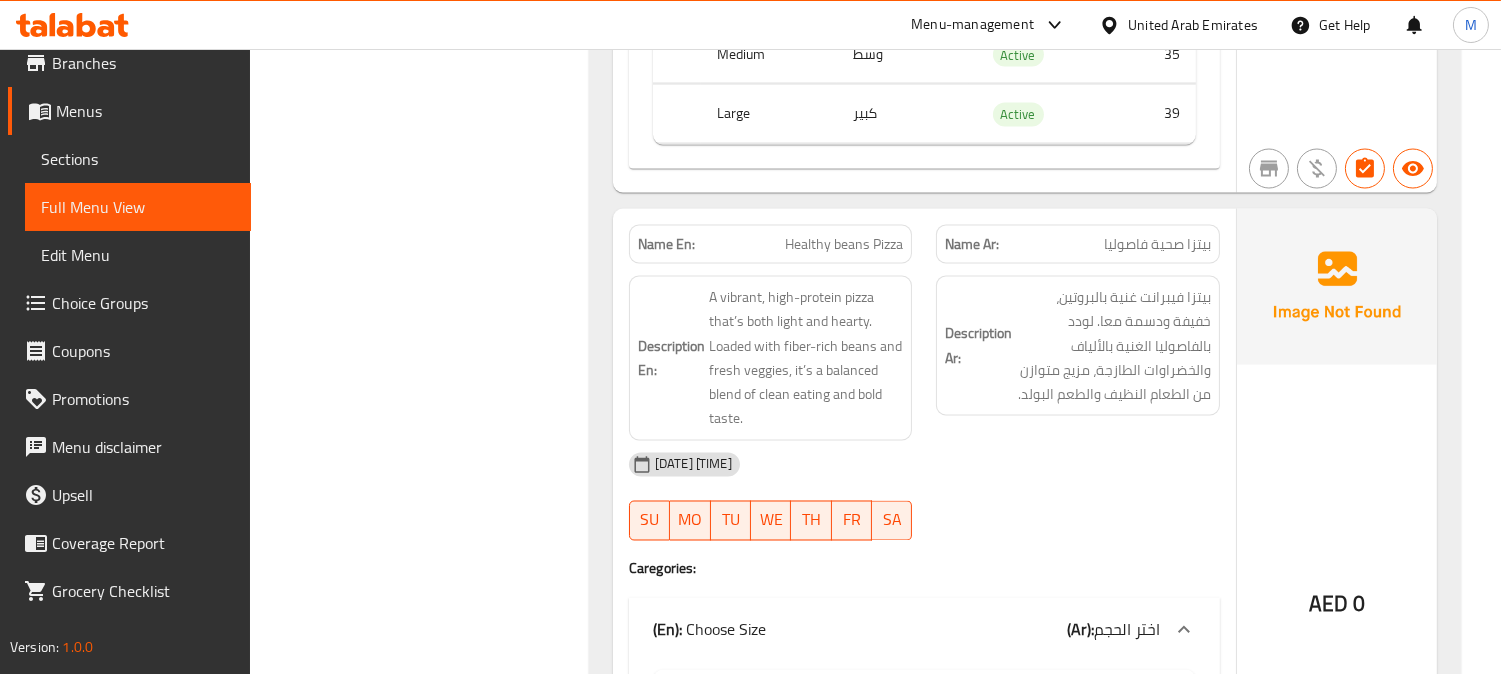 scroll, scrollTop: 6337, scrollLeft: 0, axis: vertical 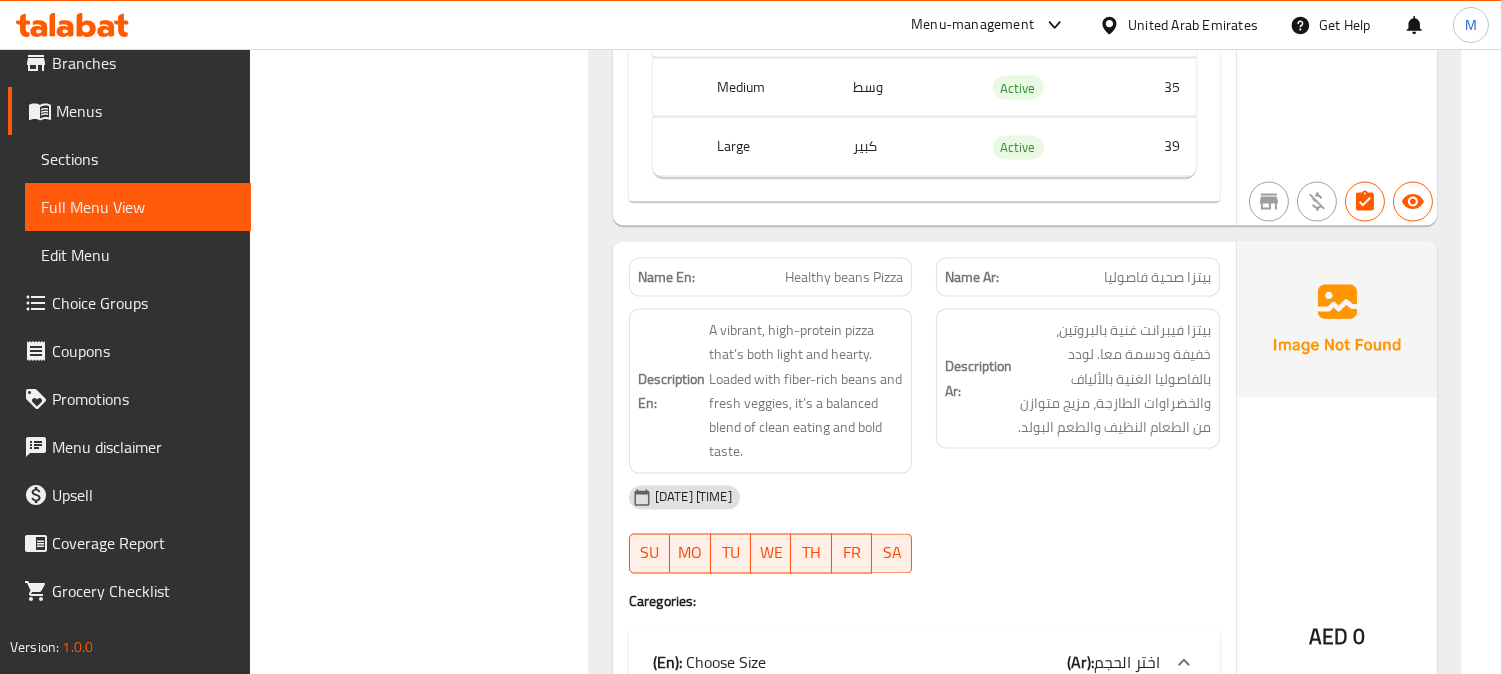 click on "Healthy beans Pizza" at bounding box center (844, 277) 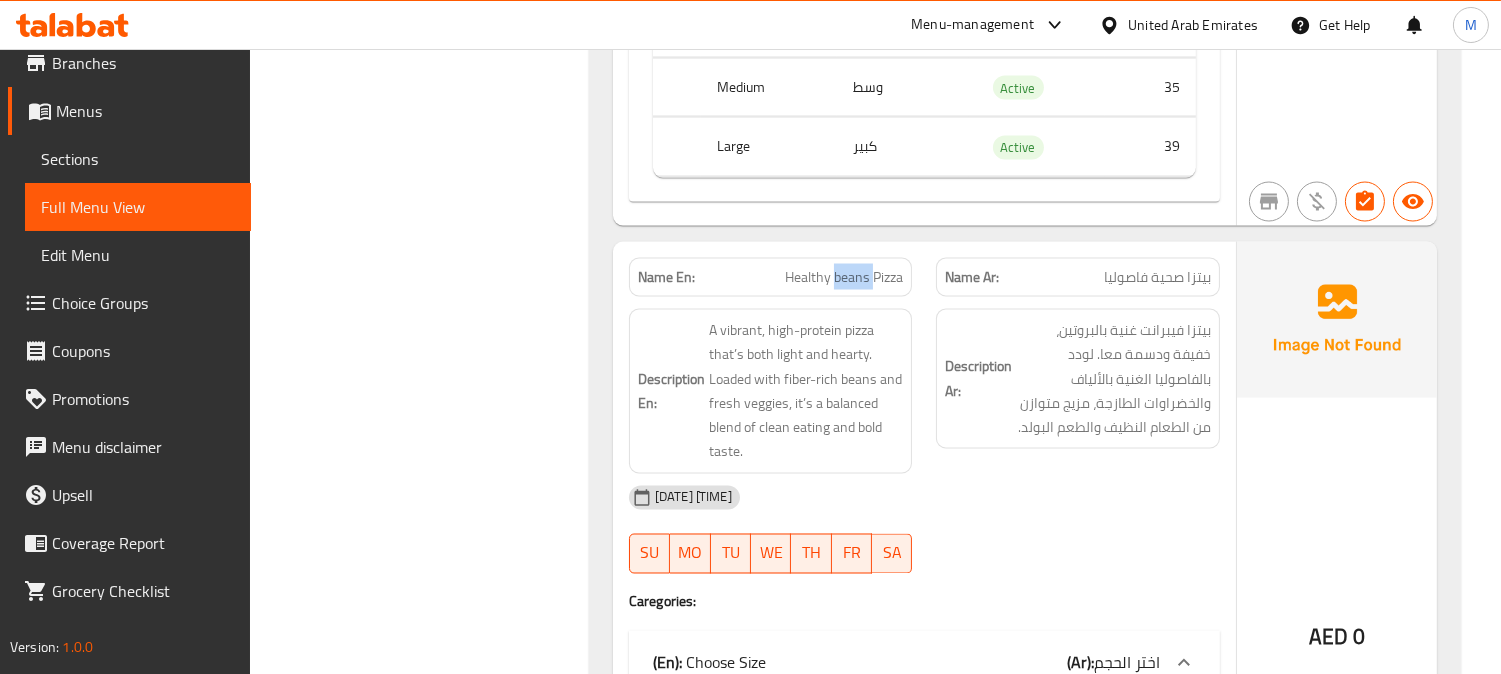 click on "Healthy beans Pizza" at bounding box center (844, 277) 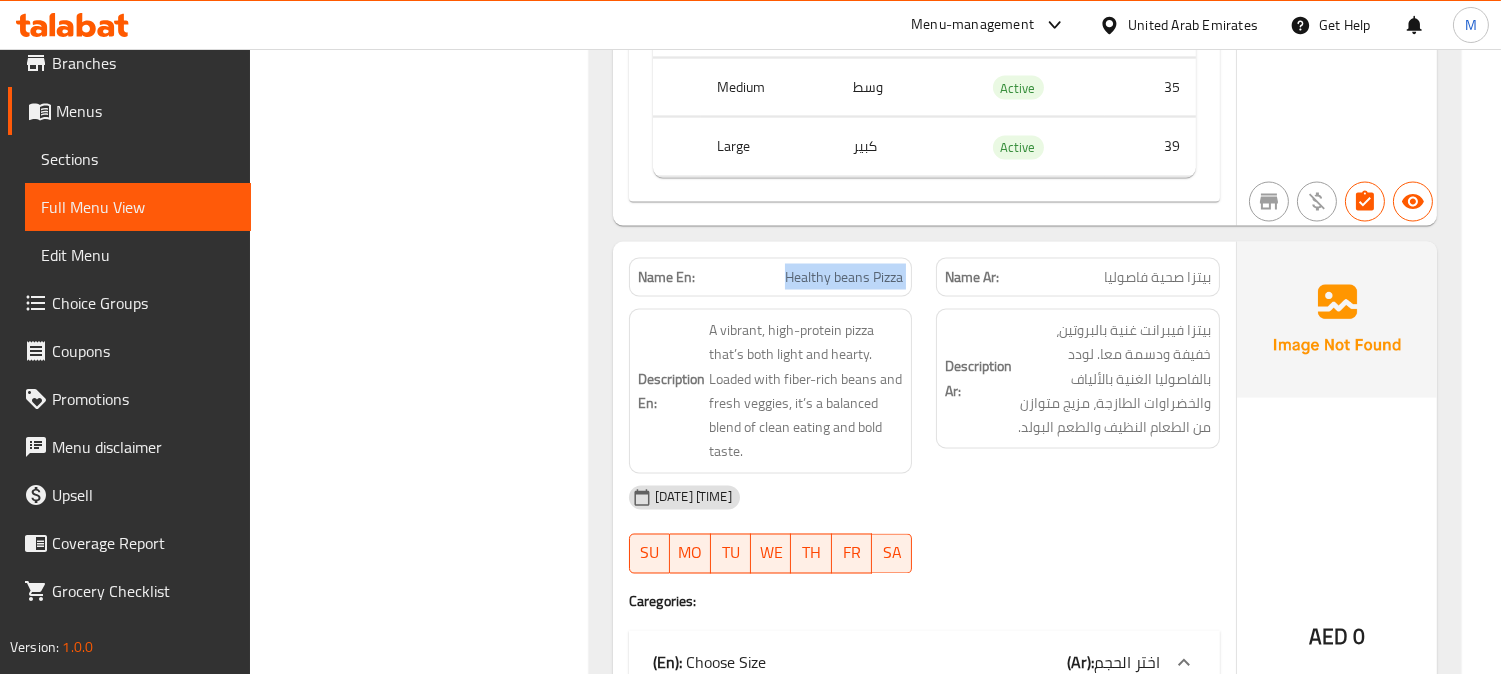 click on "Healthy beans Pizza" at bounding box center (844, 277) 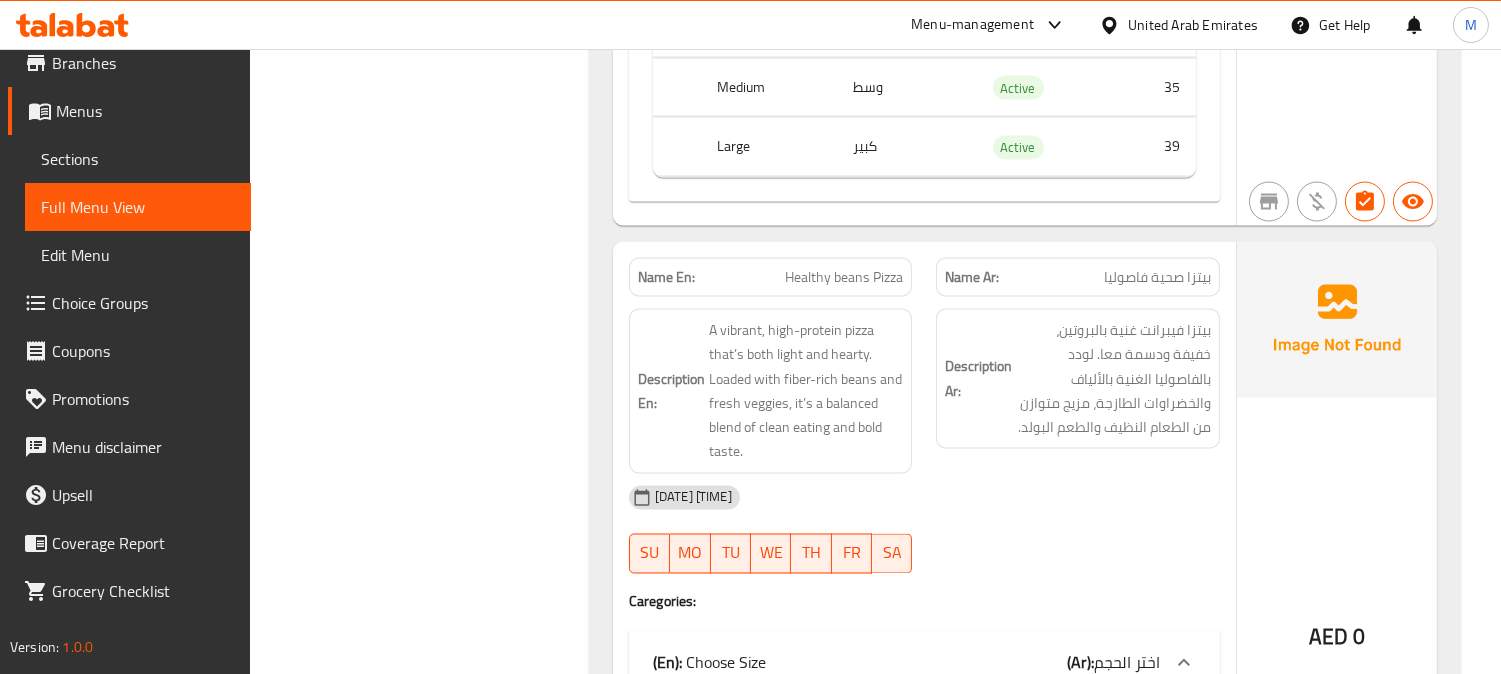 click on "بيتزا فيبرانت غنية بالبروتين، خفيفة ودسمة معا. لودد بالفاصوليا الغنية بالألياف والخضروات الطازجة، مزيج متوازن من الطعام النظيف والطعم البولد." at bounding box center [1113, 379] 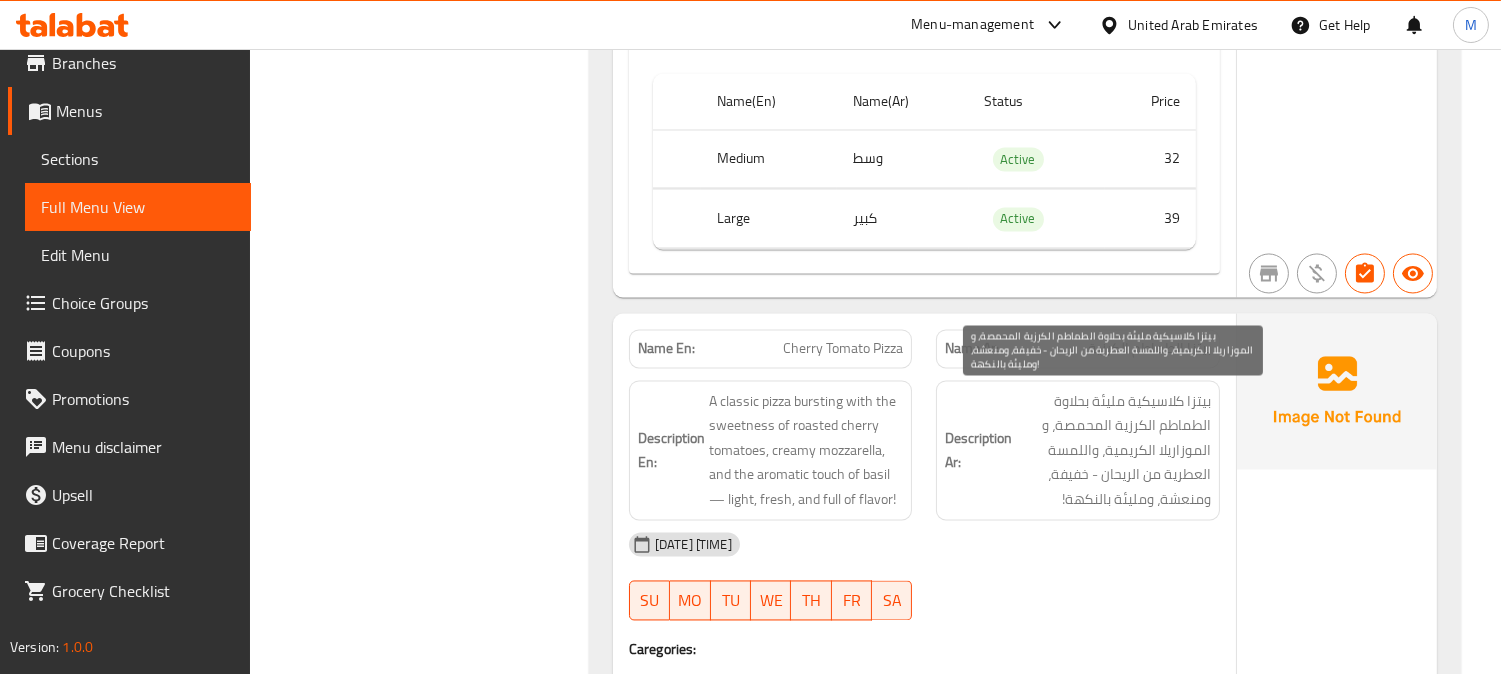 scroll, scrollTop: 7153, scrollLeft: 0, axis: vertical 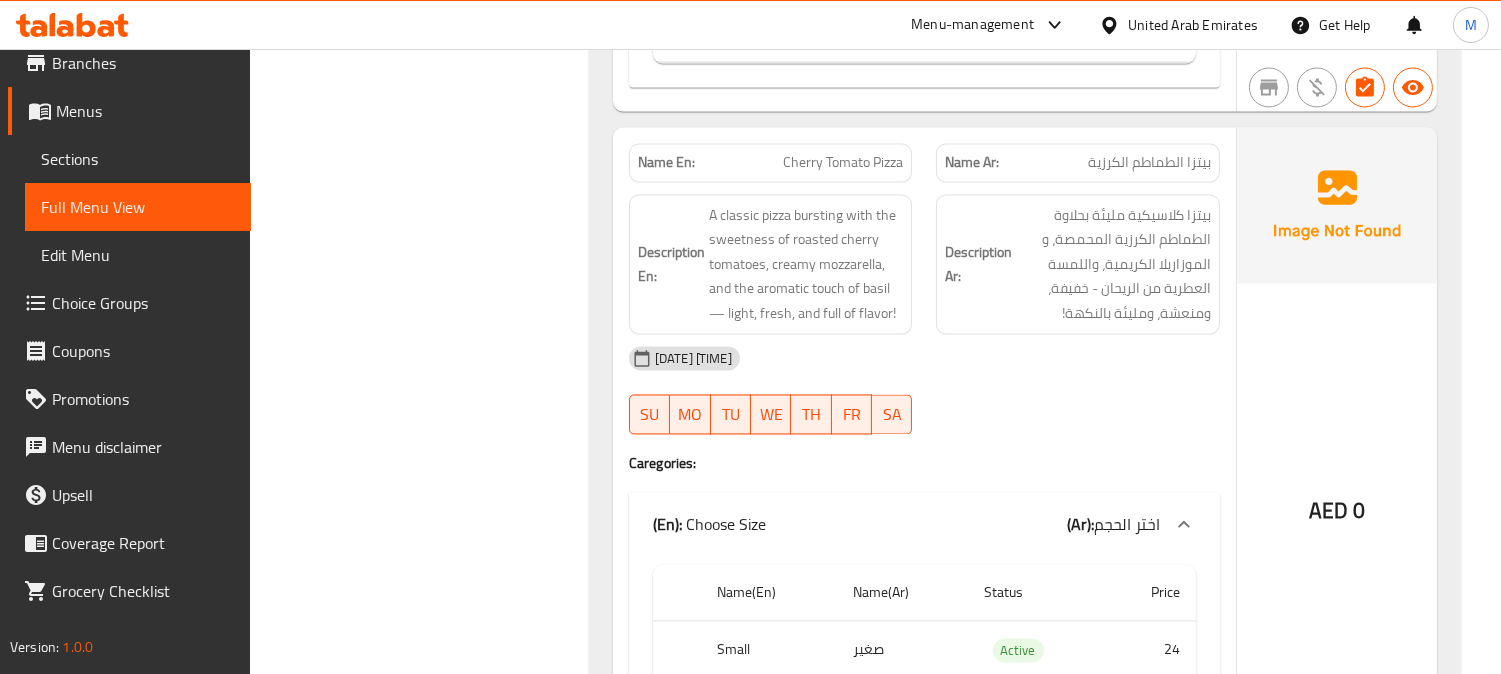 click on "Cherry Tomato Pizza" at bounding box center (843, 162) 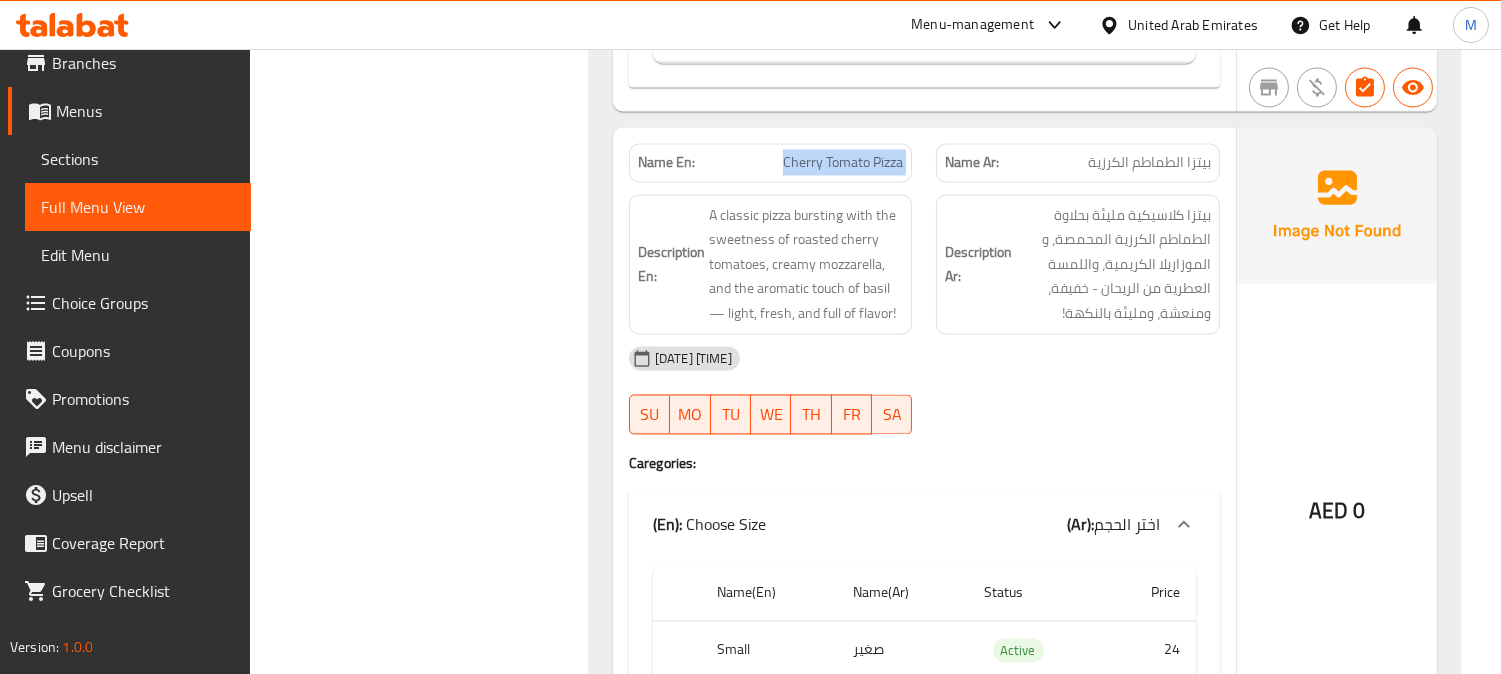 copy on "Cherry Tomato Pizza" 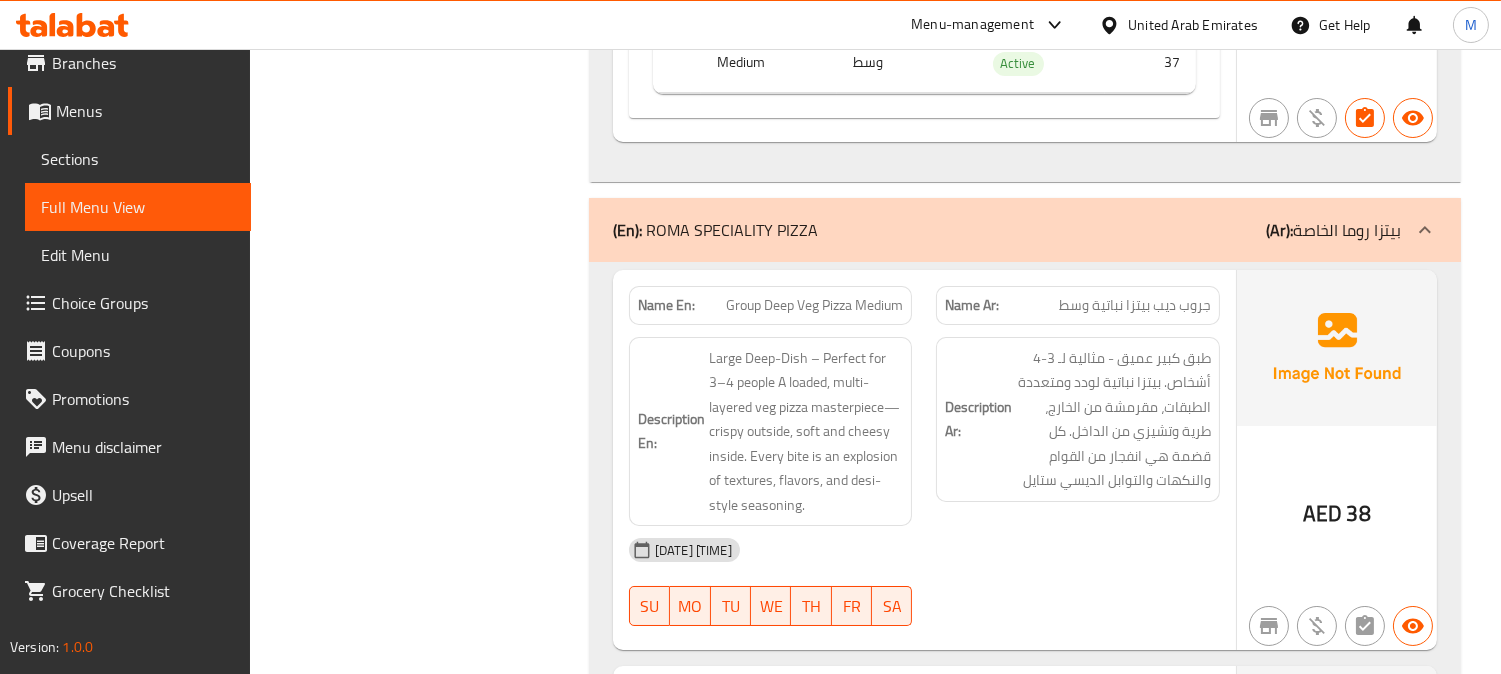 scroll, scrollTop: 13375, scrollLeft: 0, axis: vertical 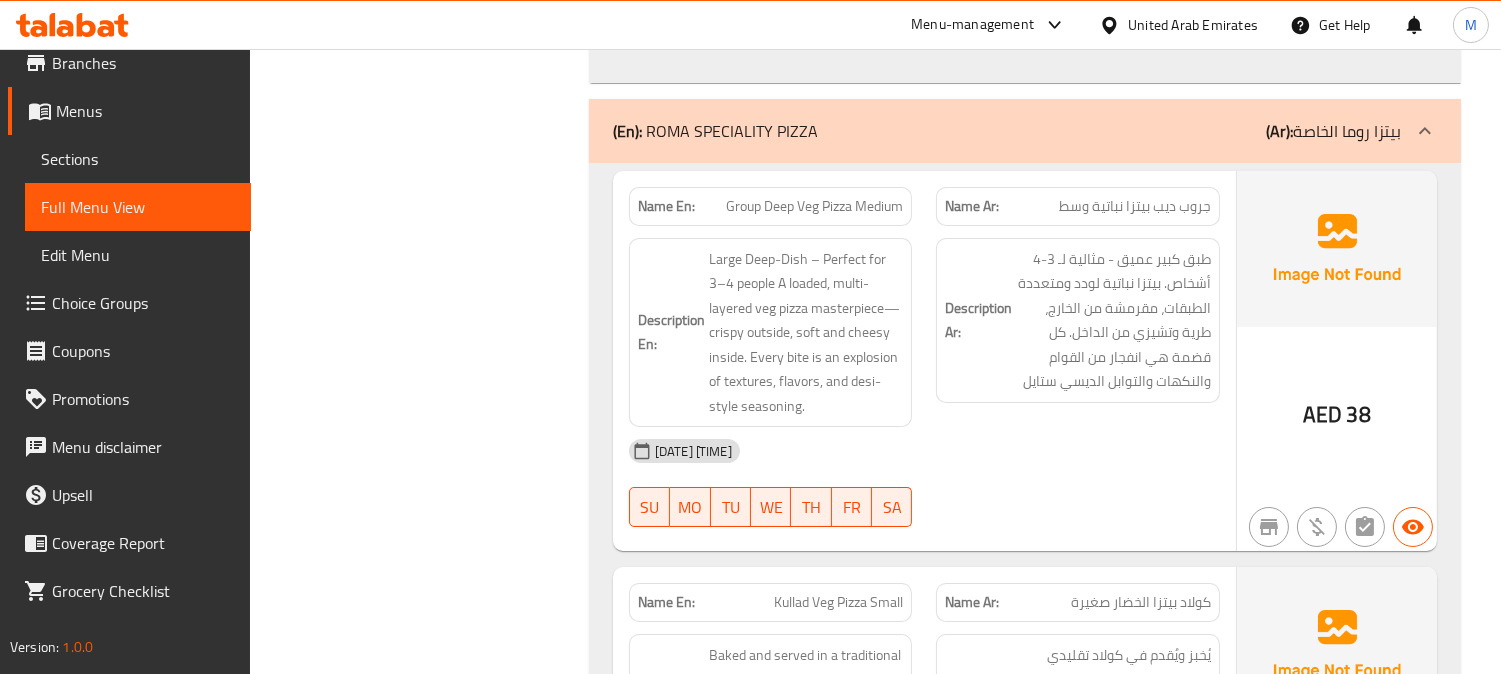 click on "Group Deep Veg Pizza Medium" at bounding box center [815, -12455] 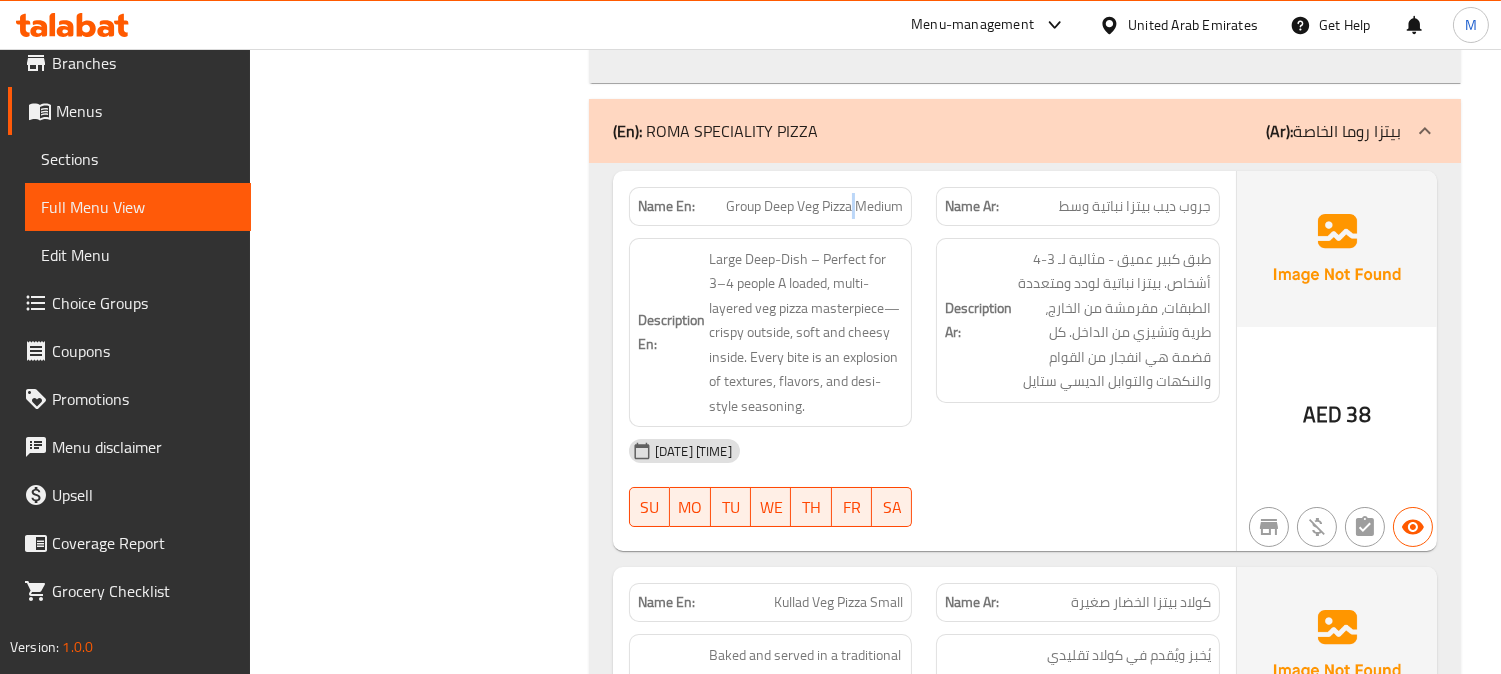 click on "Group Deep Veg Pizza Medium" at bounding box center (815, -12455) 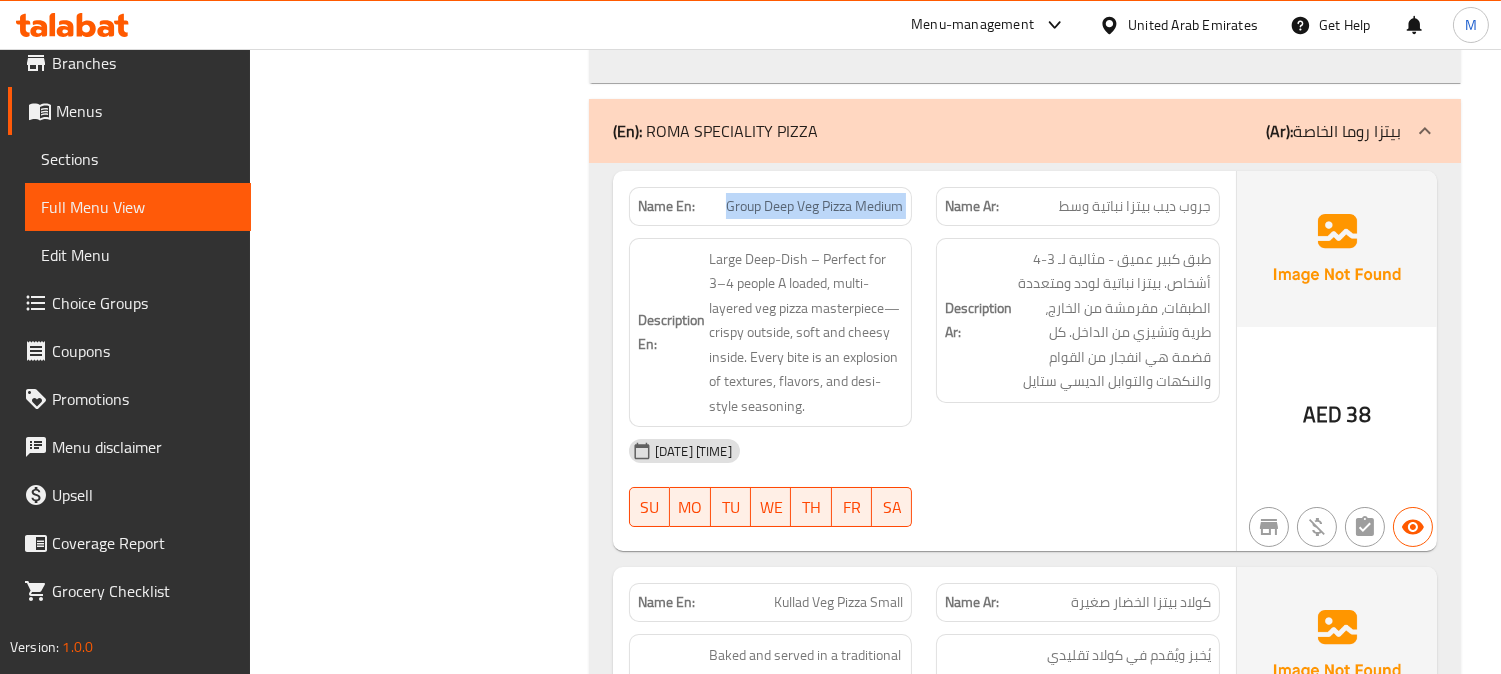 click on "Group Deep Veg Pizza Medium" at bounding box center (815, -12455) 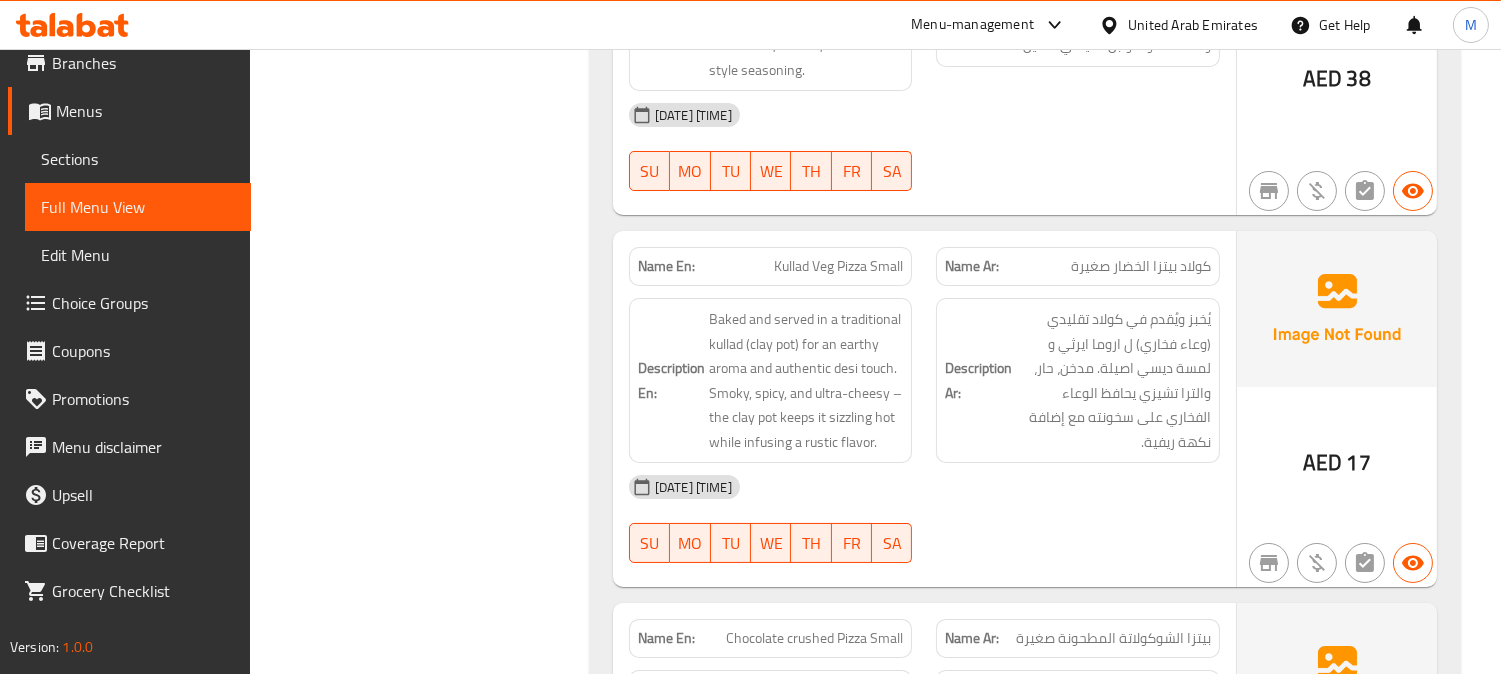 scroll, scrollTop: 13708, scrollLeft: 0, axis: vertical 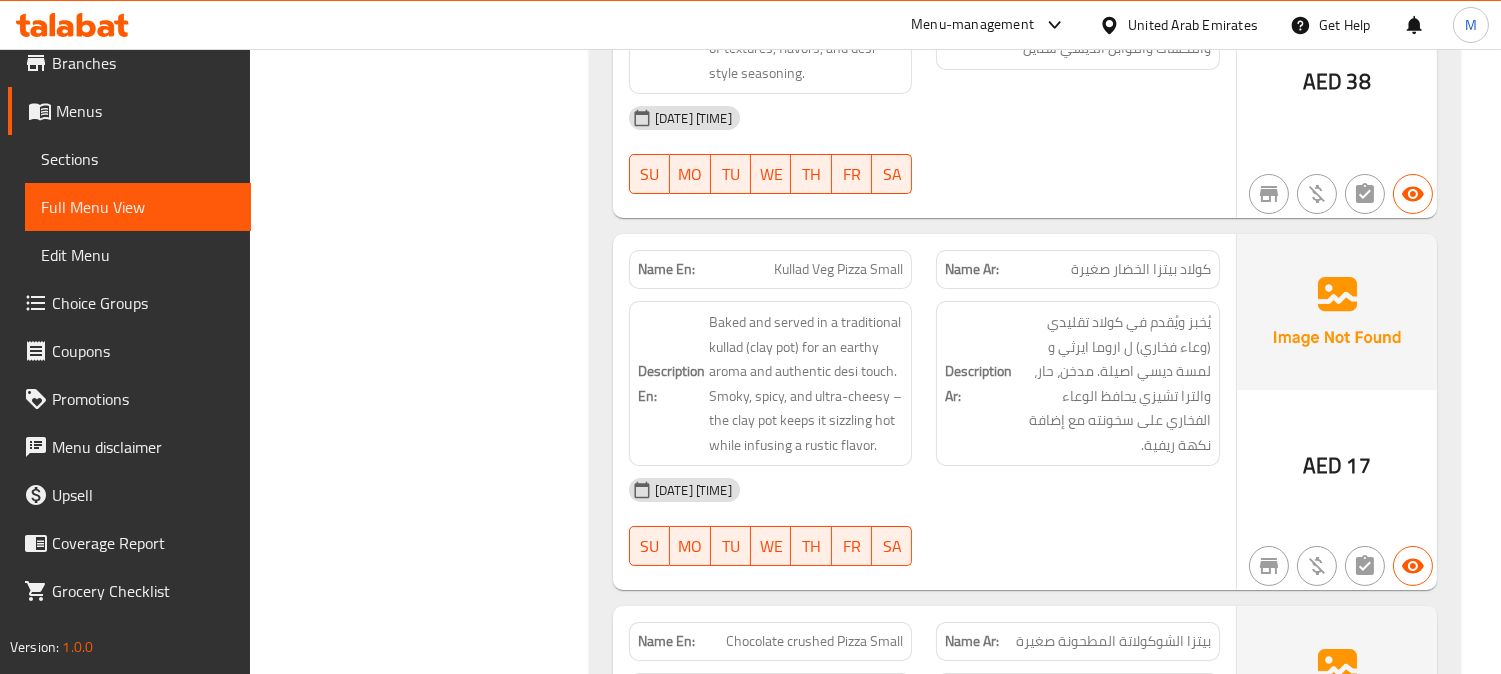 click on "Name En: Kullad Veg Pizza Small" at bounding box center (771, -12027) 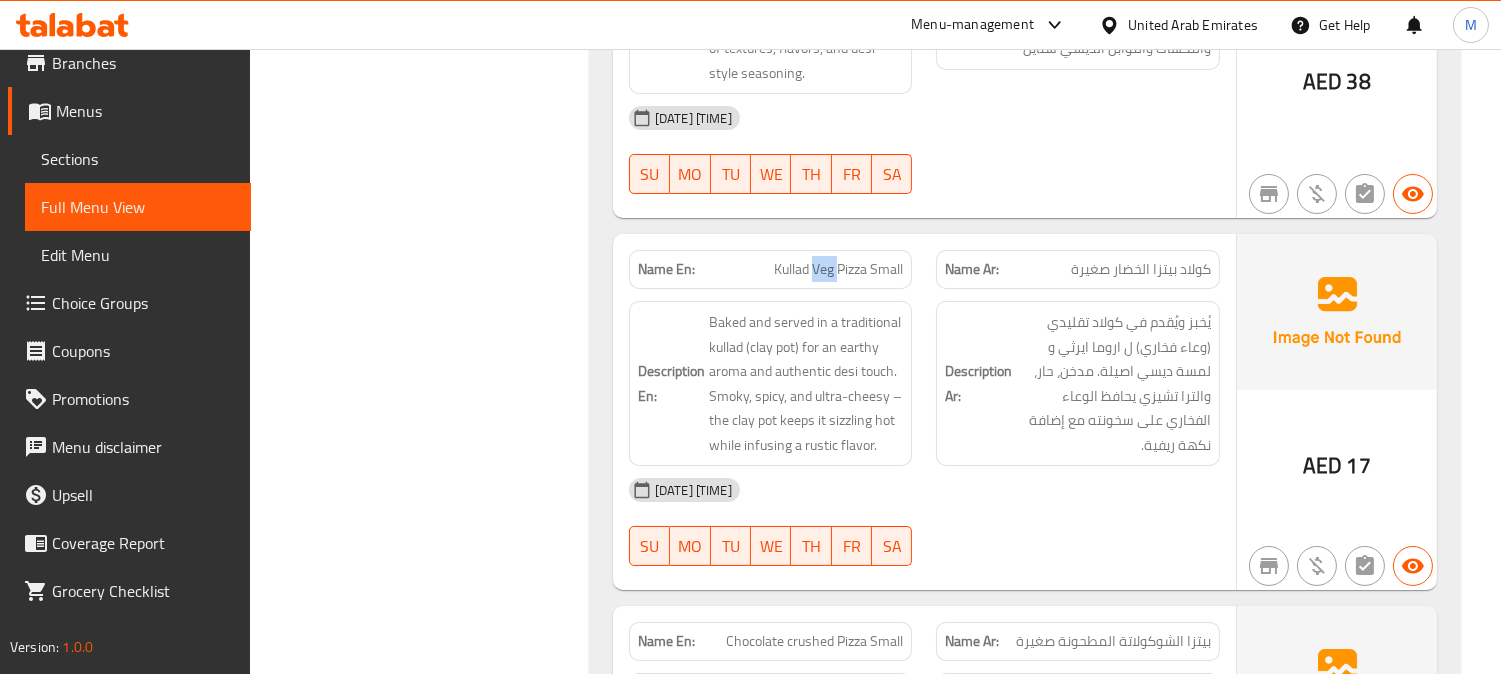 click on "Name En: Kullad Veg Pizza Small" at bounding box center (771, -12027) 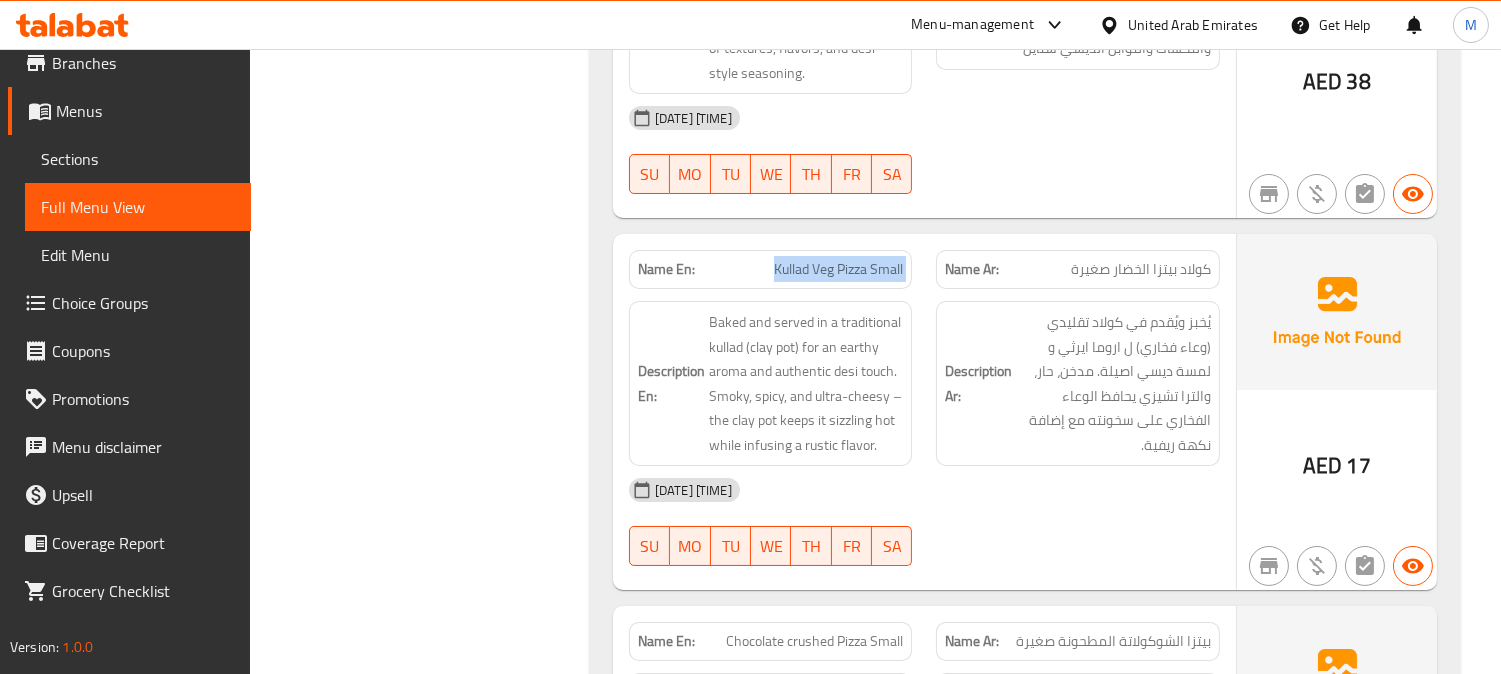 click on "Name En: Kullad Veg Pizza Small" at bounding box center (771, -12027) 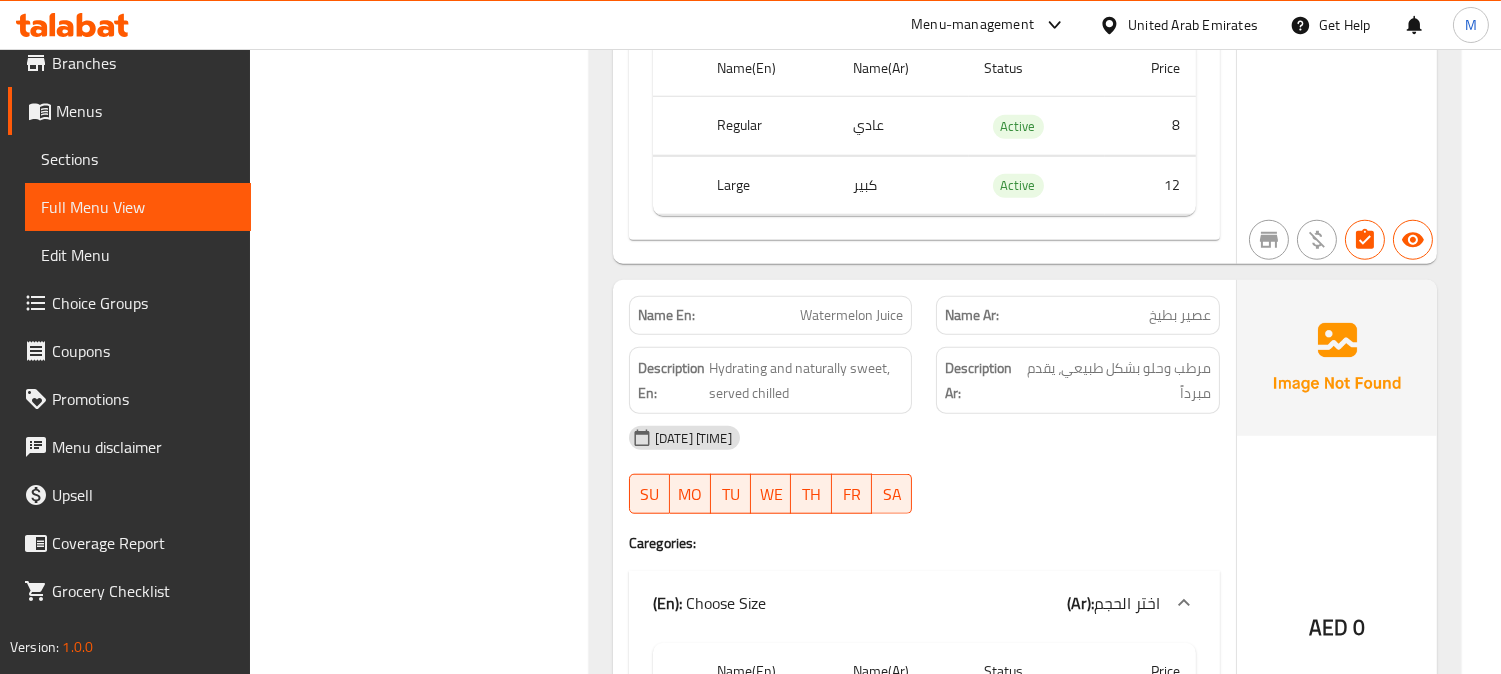 scroll, scrollTop: 17115, scrollLeft: 0, axis: vertical 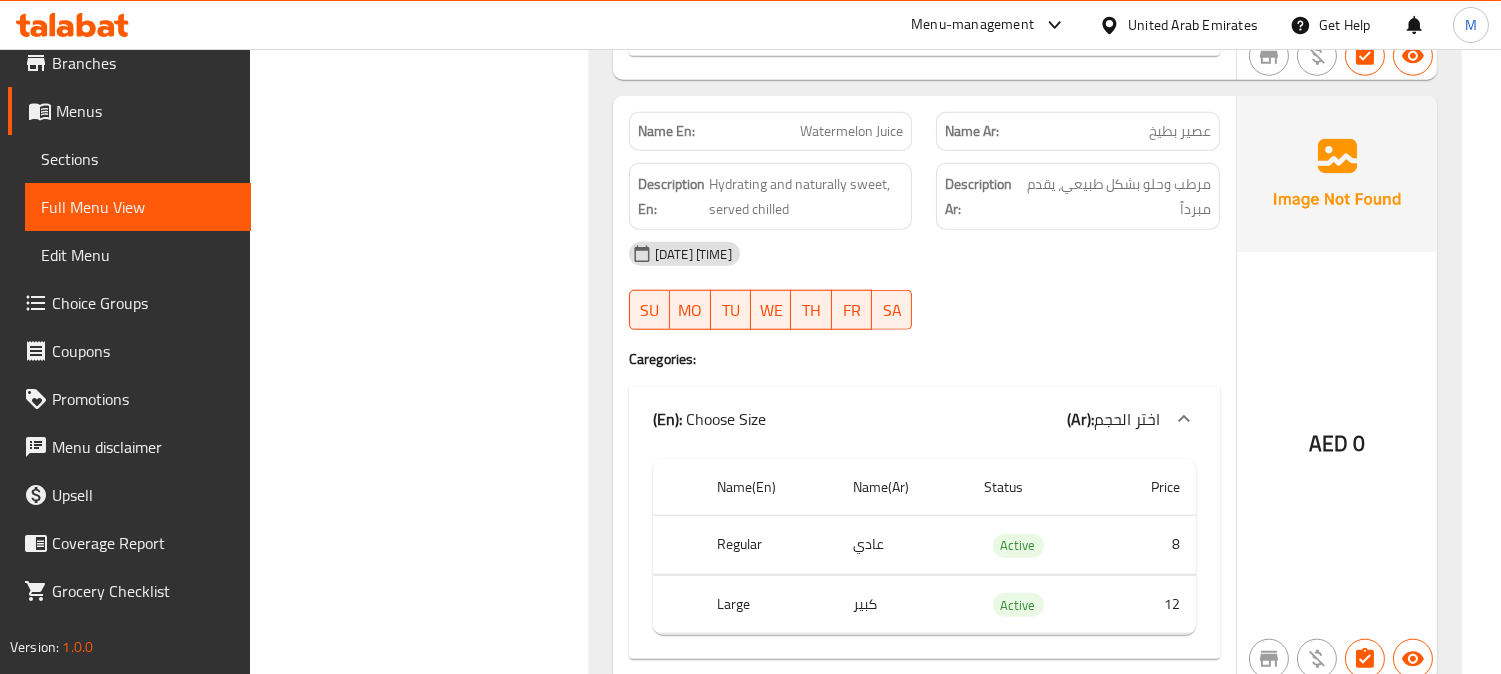 drag, startPoint x: 875, startPoint y: 138, endPoint x: 922, endPoint y: 188, distance: 68.622154 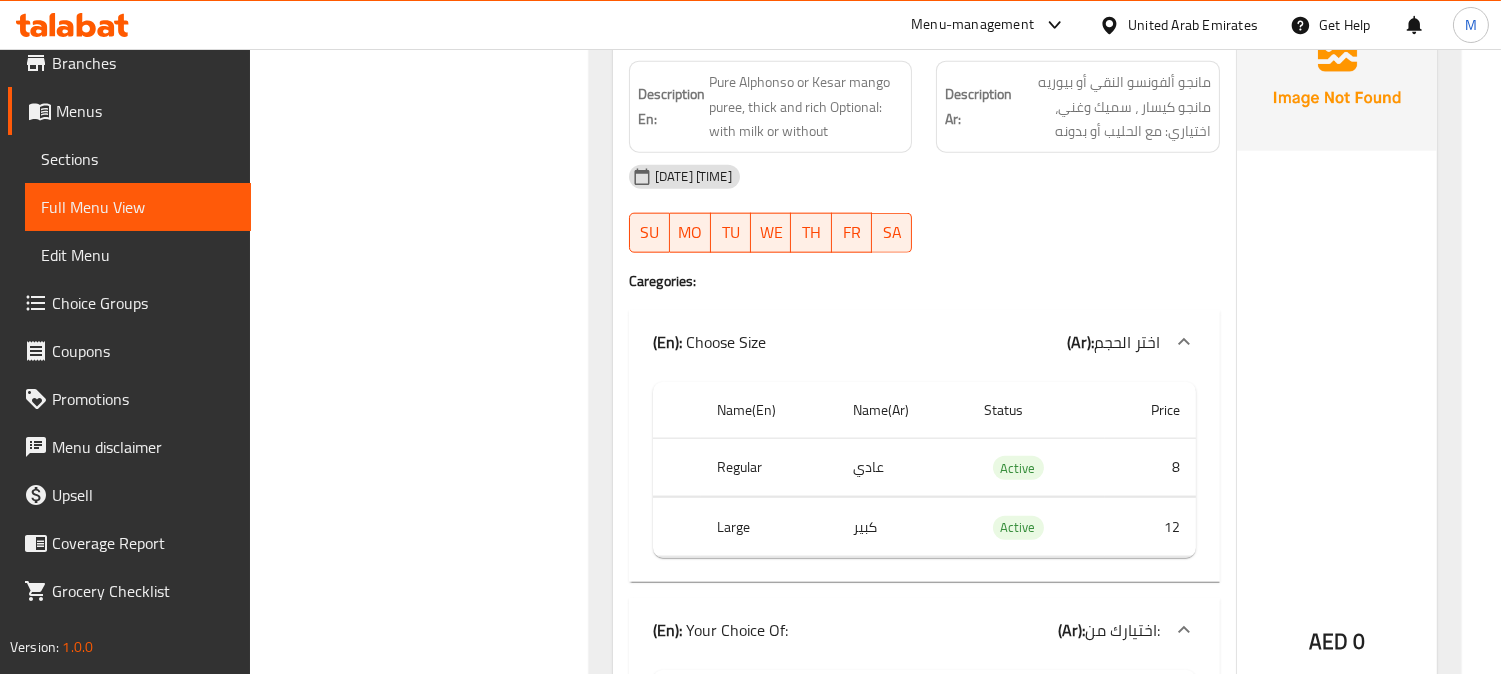 scroll, scrollTop: 17708, scrollLeft: 0, axis: vertical 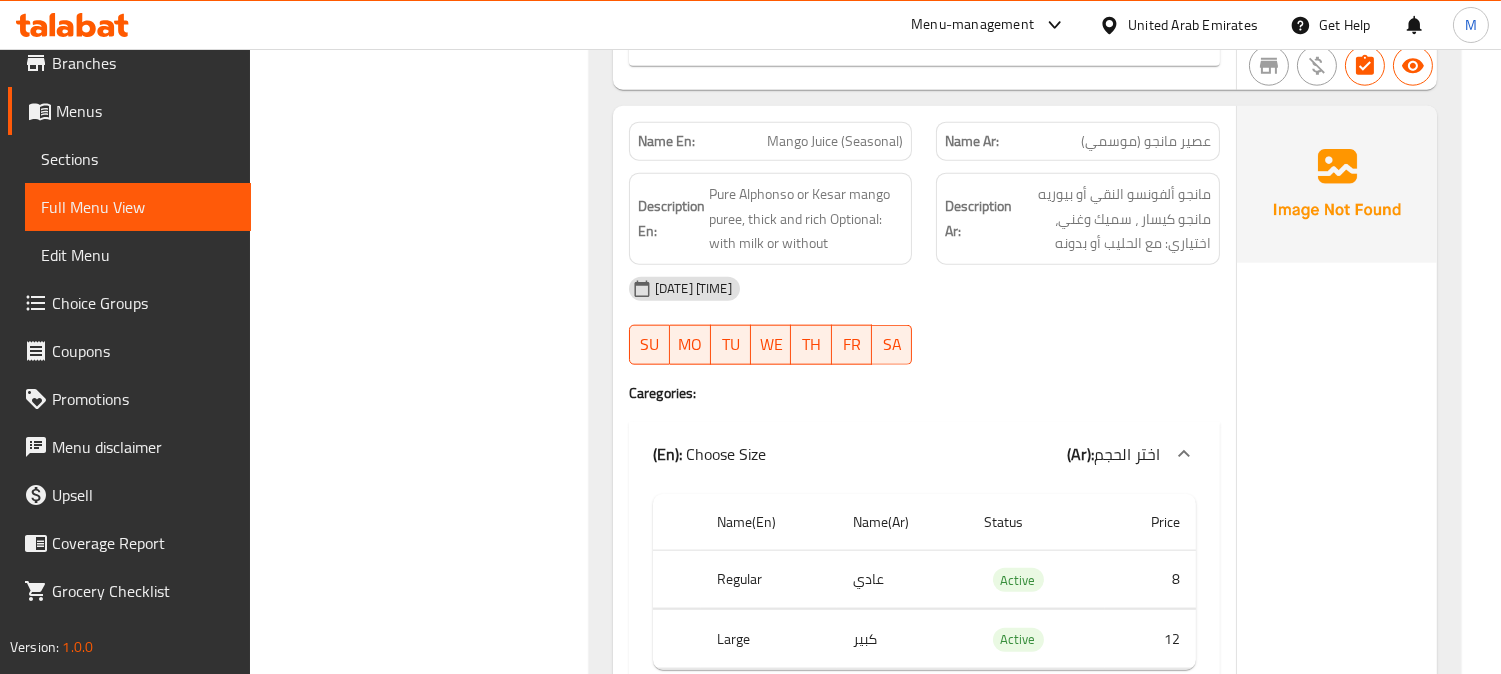 click on "Mango Juice (Seasonal)" at bounding box center (827, -13229) 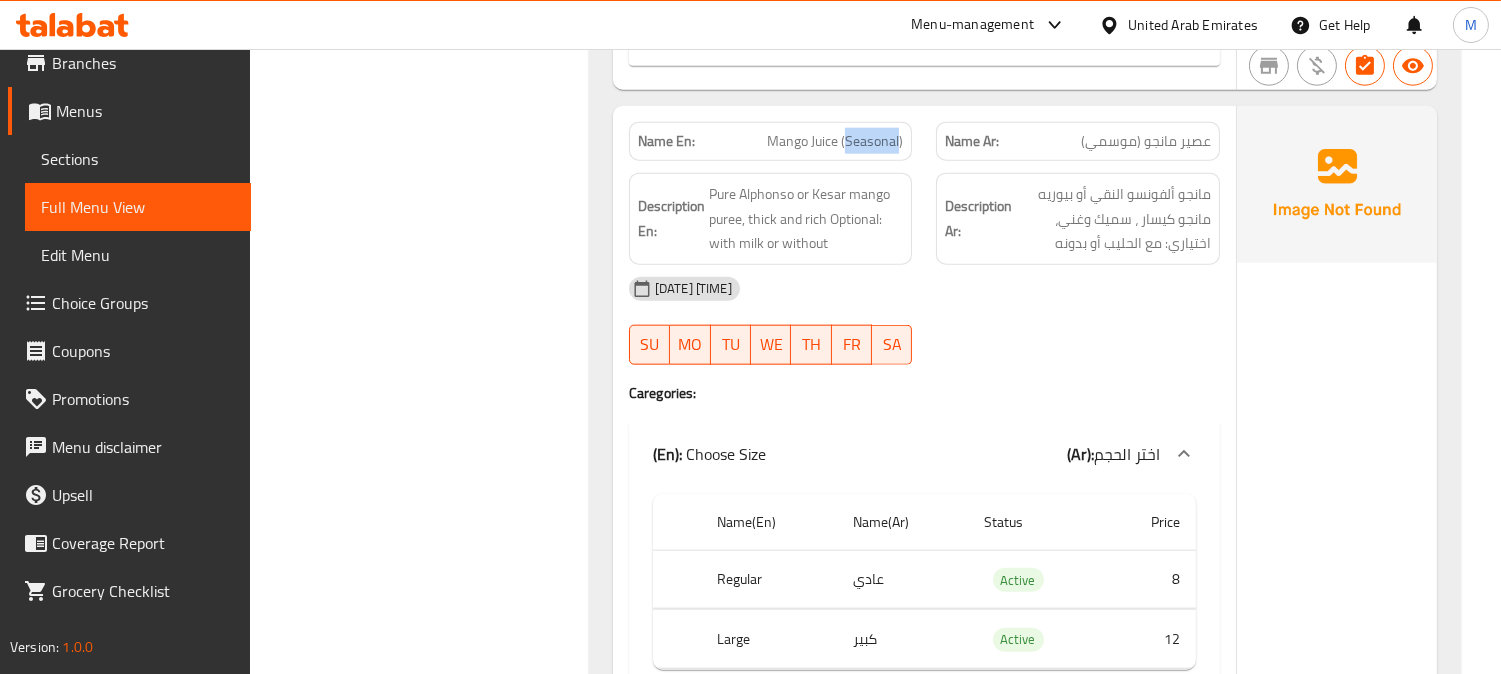 click on "Mango Juice (Seasonal)" at bounding box center [827, -13229] 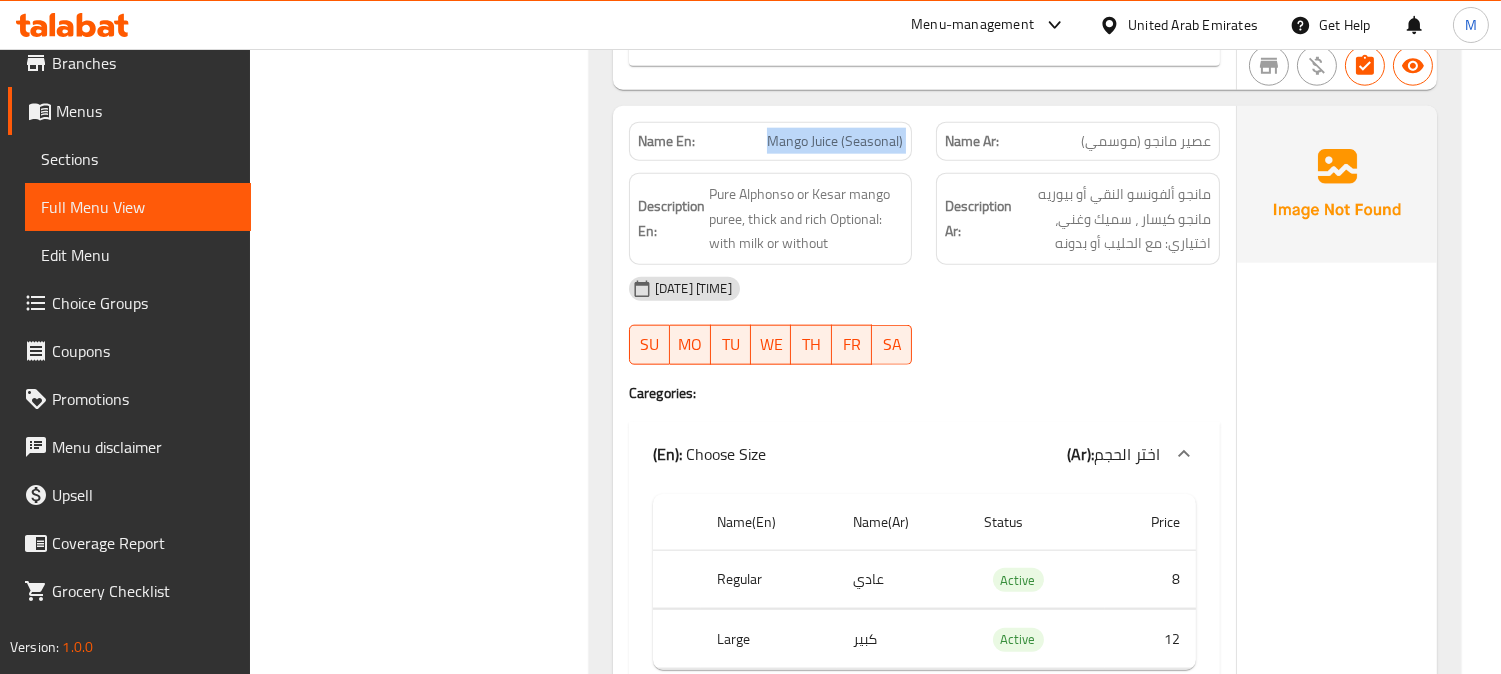 click on "Mango Juice (Seasonal)" at bounding box center (827, -13229) 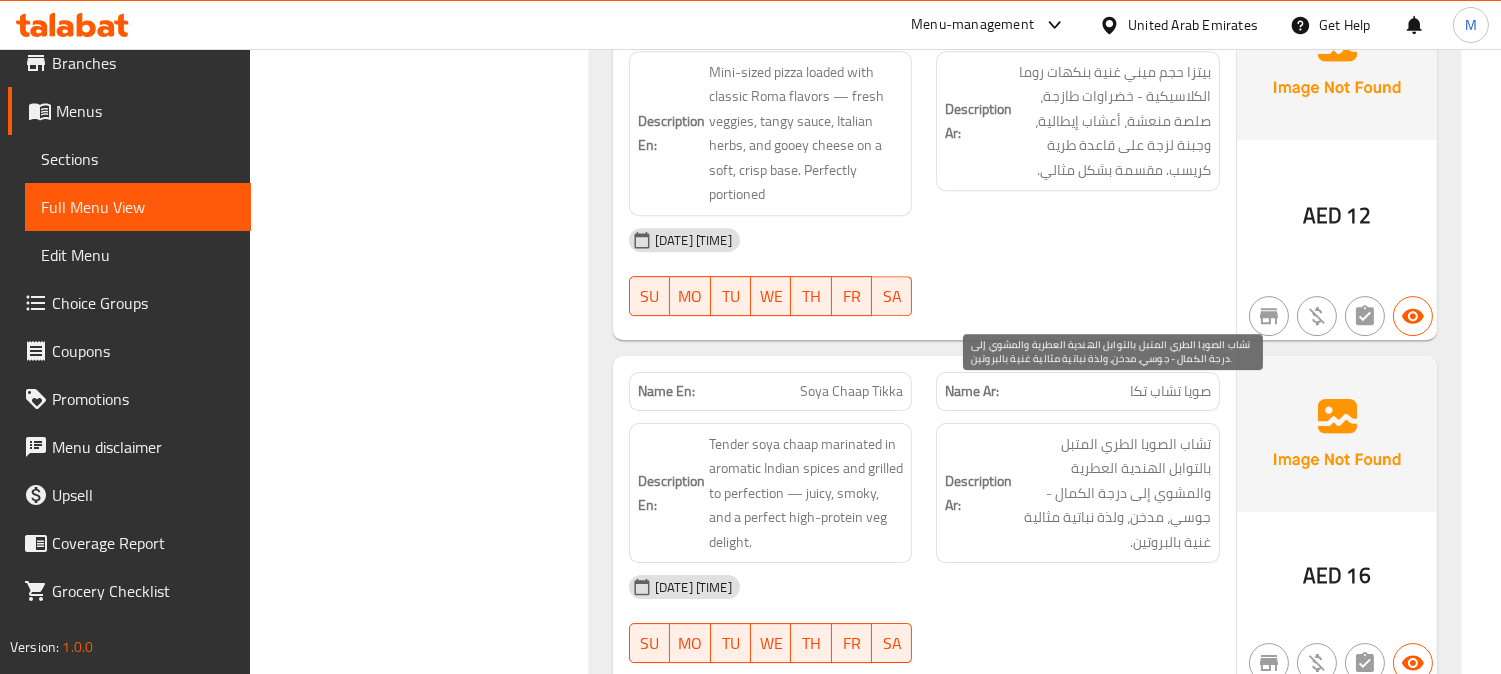 scroll, scrollTop: 24856, scrollLeft: 0, axis: vertical 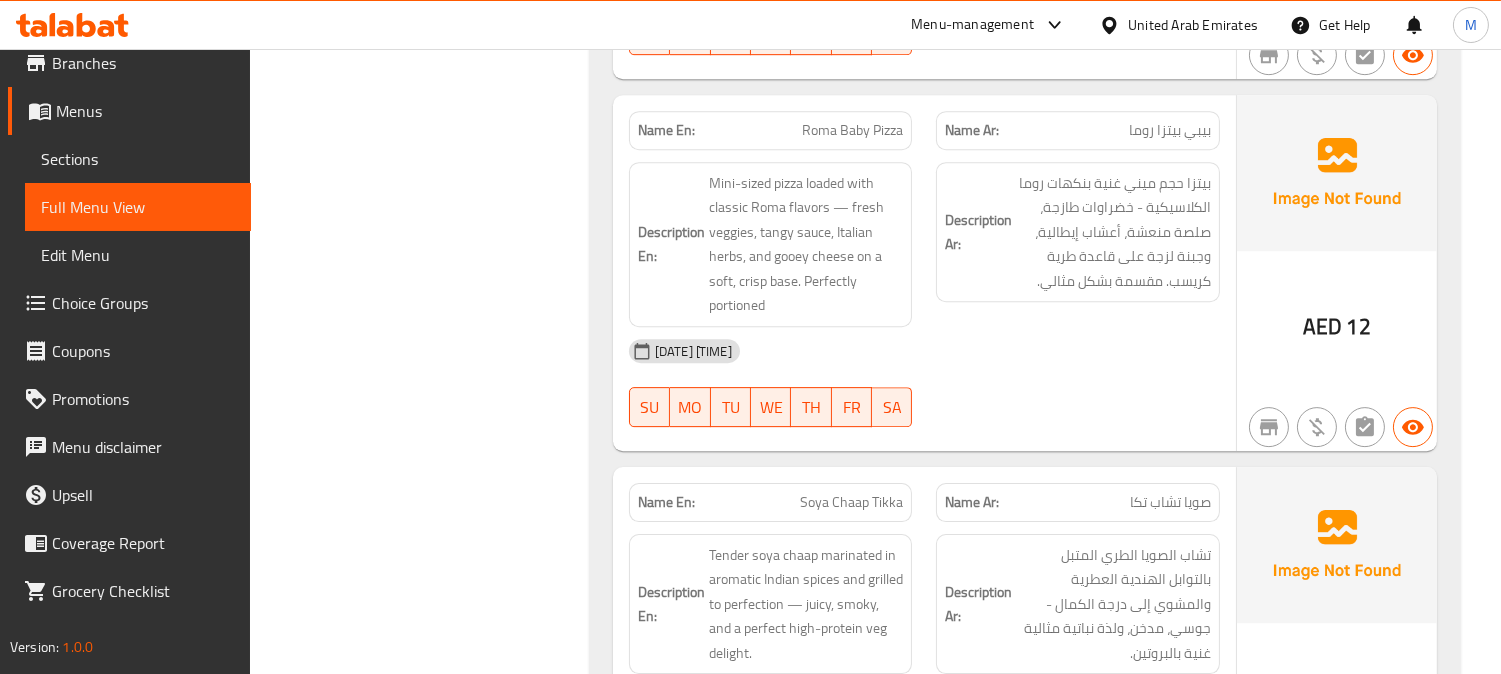 click on "Roma Baby Pizza" at bounding box center (825, -19690) 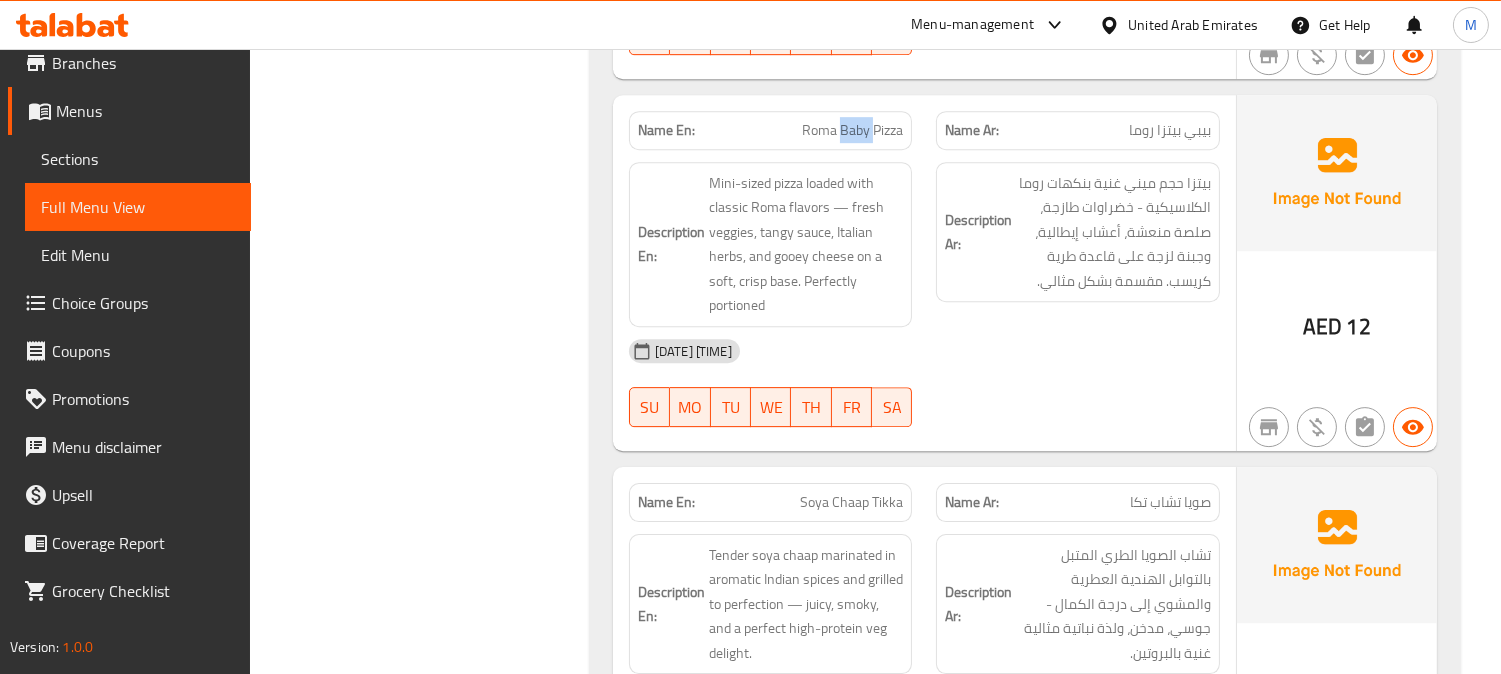 click on "Roma Baby Pizza" at bounding box center [825, -19690] 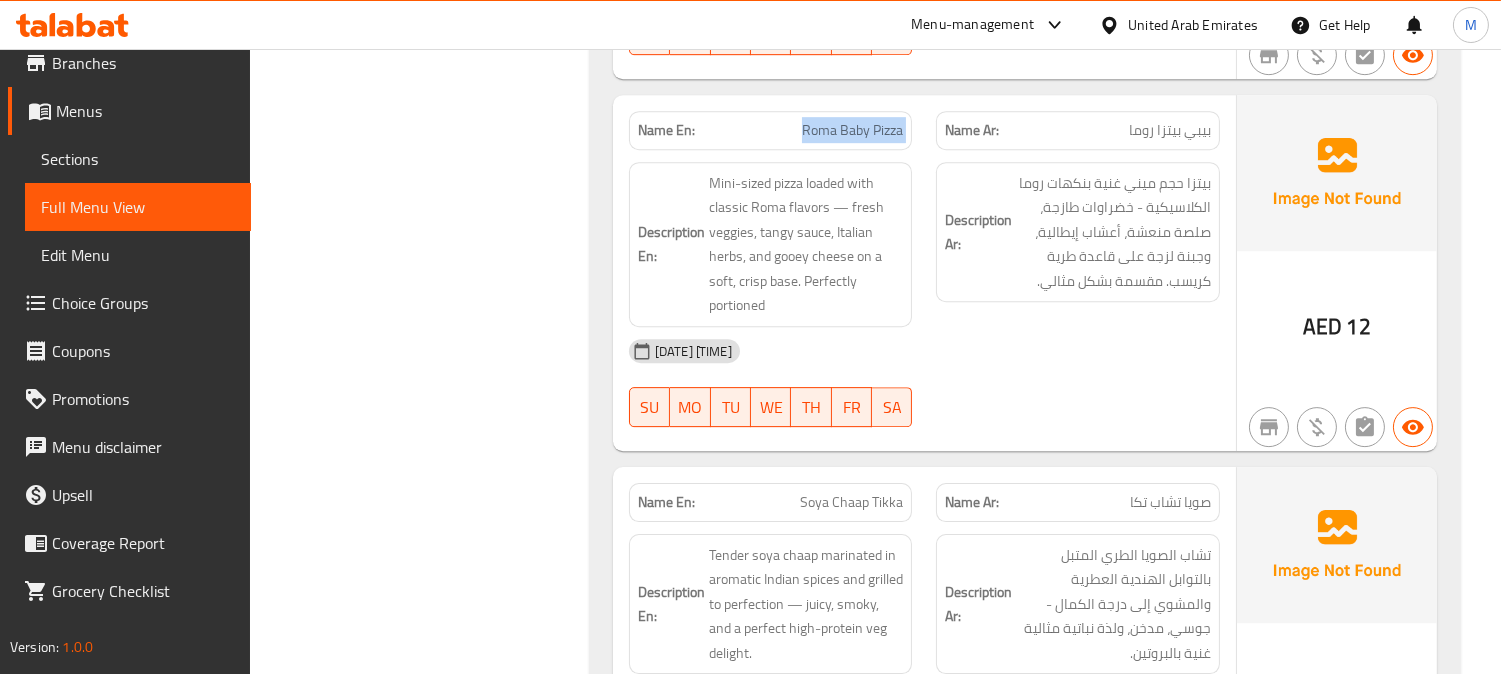 click on "Roma Baby Pizza" at bounding box center (825, -19690) 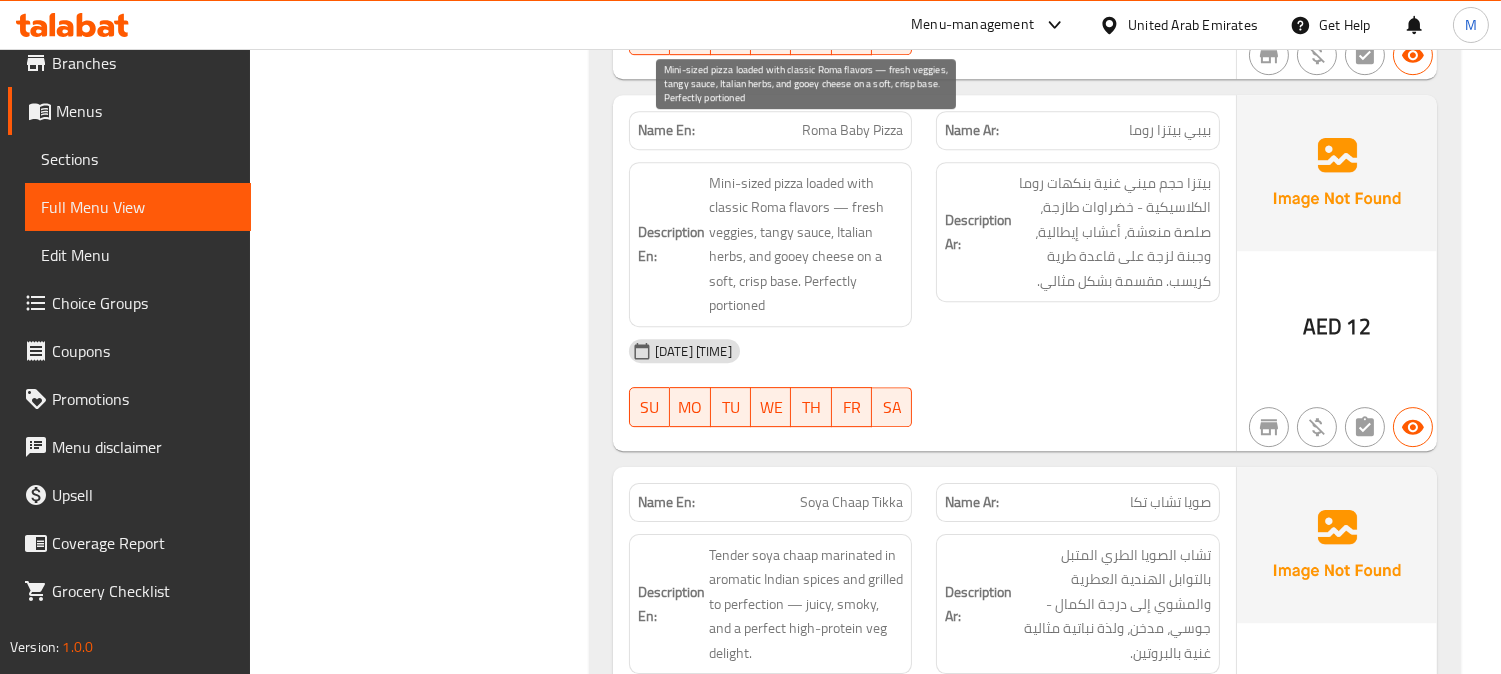 click on "Mini-sized pizza loaded with classic Roma flavors — fresh veggies, tangy sauce, Italian herbs, and gooey cheese on a soft, crisp base. Perfectly portioned" at bounding box center (806, 244) 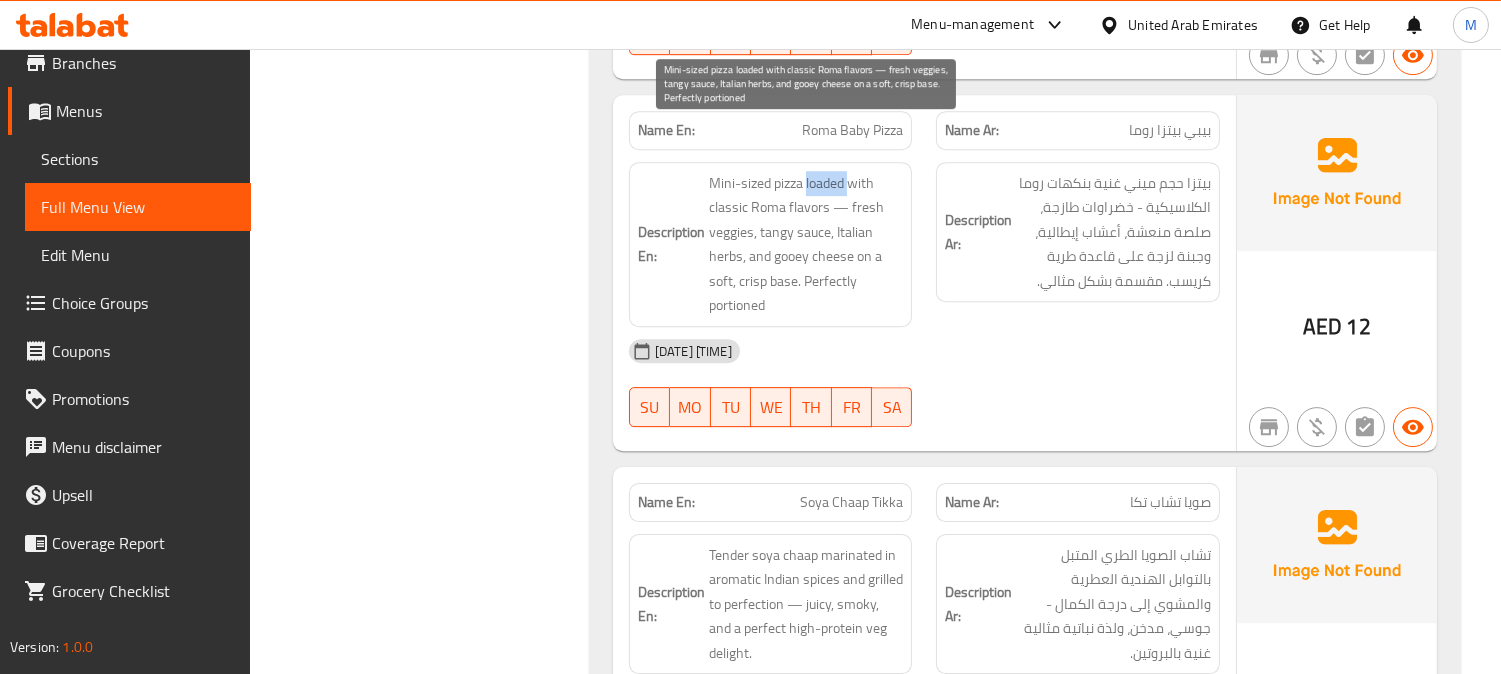 click on "Mini-sized pizza loaded with classic Roma flavors — fresh veggies, tangy sauce, Italian herbs, and gooey cheese on a soft, crisp base. Perfectly portioned" at bounding box center (806, 244) 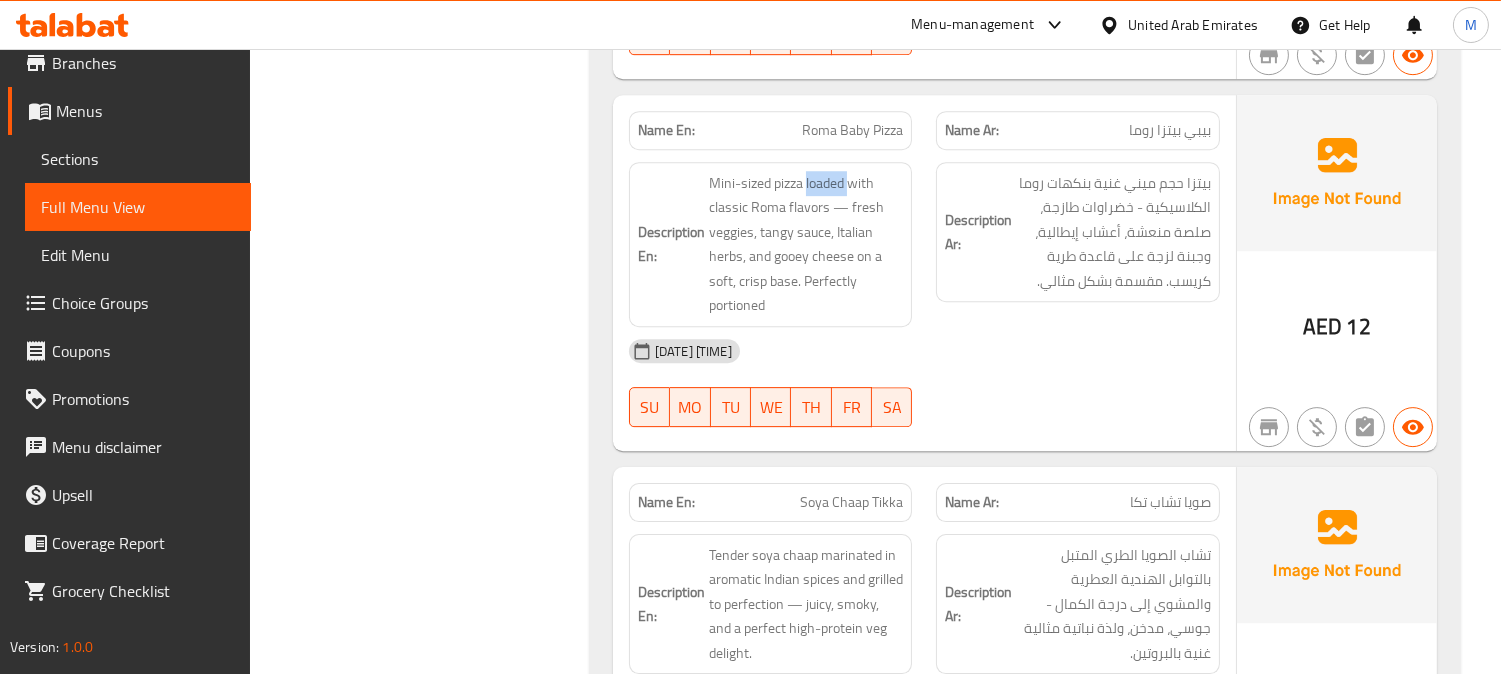 scroll, scrollTop: 25078, scrollLeft: 0, axis: vertical 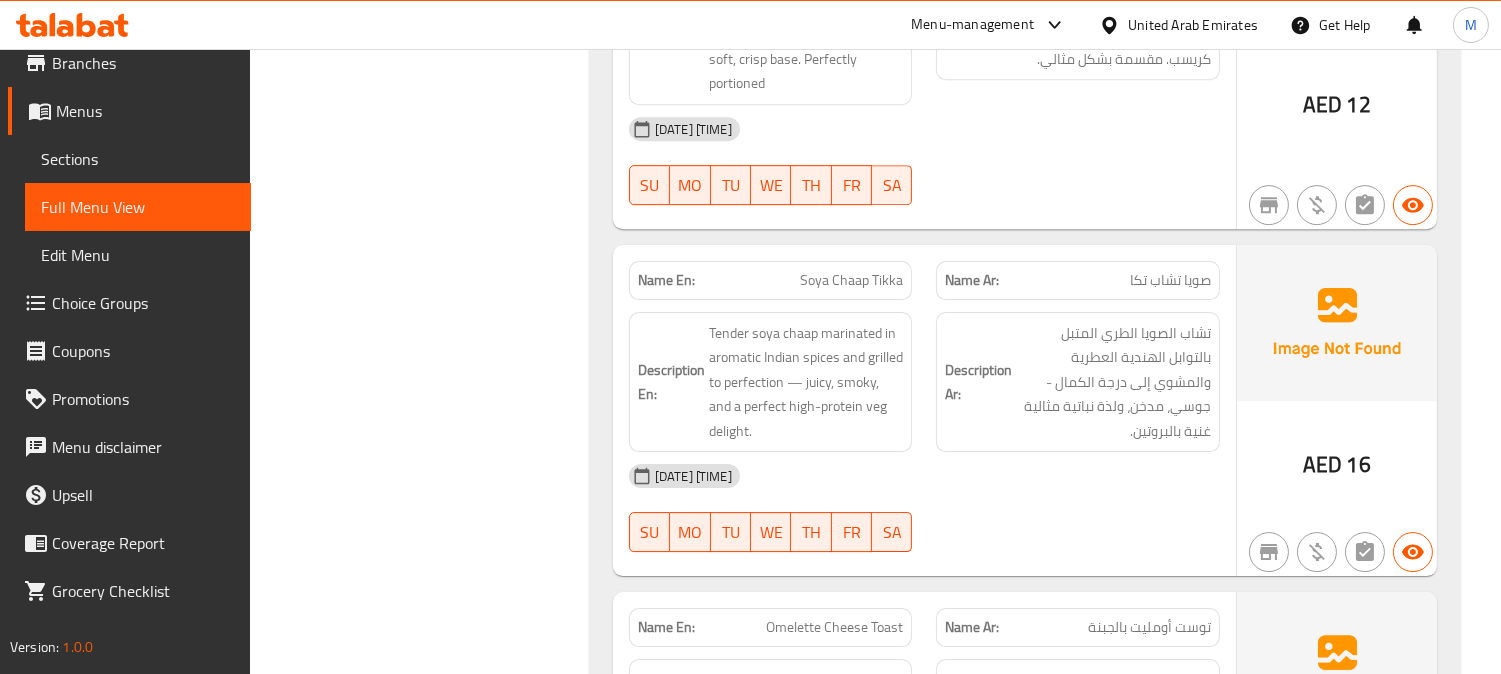 click on "Name En: Soya Chaap Tikka" at bounding box center [771, -19176] 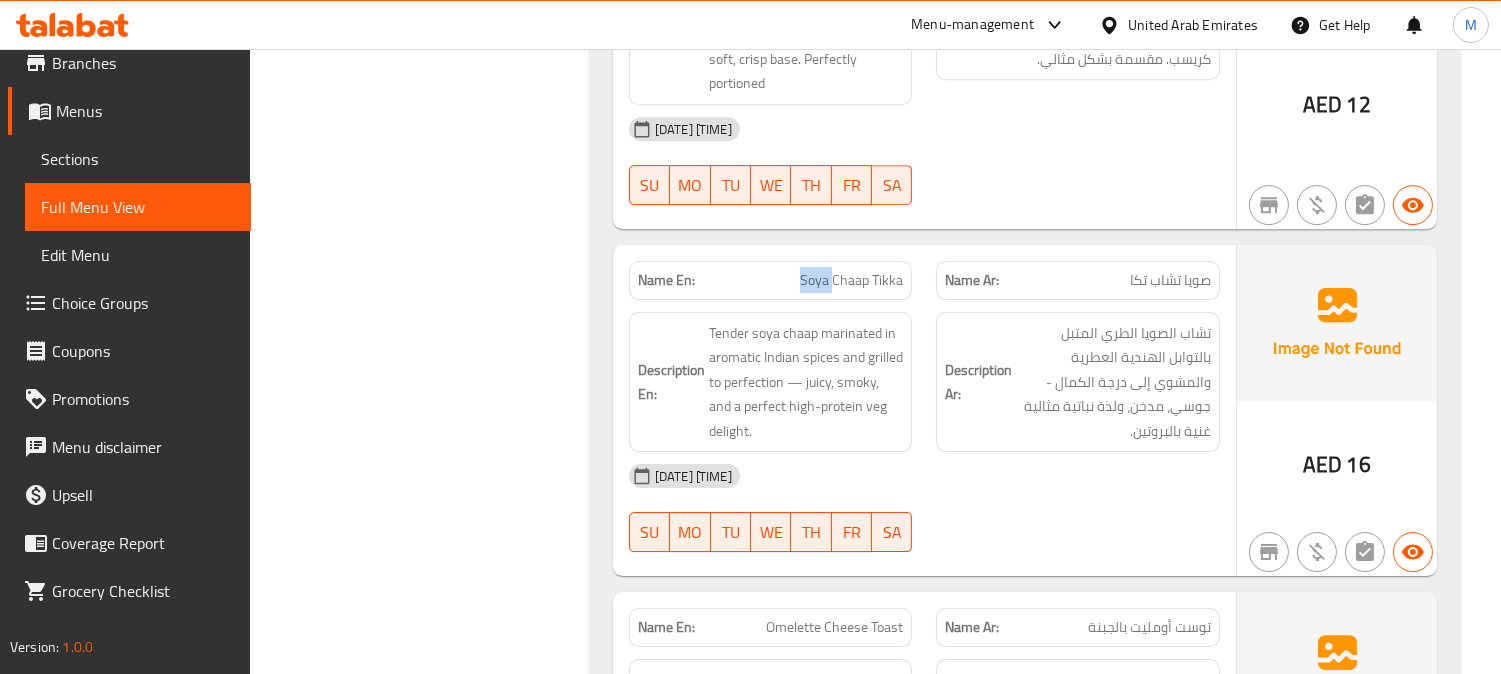 click on "Soya Chaap Tikka" at bounding box center [847, -19176] 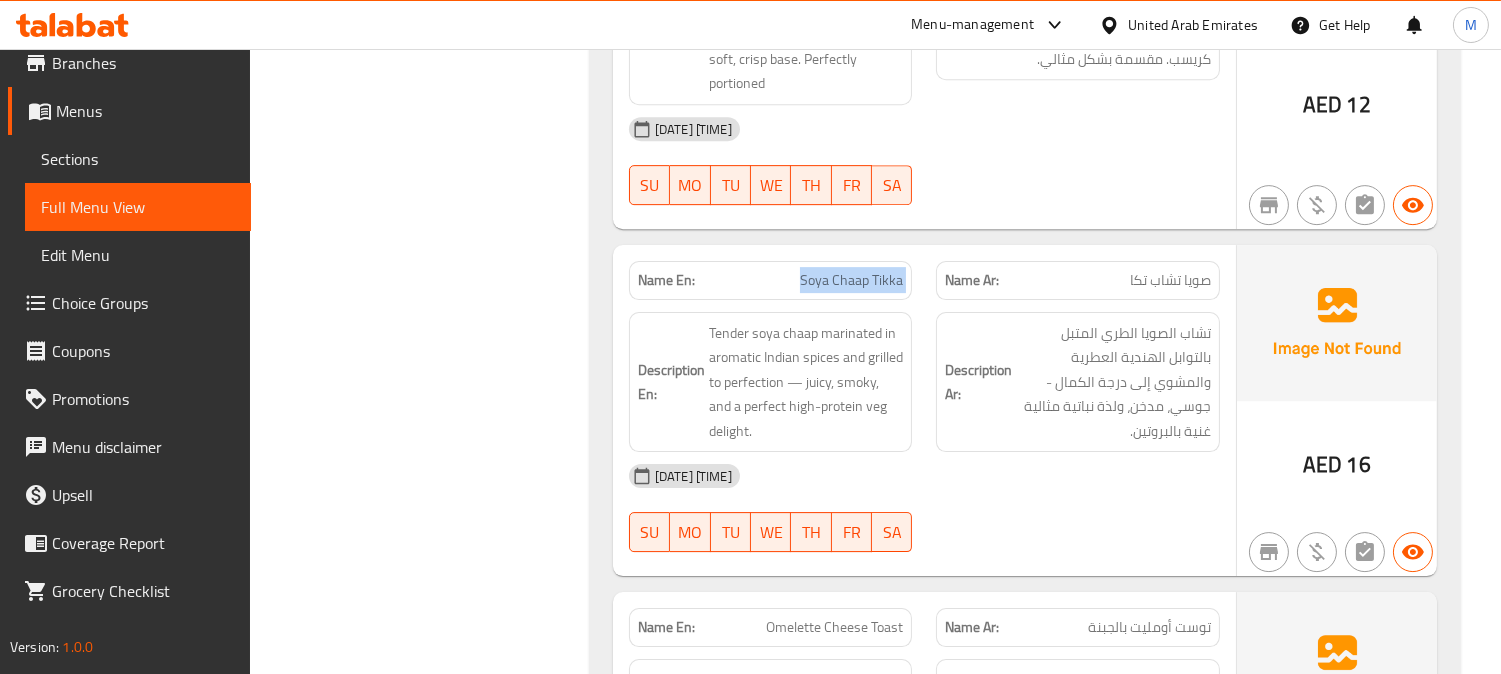 click on "Soya Chaap Tikka" at bounding box center (847, -19176) 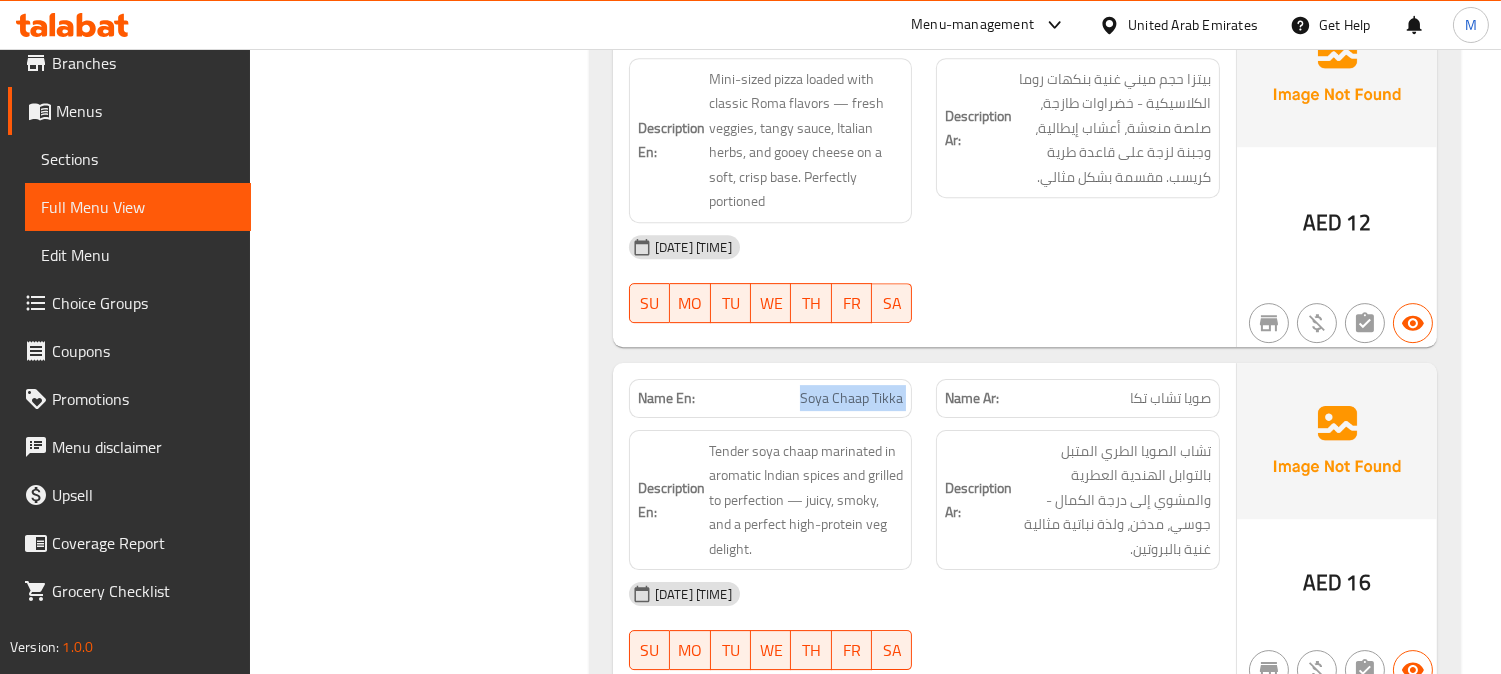 scroll, scrollTop: 24597, scrollLeft: 0, axis: vertical 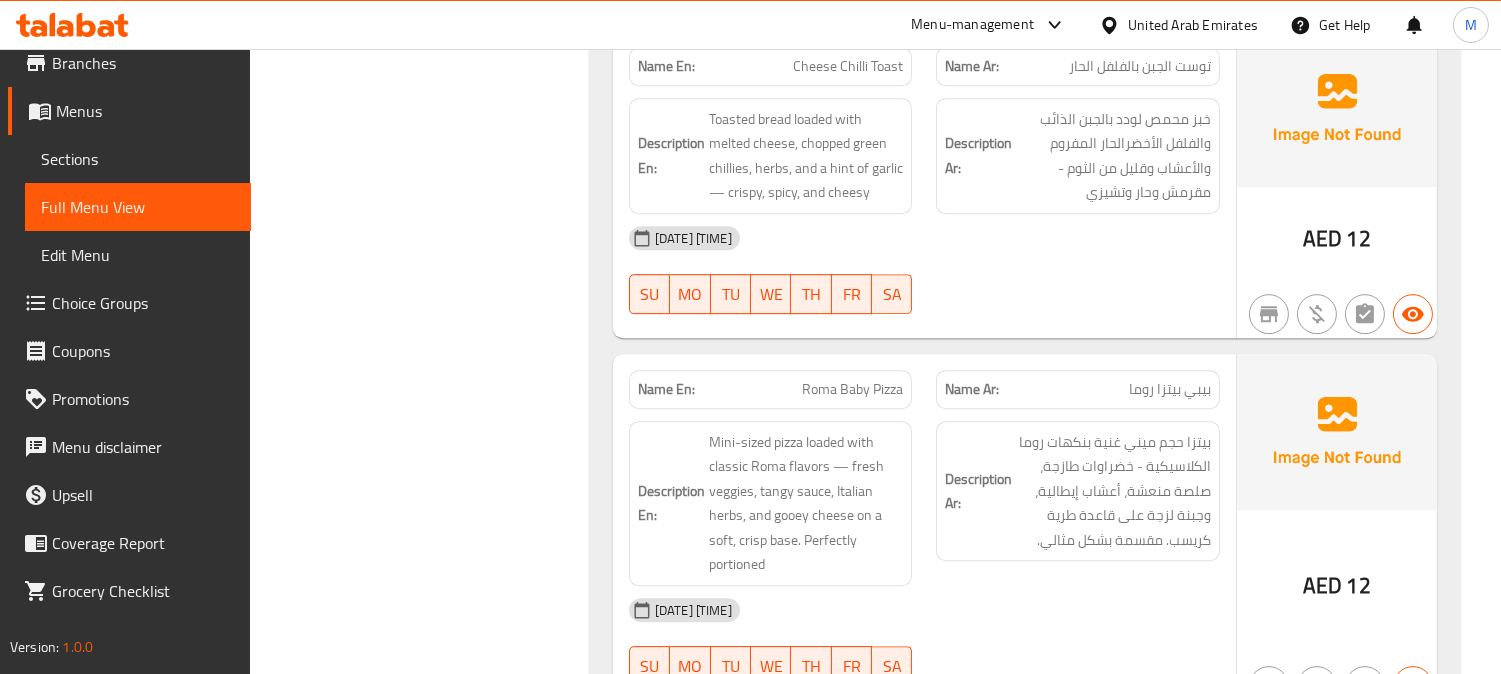 click on "Roma Baby Pizza" at bounding box center (825, -19431) 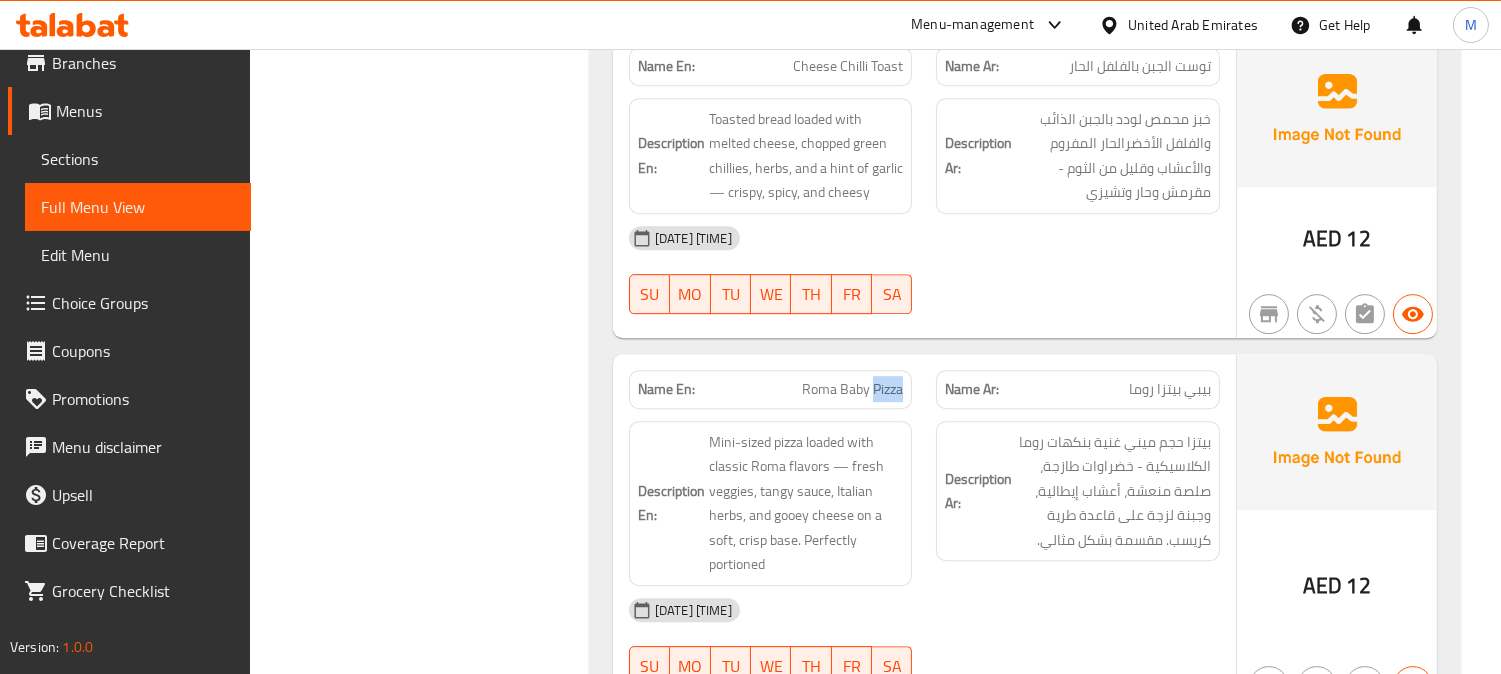 click on "Roma Baby Pizza" at bounding box center [825, -19431] 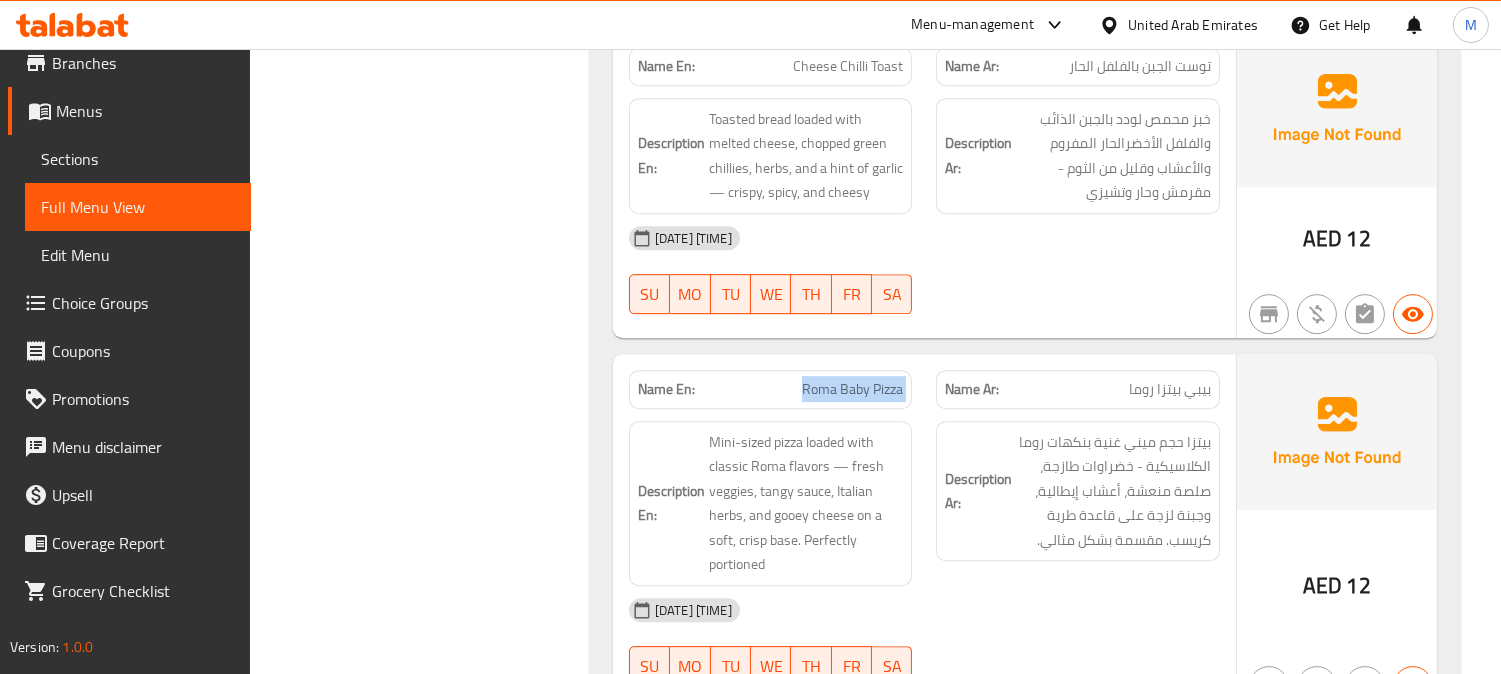 click on "Roma Baby Pizza" at bounding box center (825, -19431) 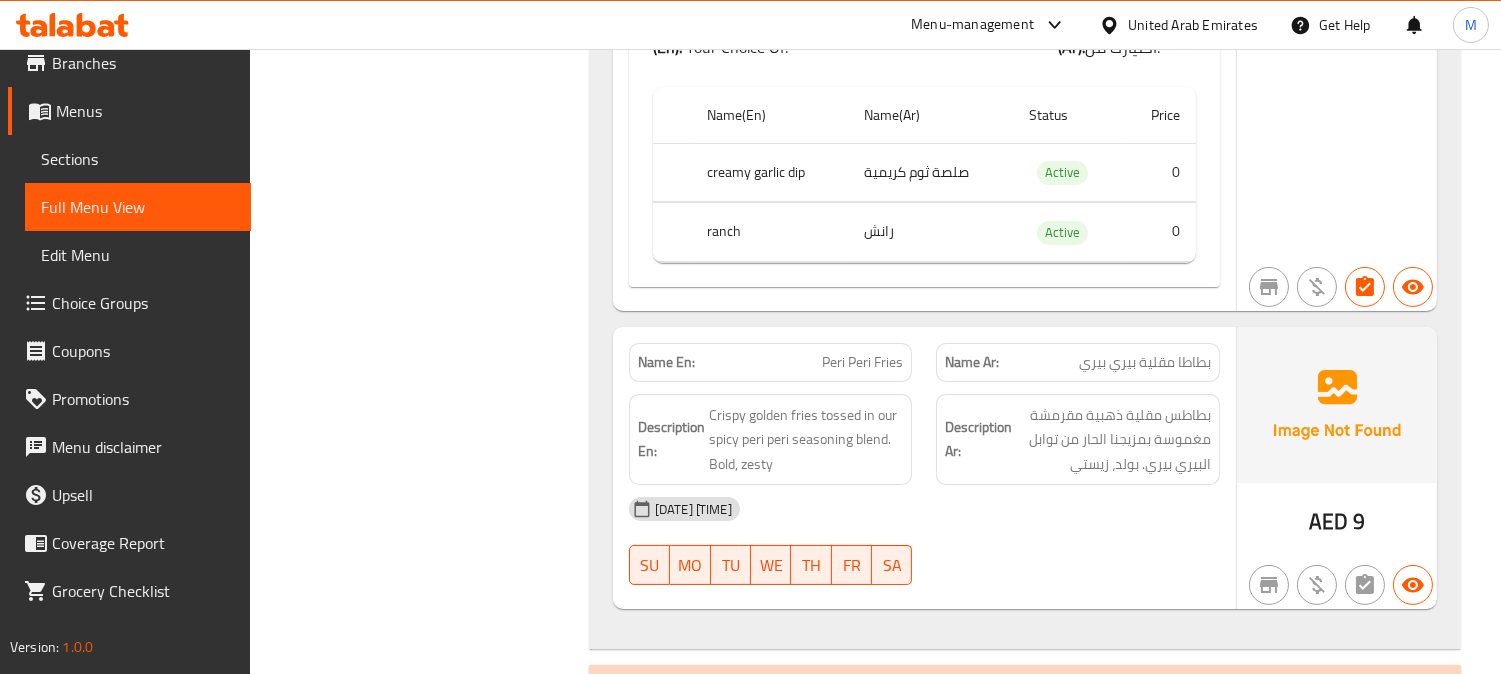 scroll, scrollTop: 27560, scrollLeft: 0, axis: vertical 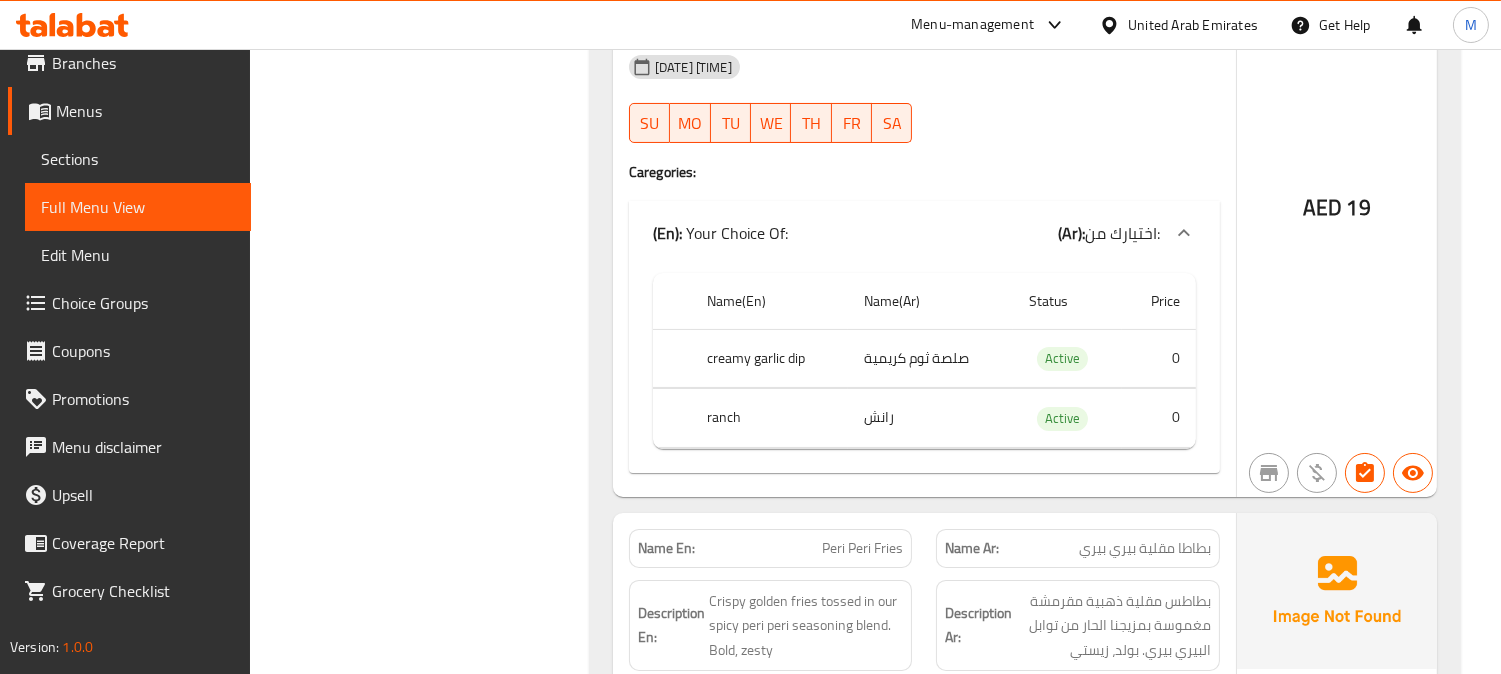 click on "AED 19" at bounding box center [1337, -4932] 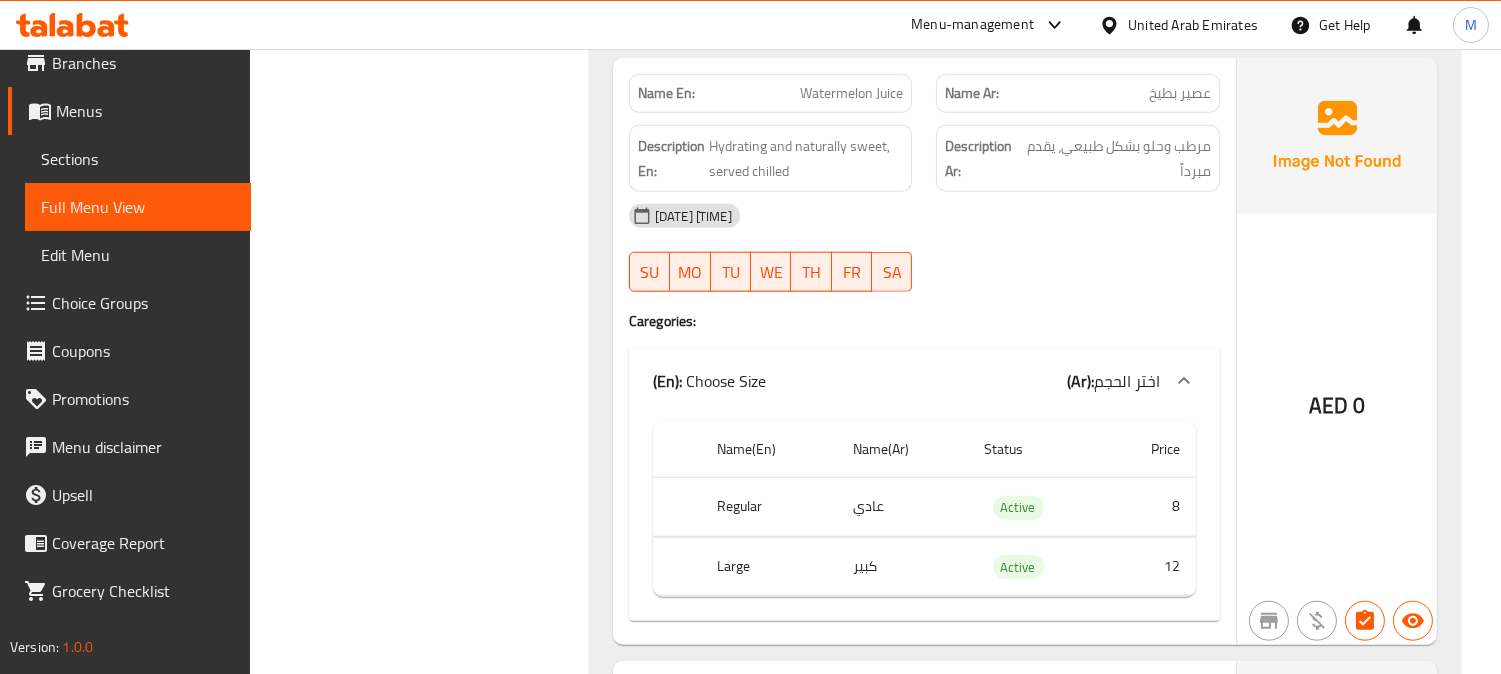 scroll, scrollTop: 16745, scrollLeft: 0, axis: vertical 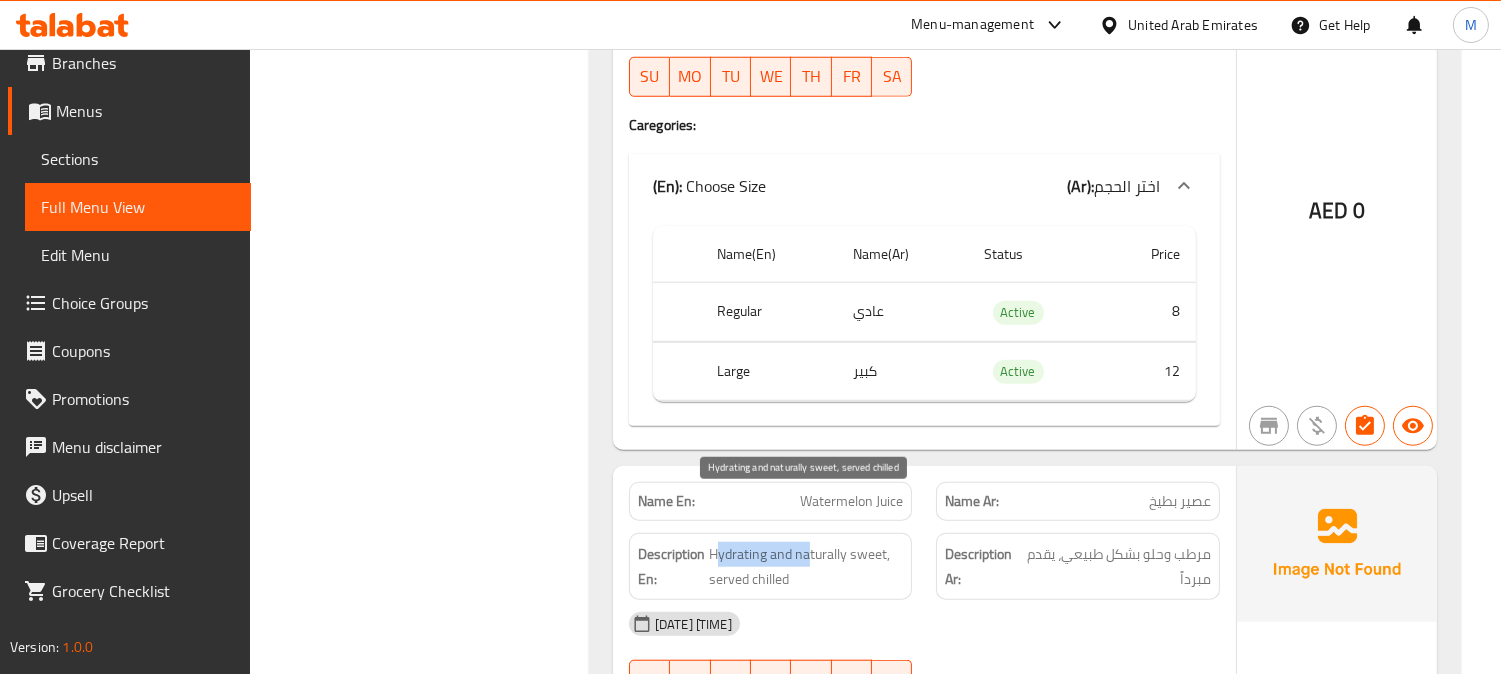 drag, startPoint x: 811, startPoint y: 516, endPoint x: 714, endPoint y: 501, distance: 98.15294 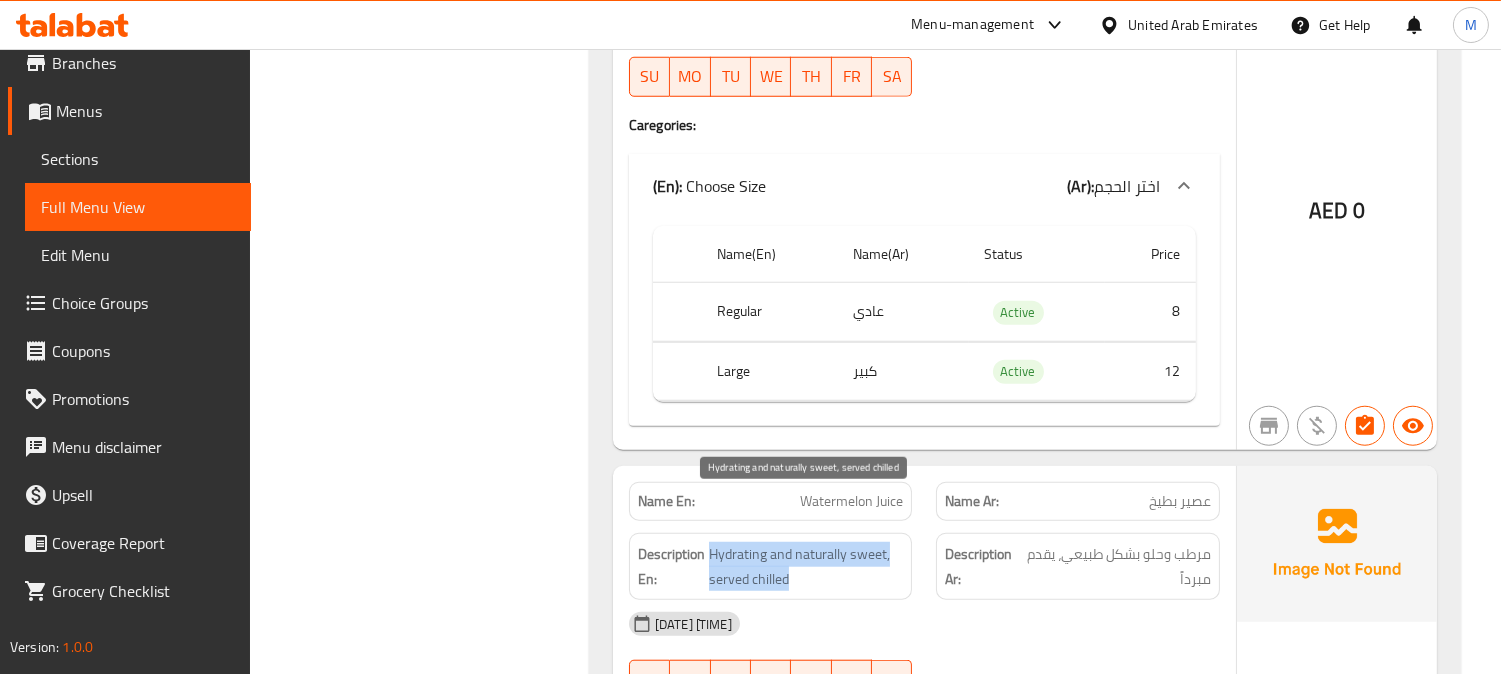 drag, startPoint x: 708, startPoint y: 502, endPoint x: 801, endPoint y: 532, distance: 97.71899 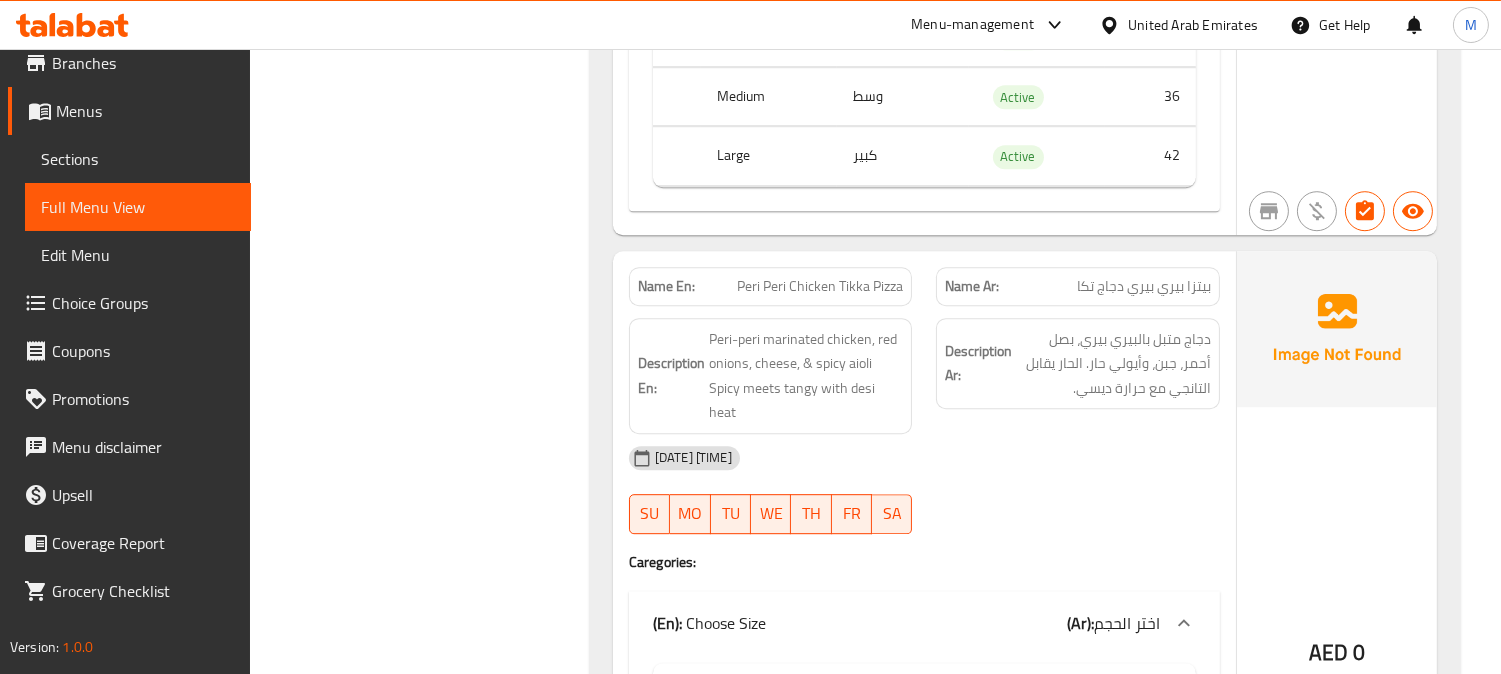 scroll, scrollTop: 10560, scrollLeft: 0, axis: vertical 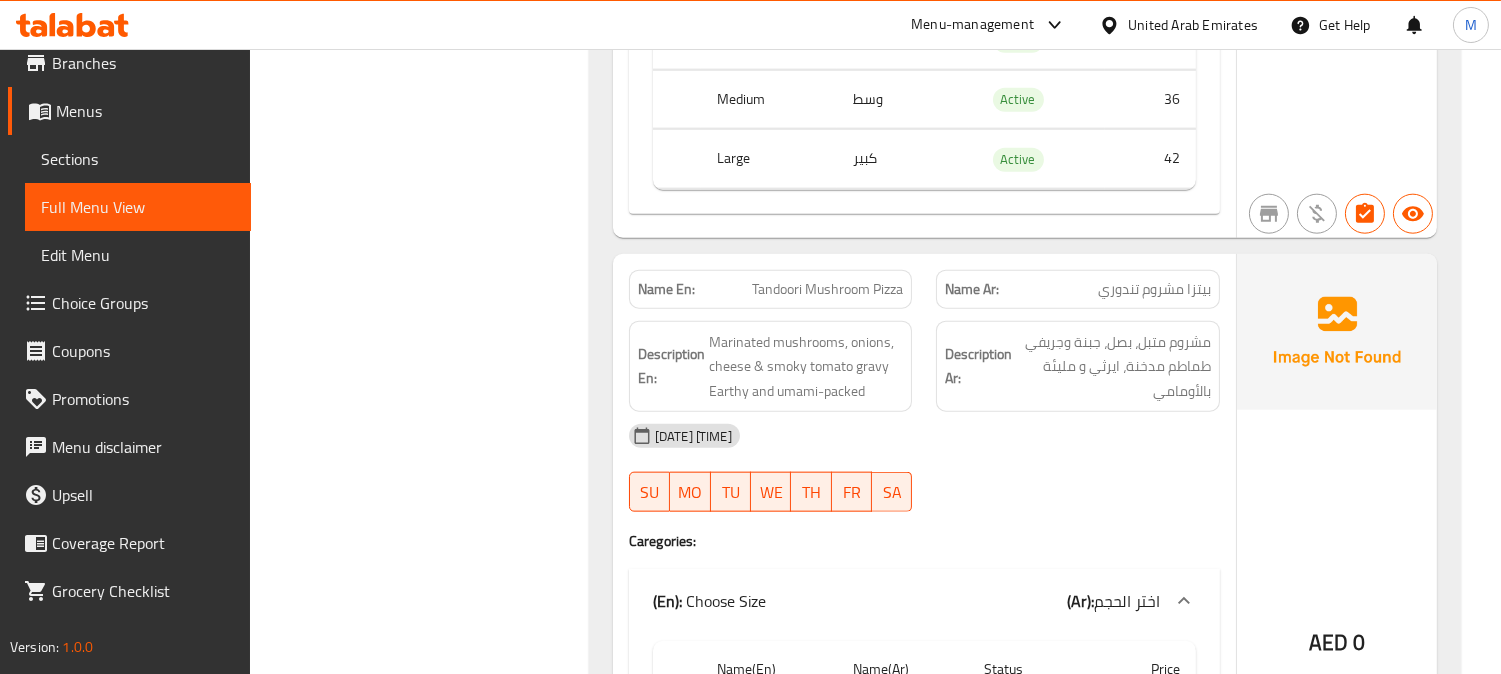 click on "Filter Branches Branches Popular filters Free items Branch specific items Has choices Upsell items Availability filters Available Not available View filters Collapse sections Collapse categories Collapse Choices" at bounding box center (427, 11324) 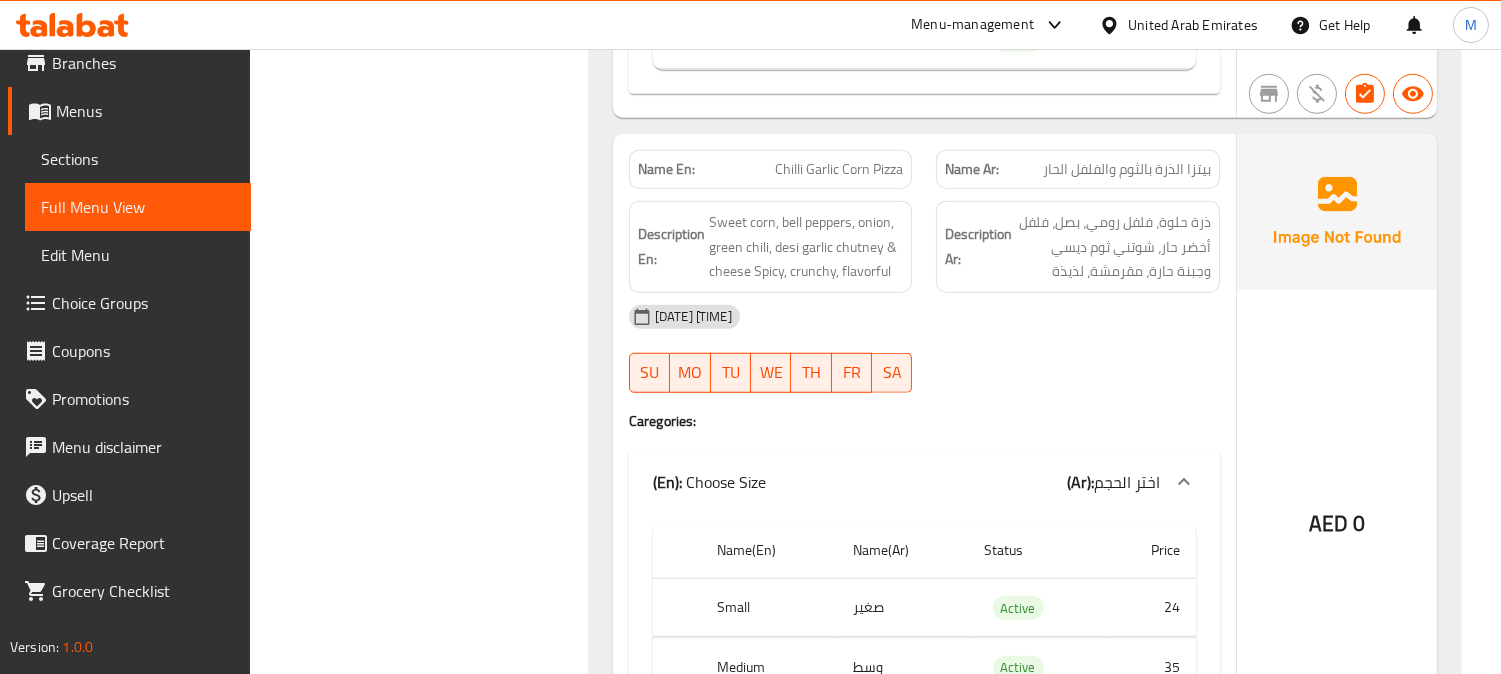 scroll, scrollTop: 2745, scrollLeft: 0, axis: vertical 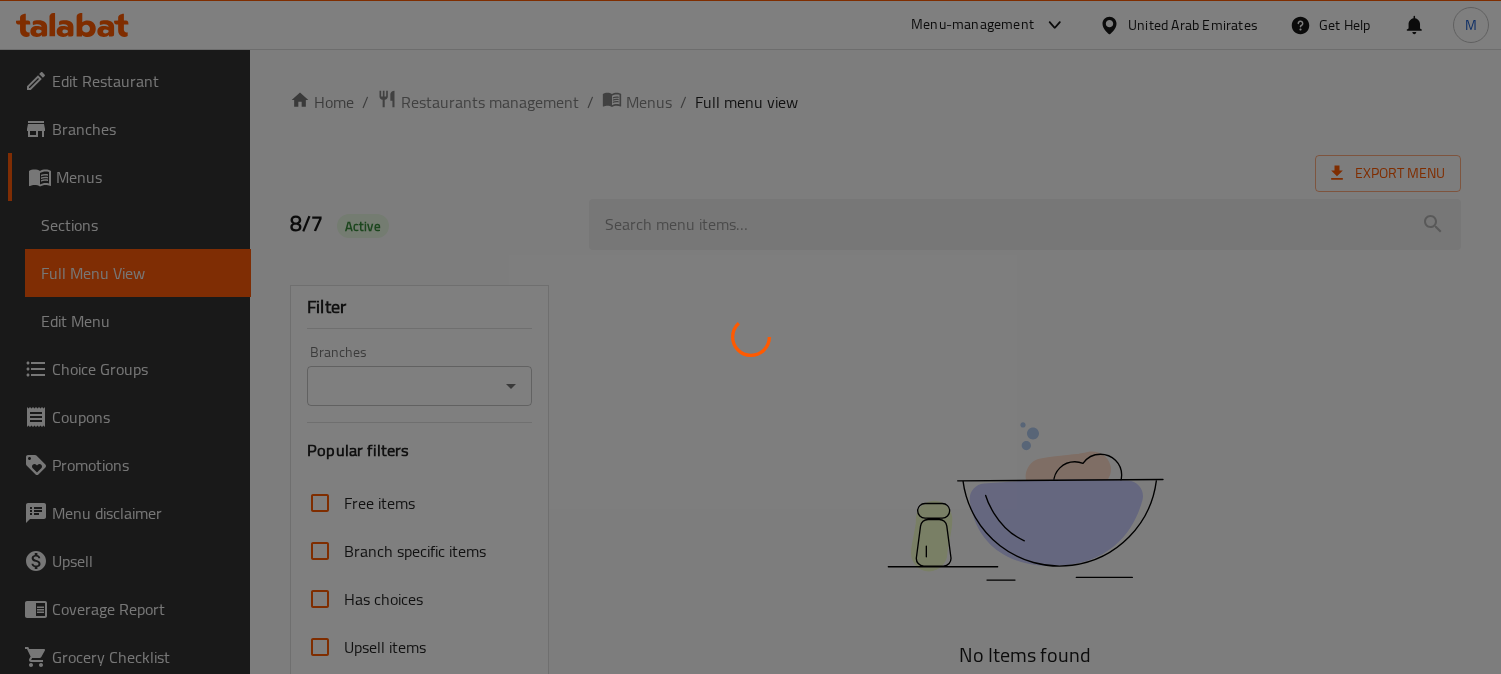 click at bounding box center (750, 337) 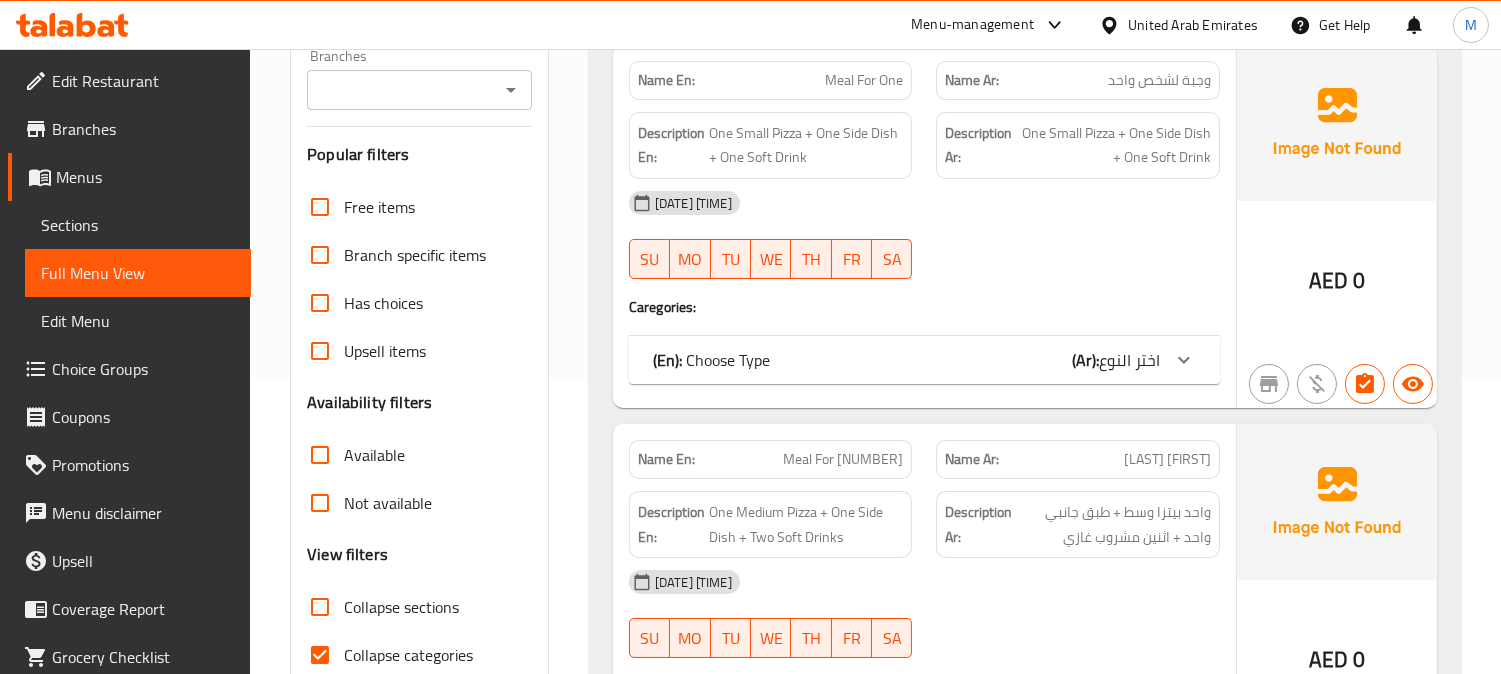 scroll, scrollTop: 186, scrollLeft: 0, axis: vertical 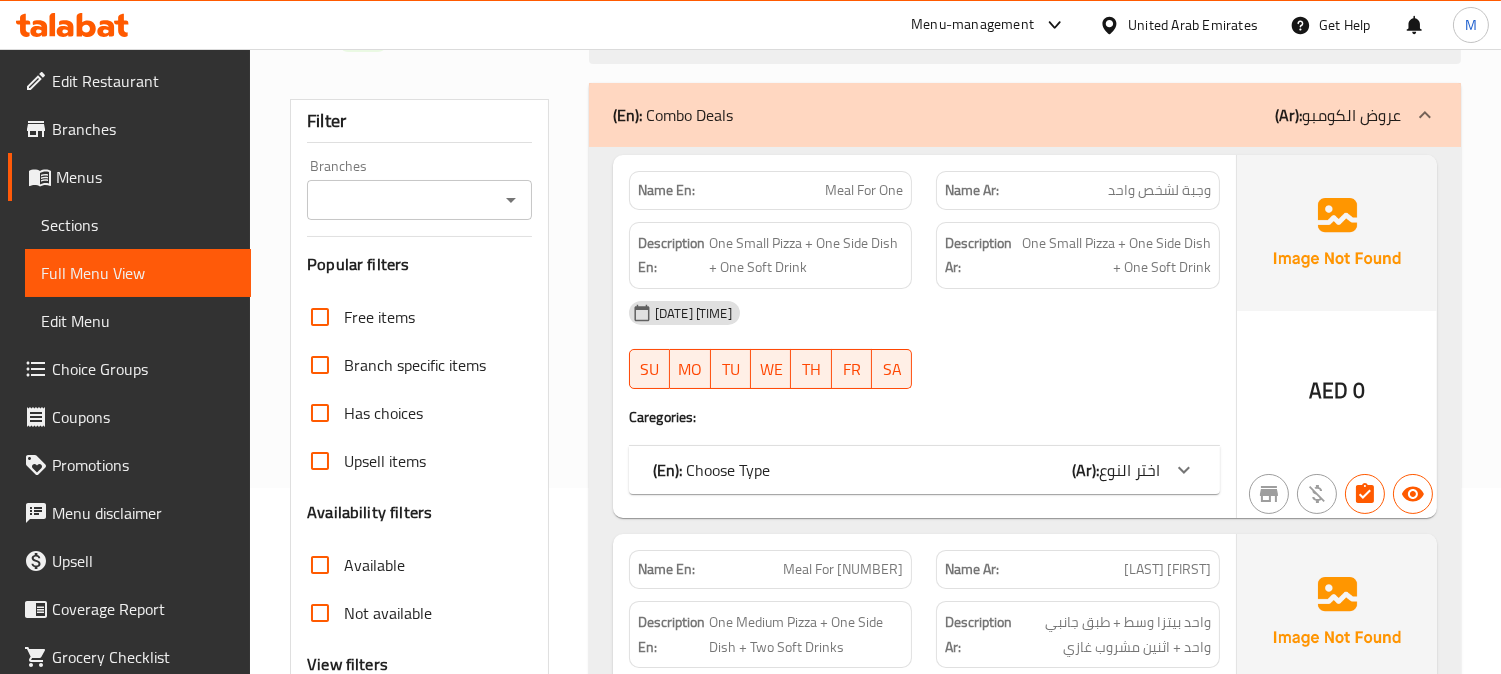 click on "Sections" at bounding box center (138, 225) 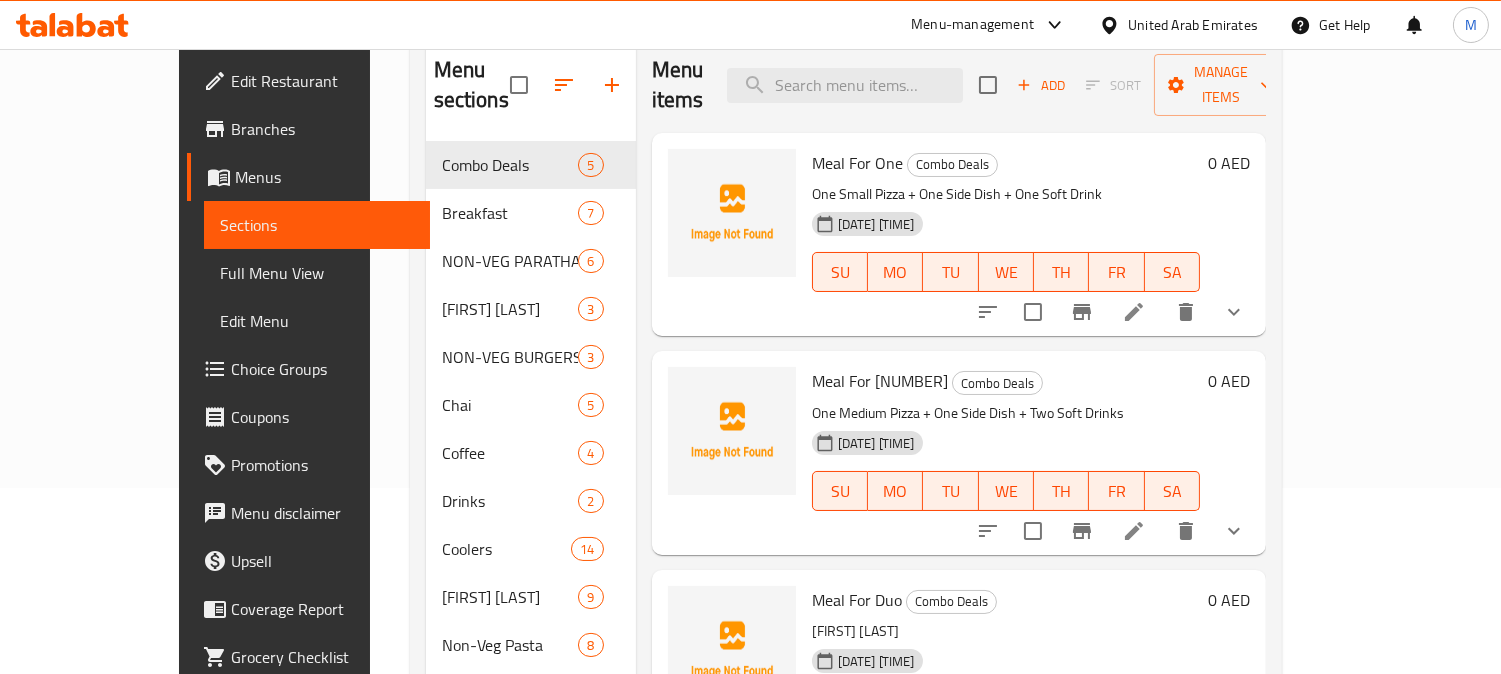 scroll, scrollTop: 185, scrollLeft: 0, axis: vertical 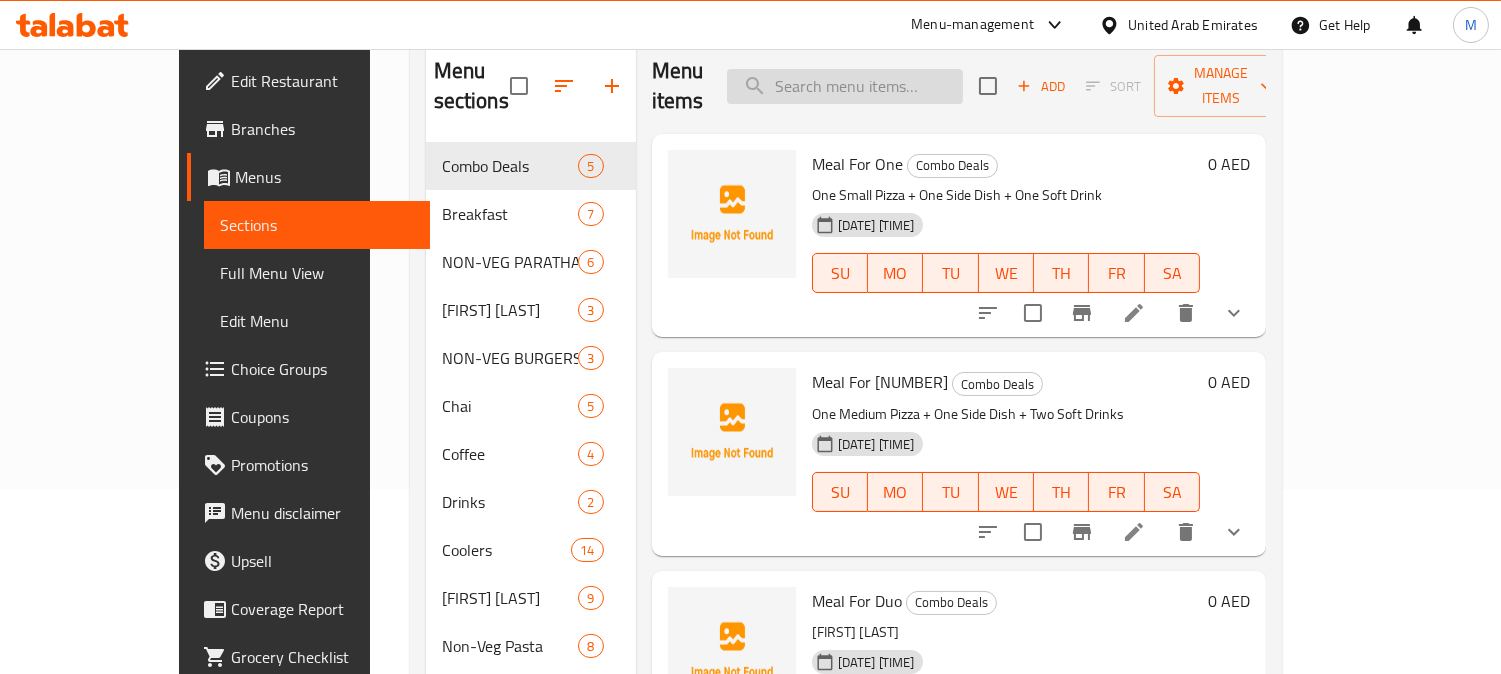 click at bounding box center (845, 86) 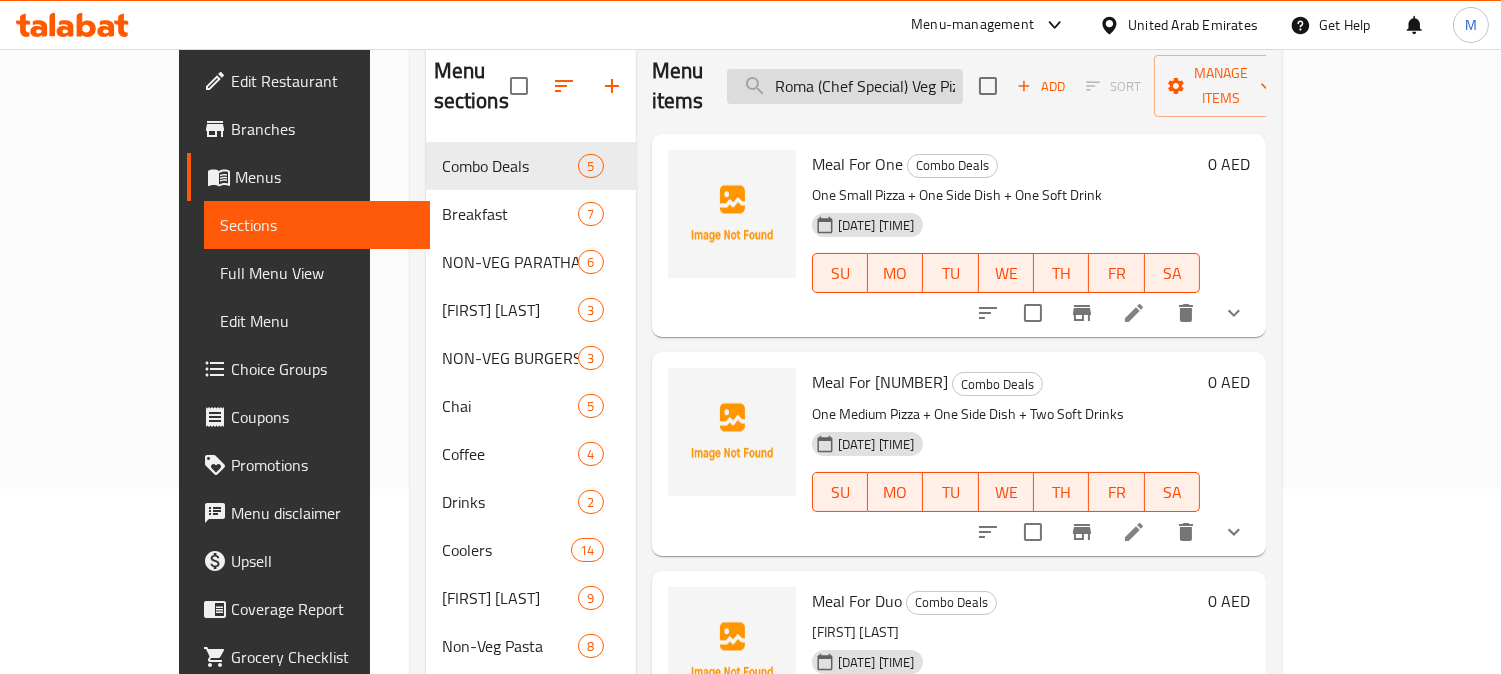 scroll, scrollTop: 0, scrollLeft: 21, axis: horizontal 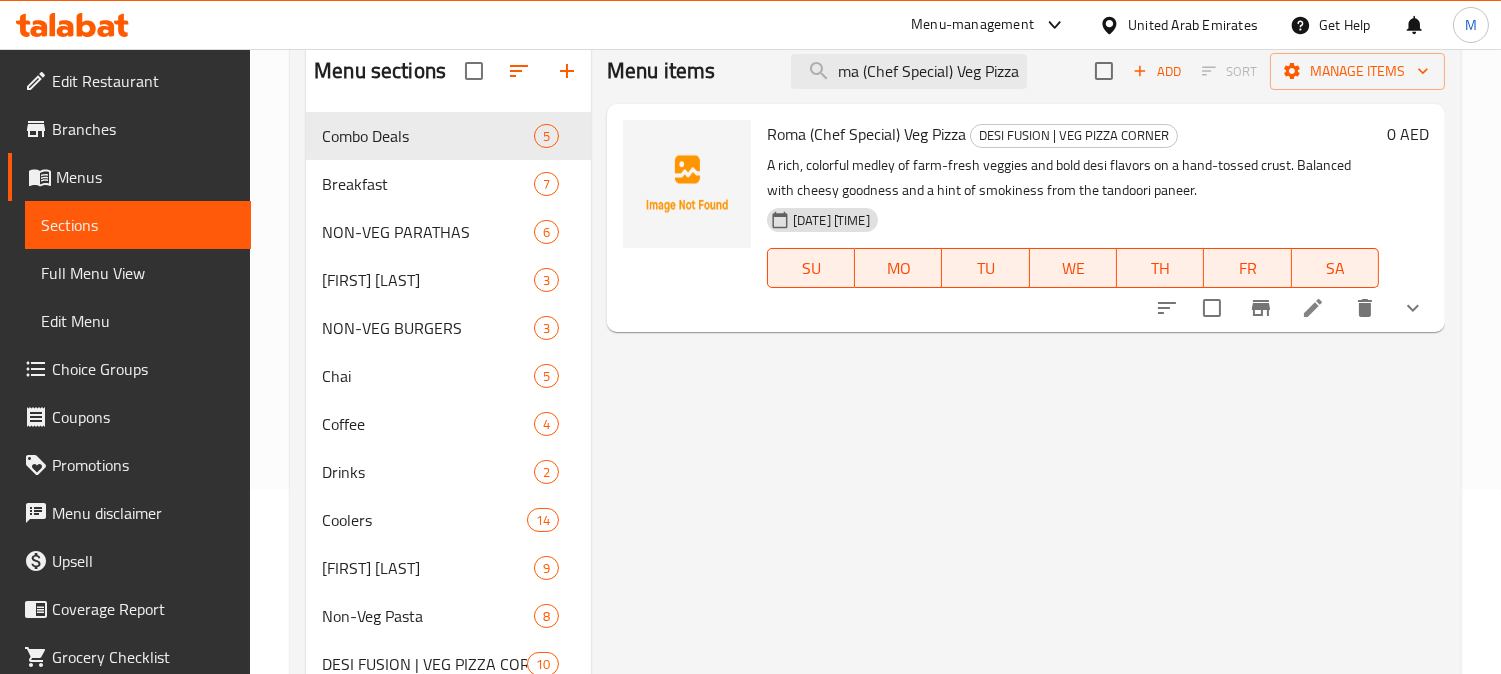 type on "Roma (Chef Special) Veg Pizza" 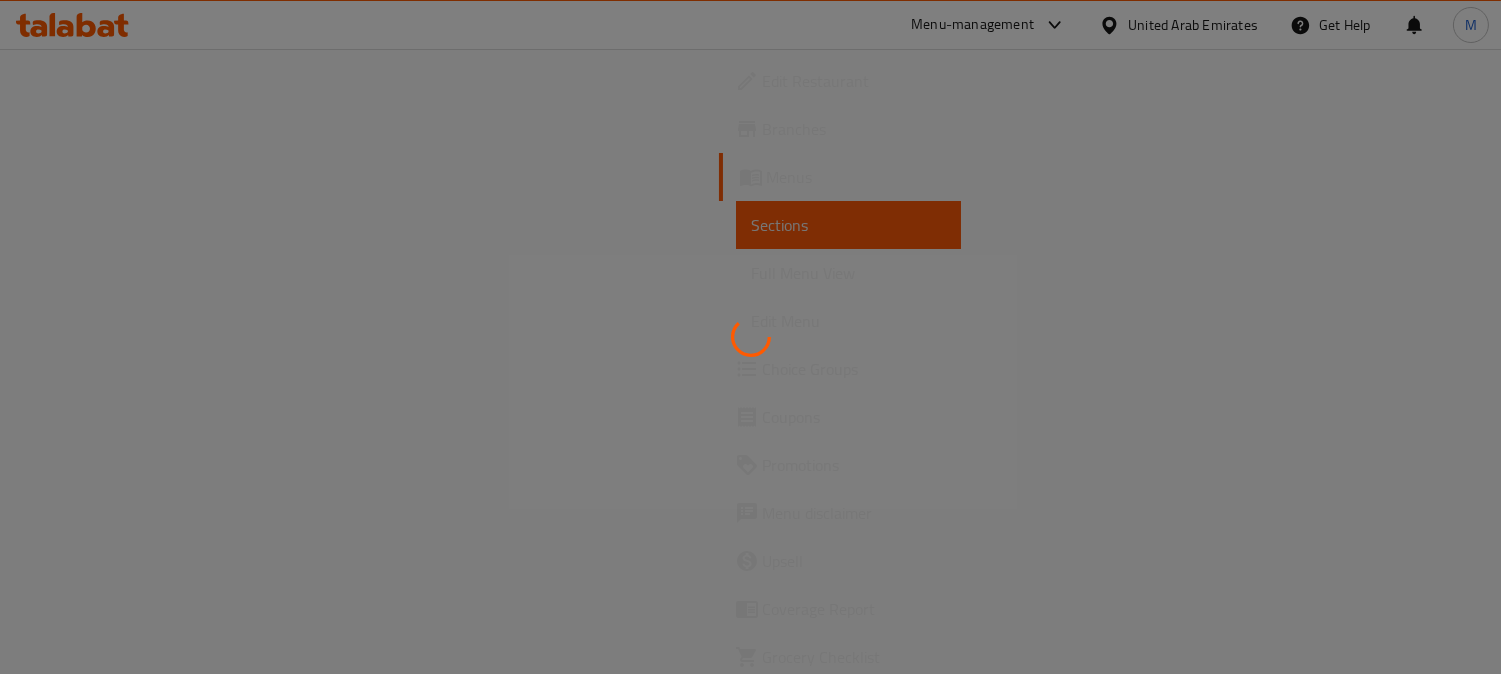 scroll, scrollTop: 0, scrollLeft: 0, axis: both 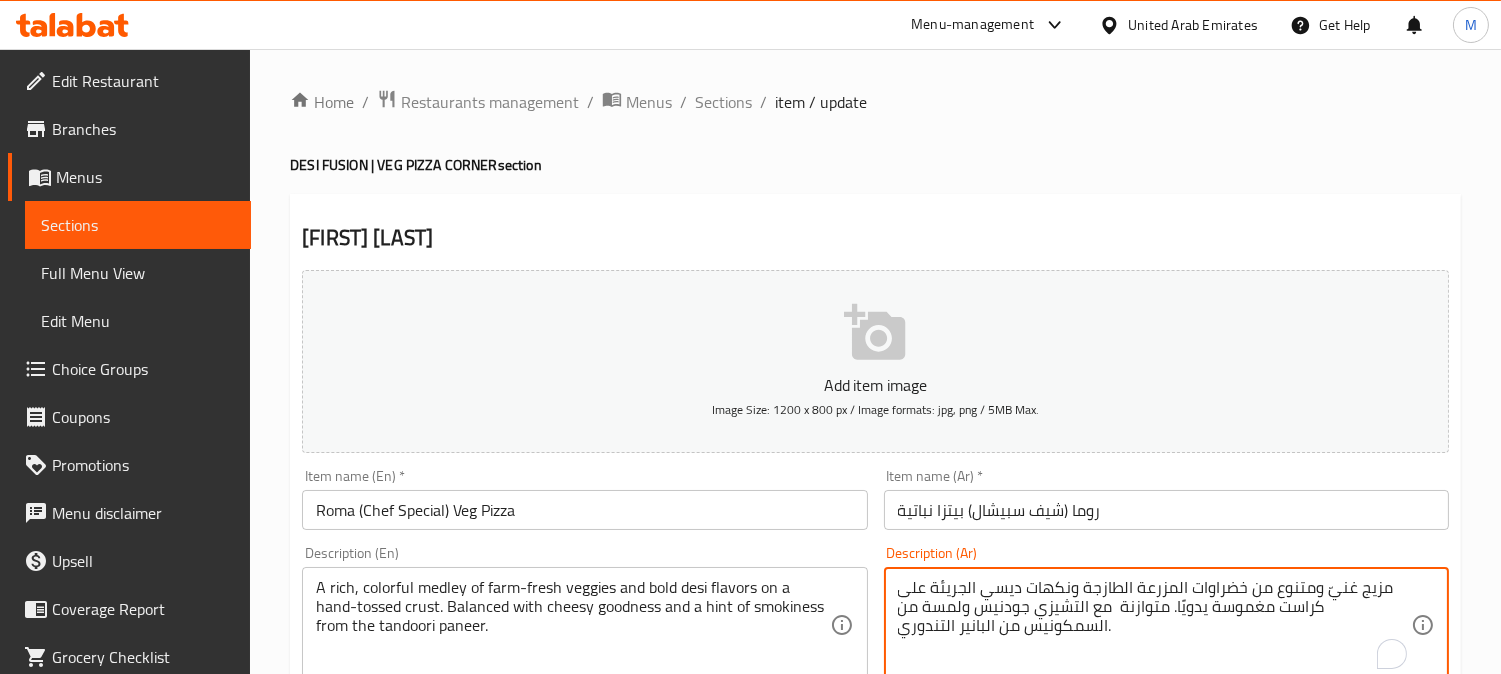 drag, startPoint x: 1306, startPoint y: 595, endPoint x: 1272, endPoint y: 588, distance: 34.713108 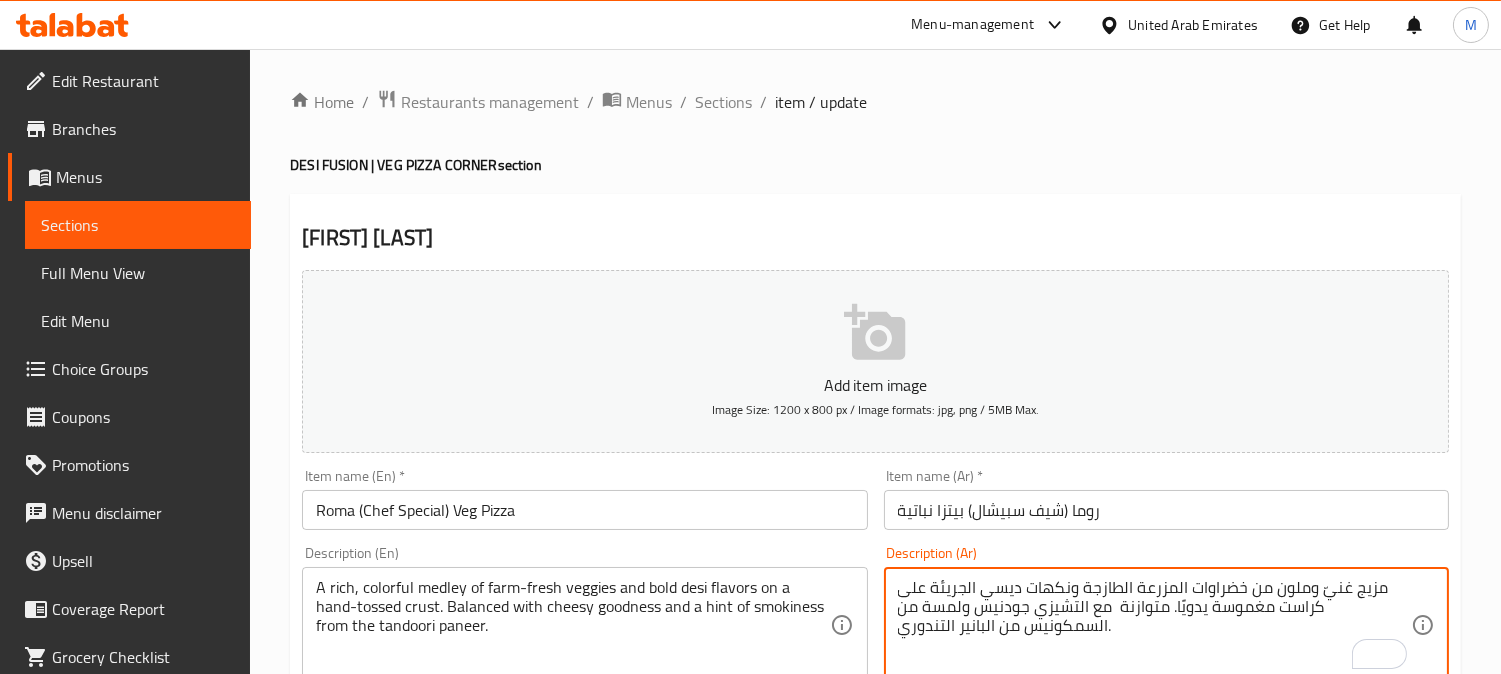 click on "مزيج غنيّ وملون من خضراوات المزرعة الطازجة ونكهات ديسي الجريئة على كراست مغموسة يدويًا. متوازنة  مع التشيزي جودنيس ولمسة من السمكونيس من البانير التندوري." at bounding box center (1154, 625) 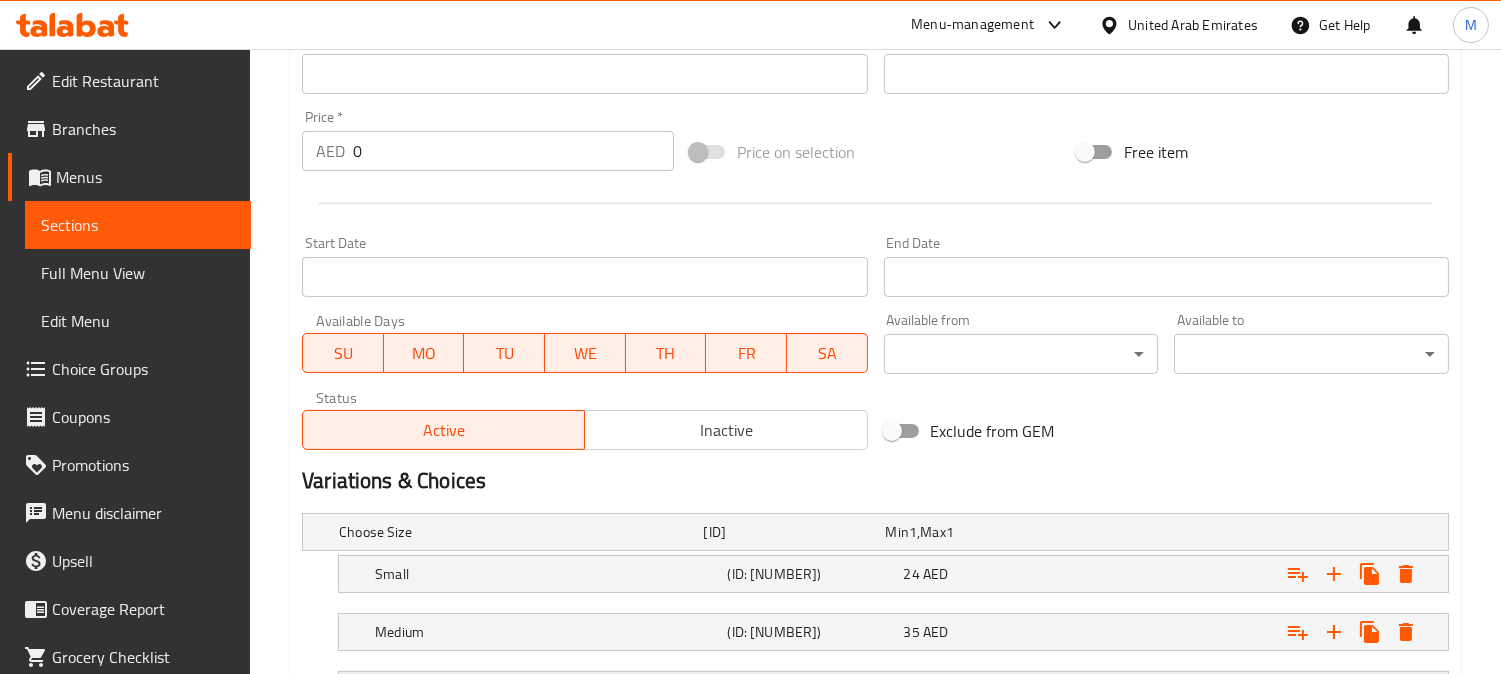 scroll, scrollTop: 842, scrollLeft: 0, axis: vertical 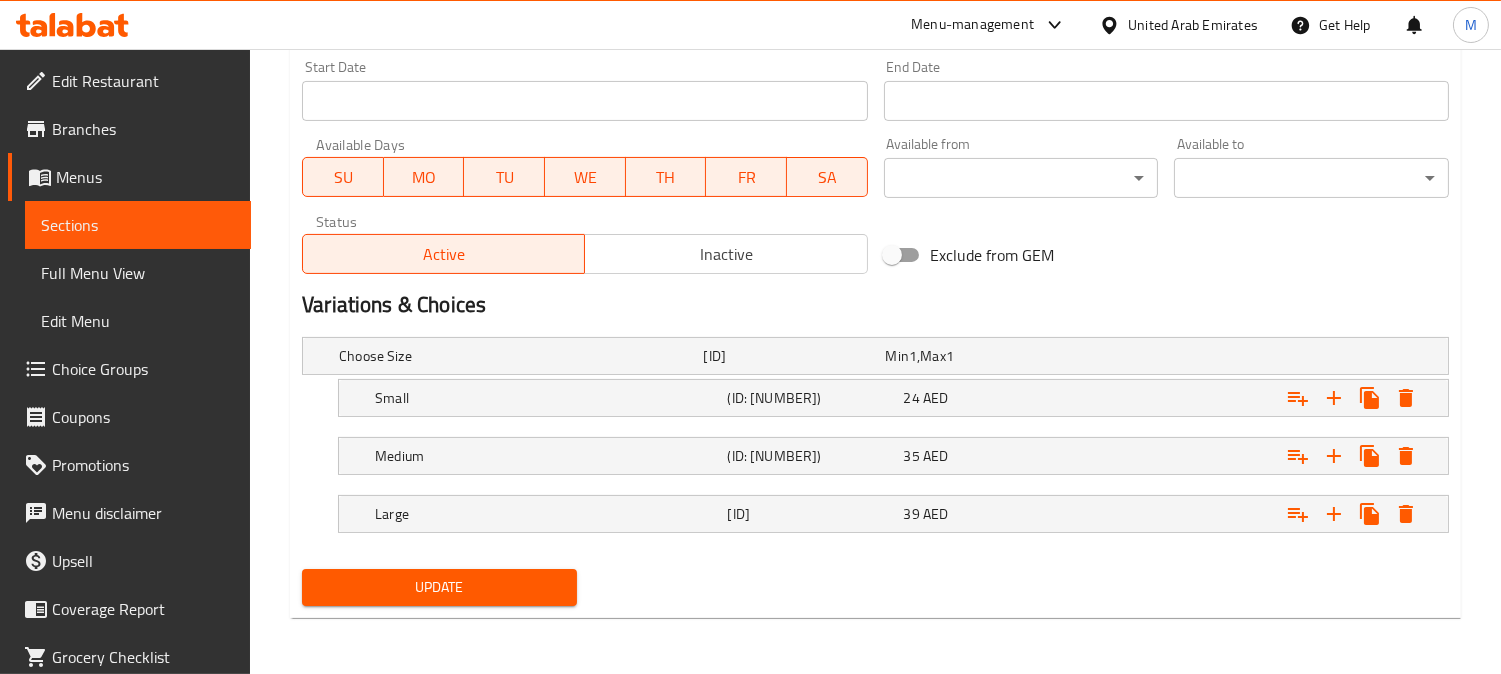 type on "مزيج غنيّ وملون من خضراوات المزرعة الطازجة ونكهات ديسي البولد على كراست مغموسة يدويًا. متوازنة مع التشيزي جودنيس ولمسة من السمكونيس من البانير التندوري." 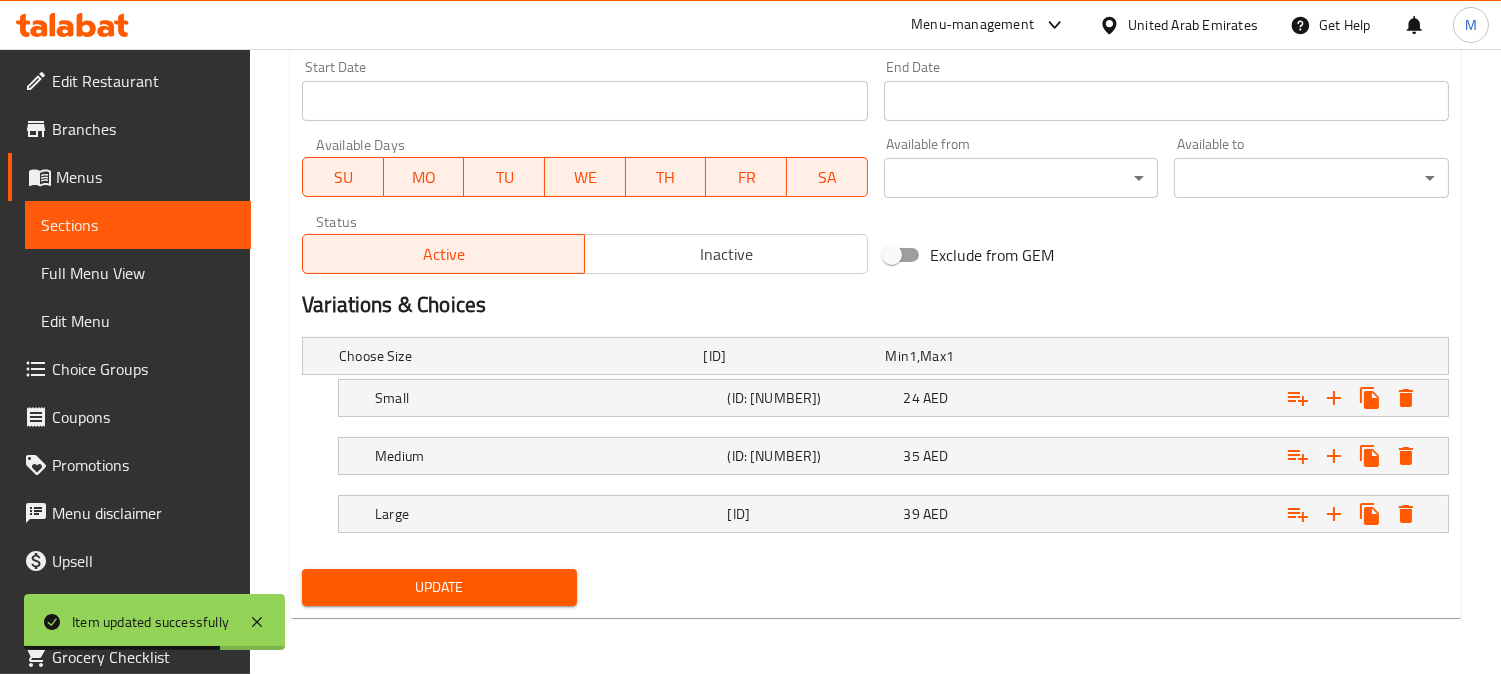 scroll, scrollTop: 0, scrollLeft: 0, axis: both 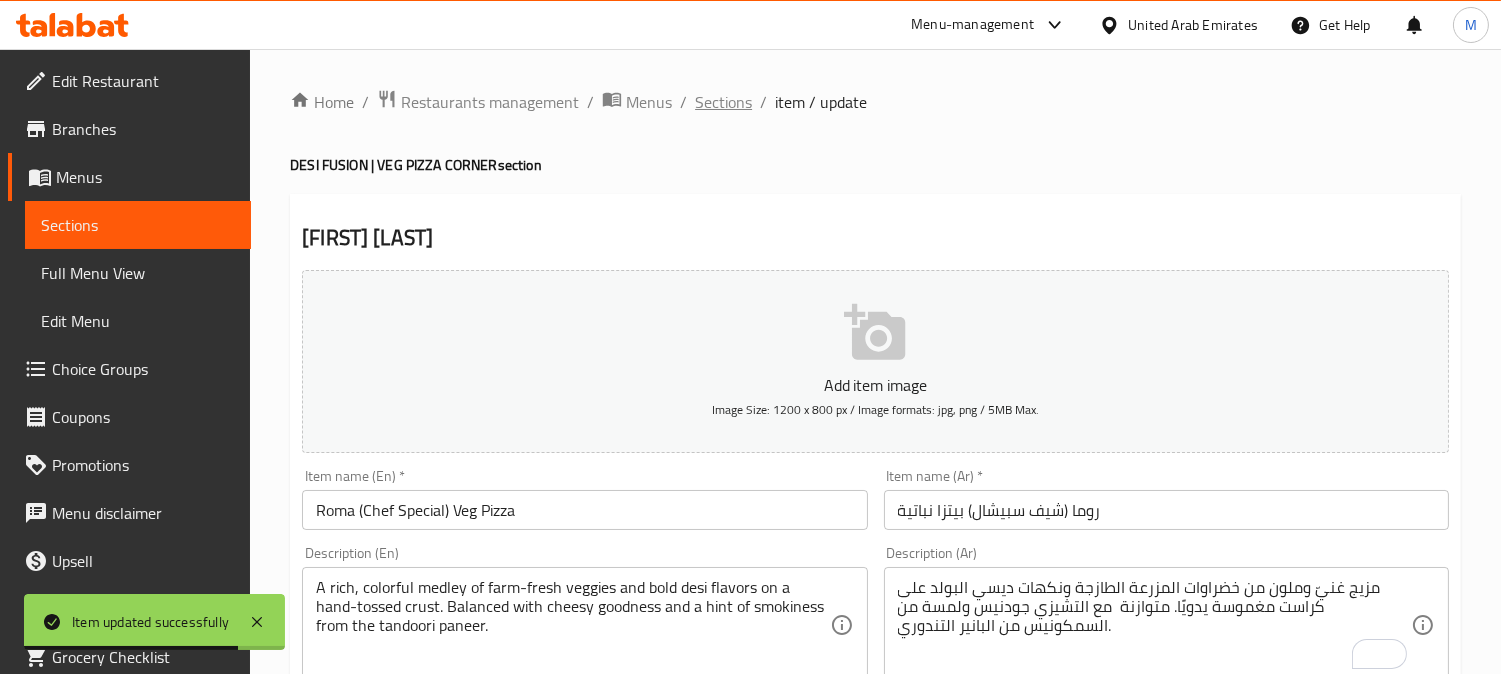 click on "Sections" at bounding box center (723, 102) 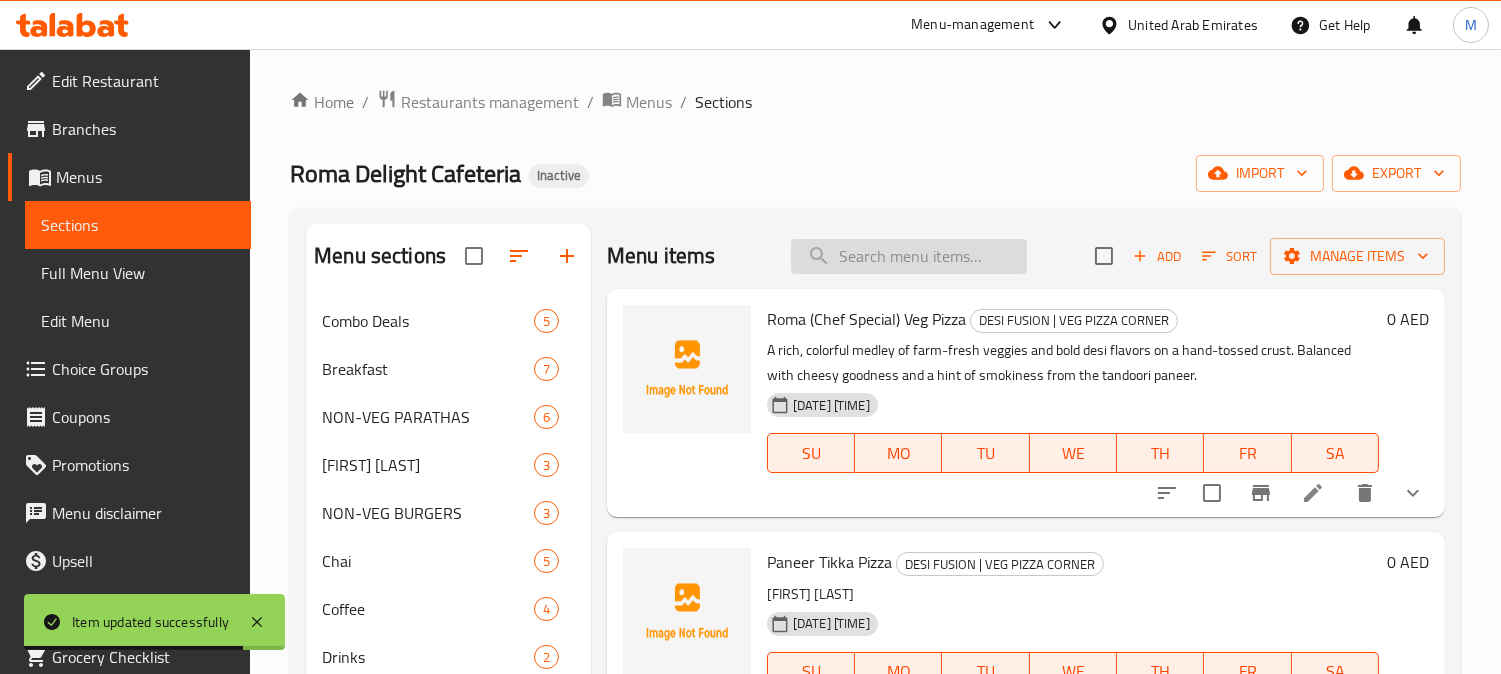 click at bounding box center (909, 256) 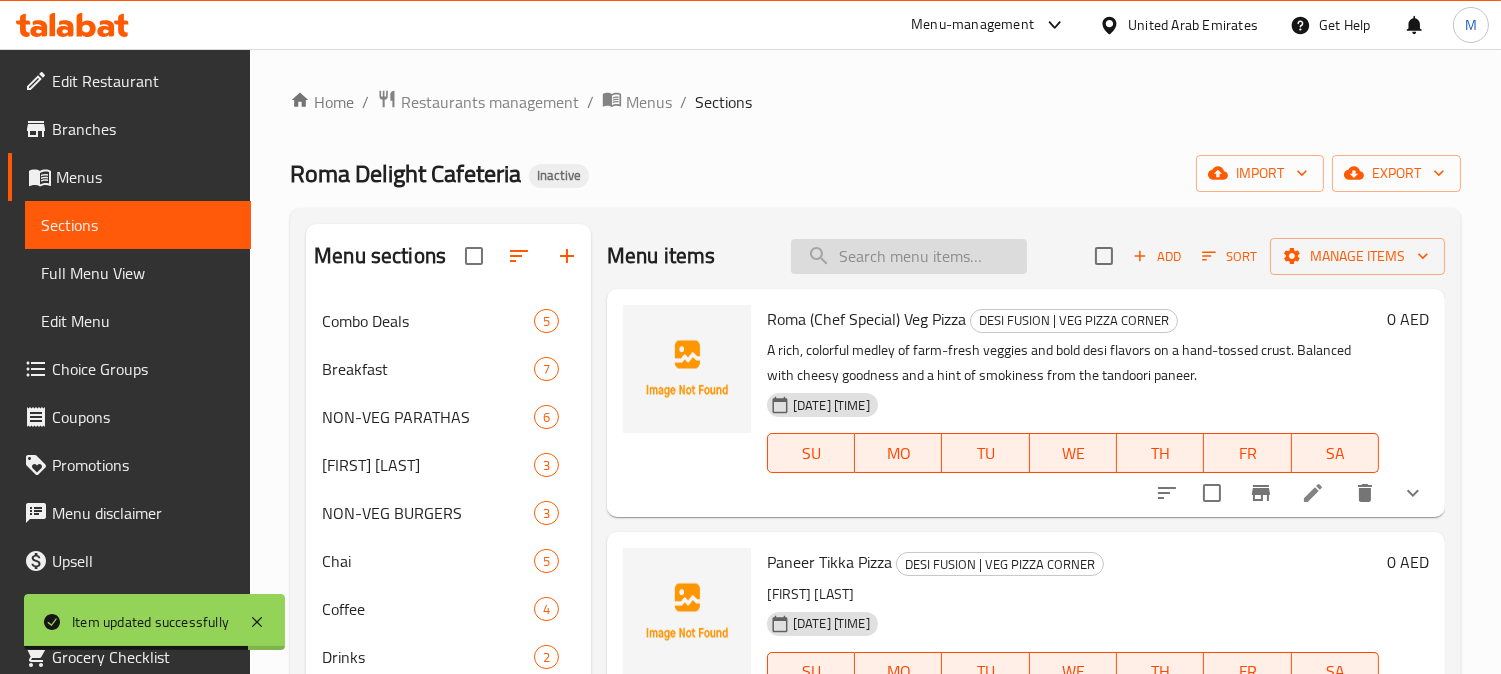 paste on "Cherry Tomato Pizza" 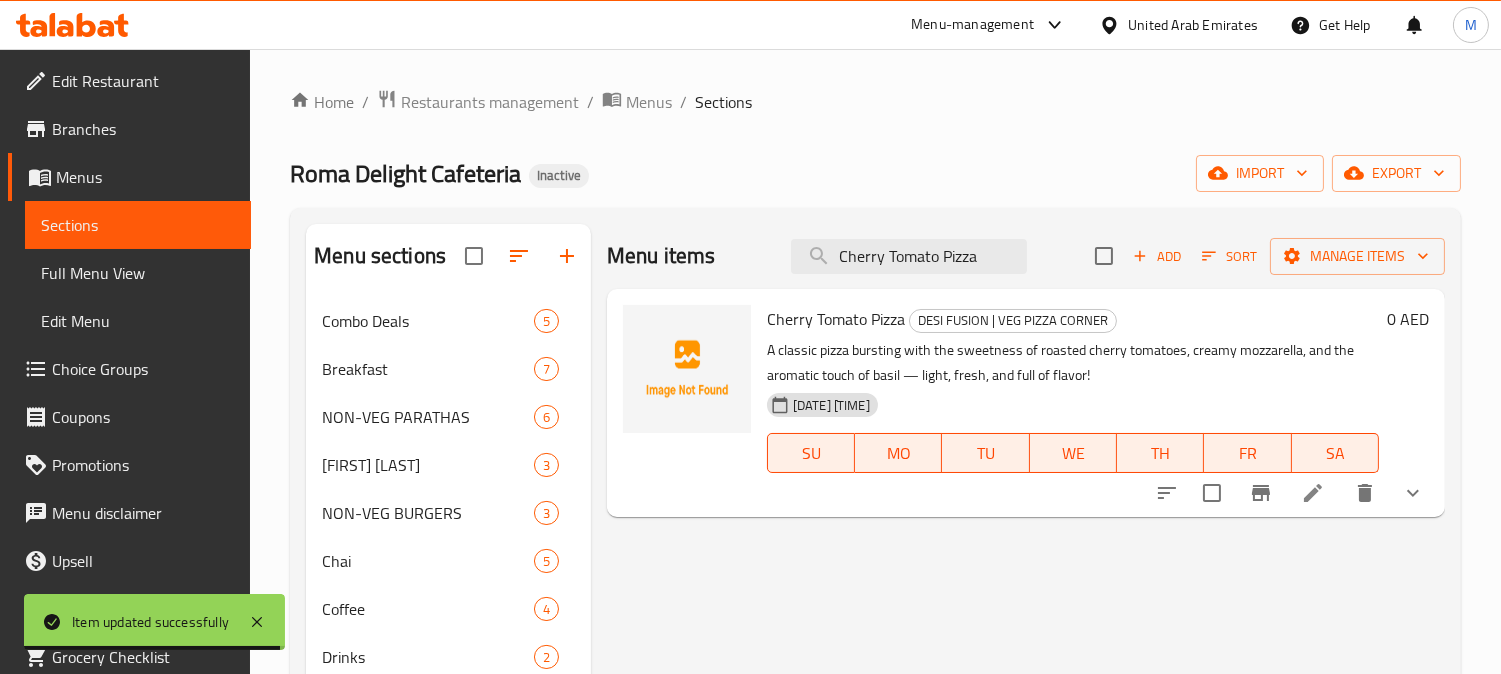 type on "Cherry Tomato Pizza" 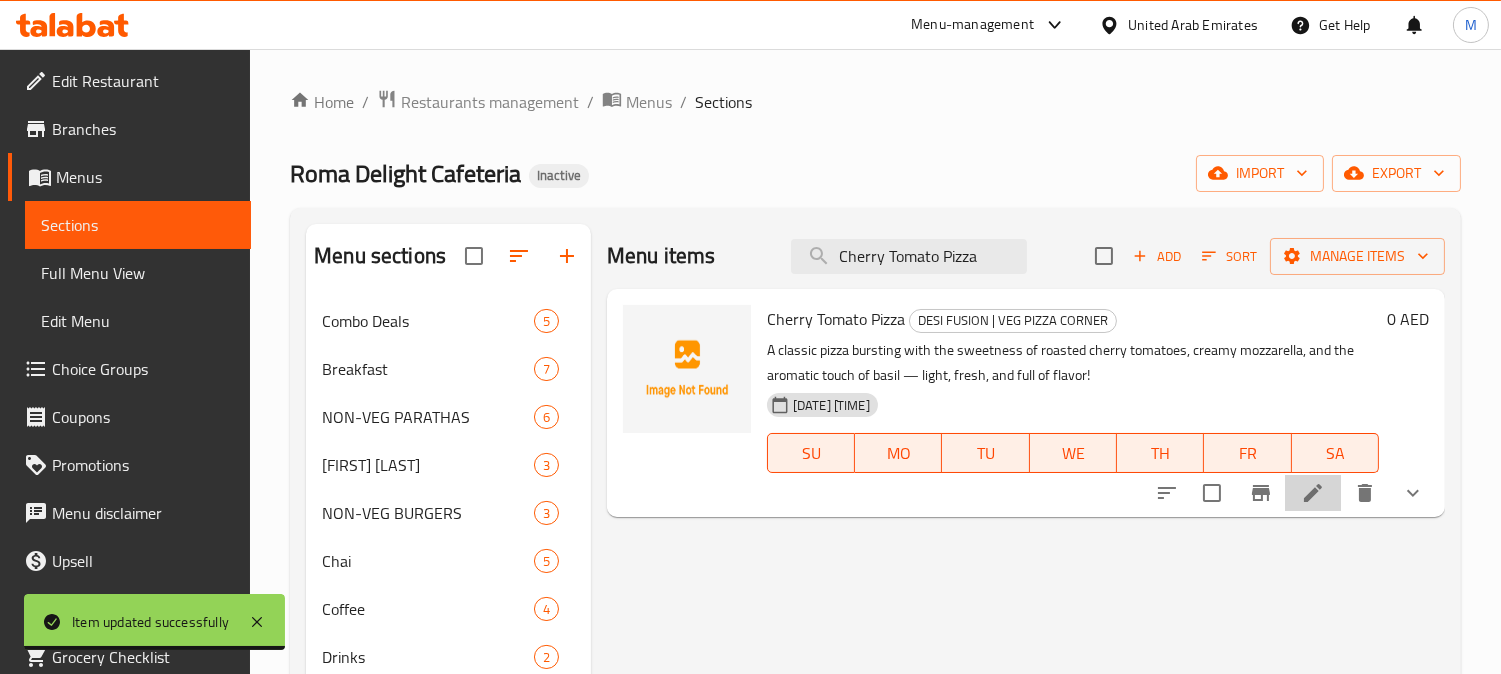 click at bounding box center [1313, 493] 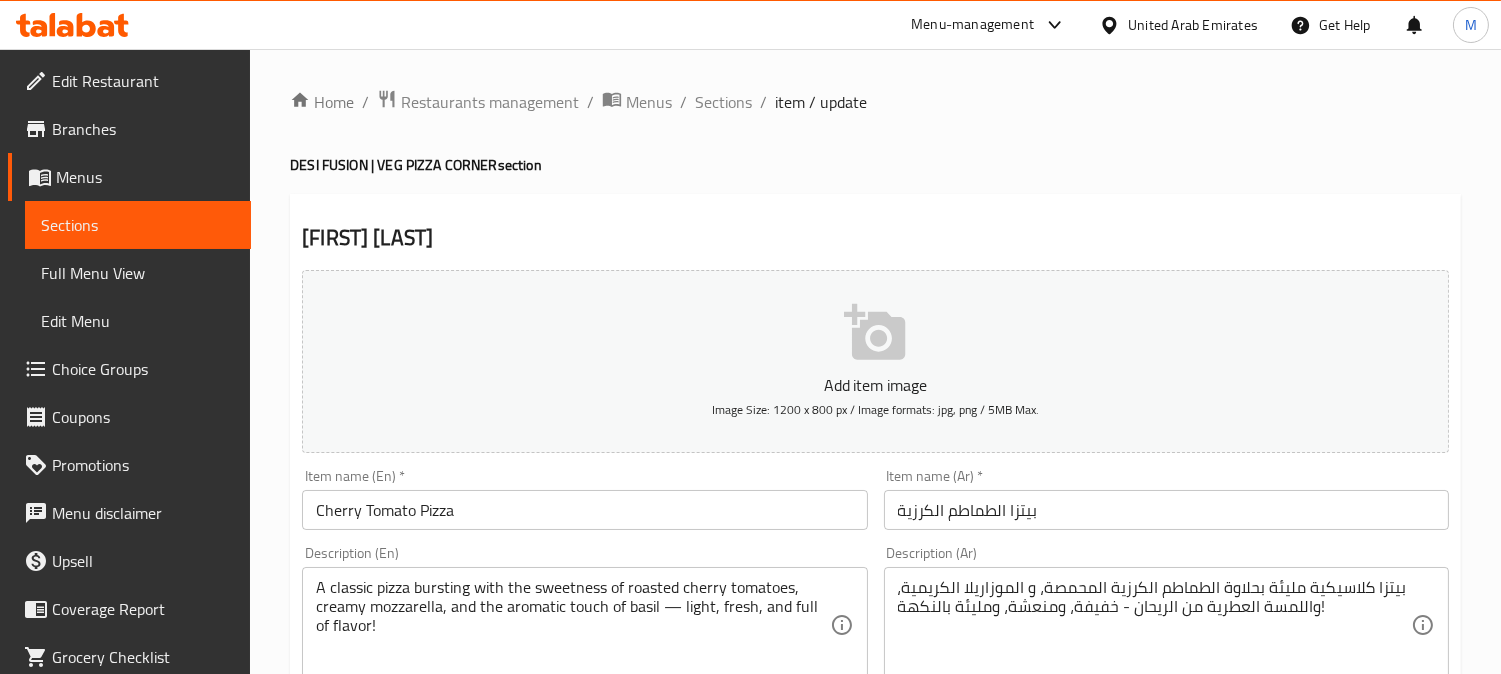 click on "بيتزا كلاسيكية مليئة بحلاوة الطماطم الكرزية المحمصة، و الموزاريلا الكريمية، واللمسة العطرية من الريحان - خفيفة، ومنعشة، ومليئة بالنكهة!" at bounding box center (1154, 625) 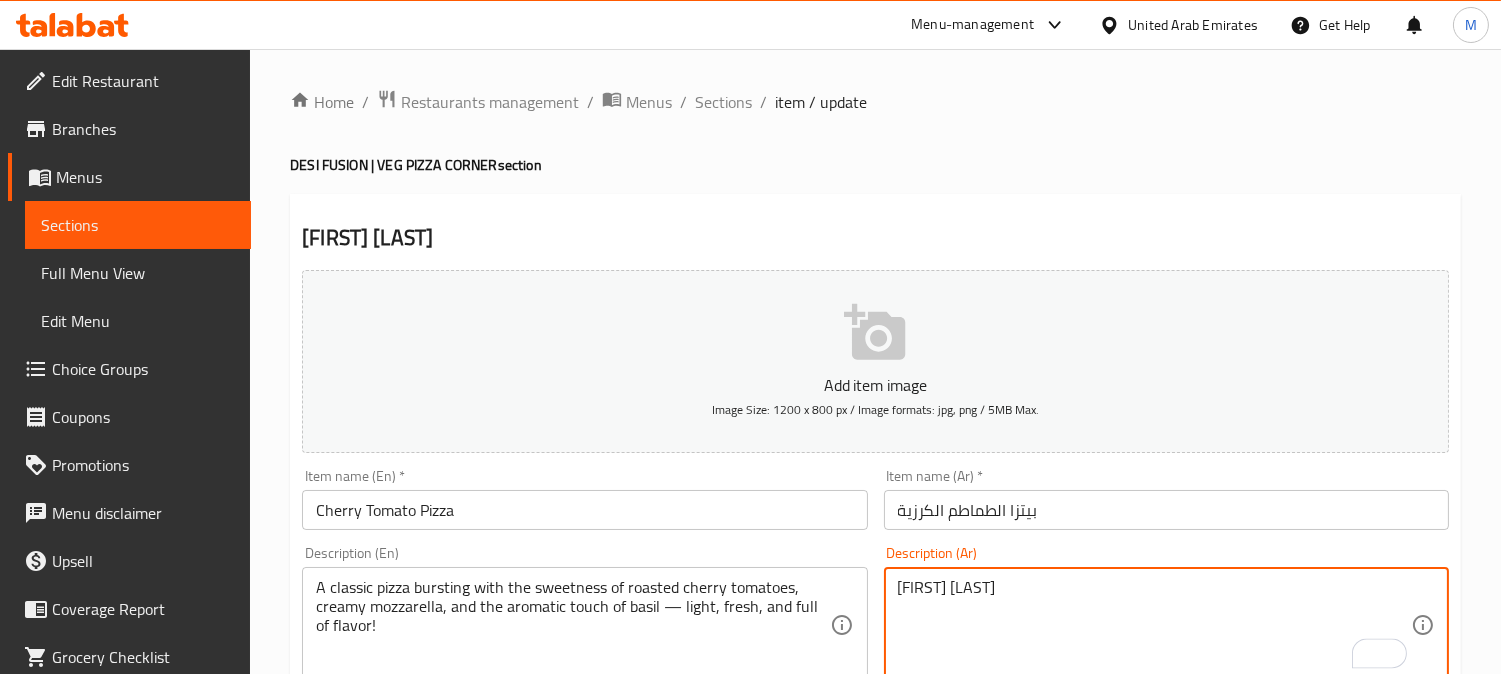 type on "بيتزا كلاسيكية مليئة بحلاوة الطماطم الكرزية المحمصة، و الموزاريلا الكريمية، واللمسة العطرية من الريحان - خفيفة، وطازجة، ومليئة بالنكهة!" 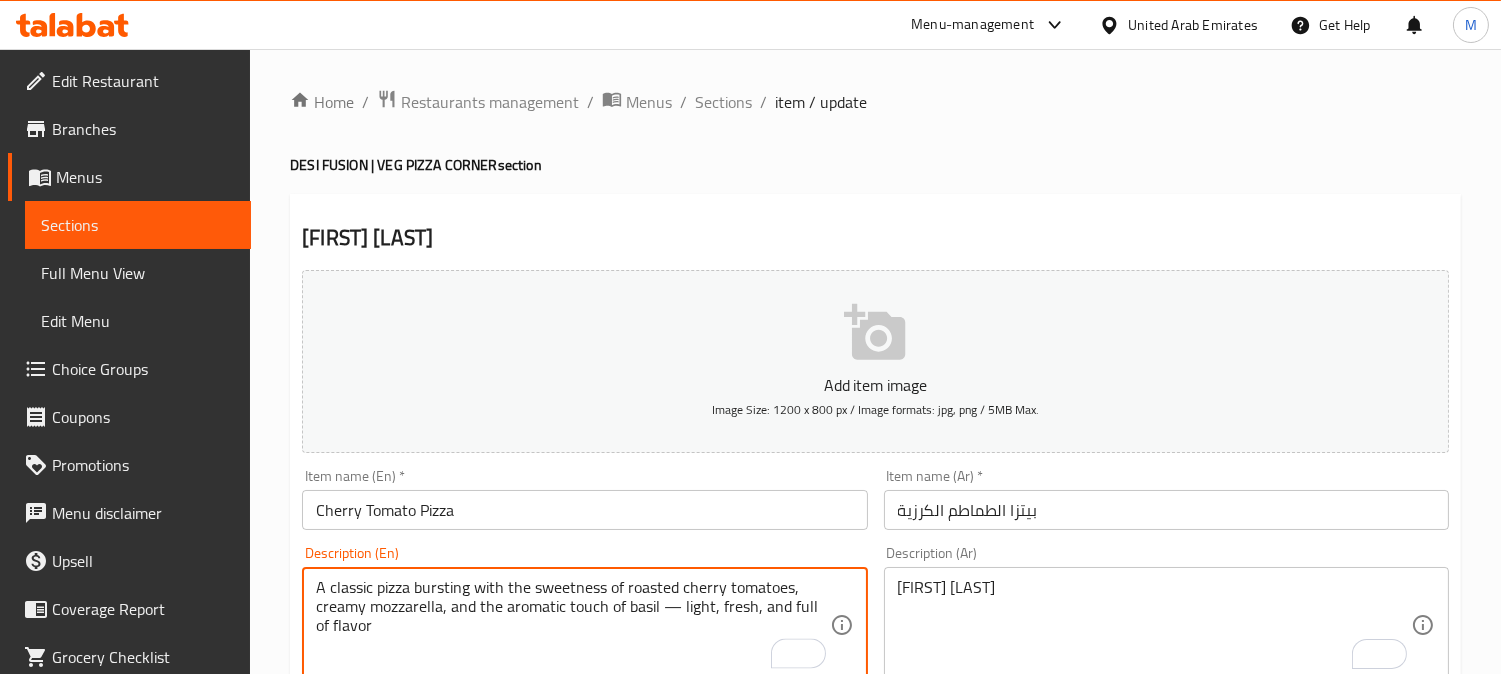 type on "A classic pizza bursting with the sweetness of roasted cherry tomatoes, creamy mozzarella, and the aromatic touch of basil — light, fresh, and full of flavor" 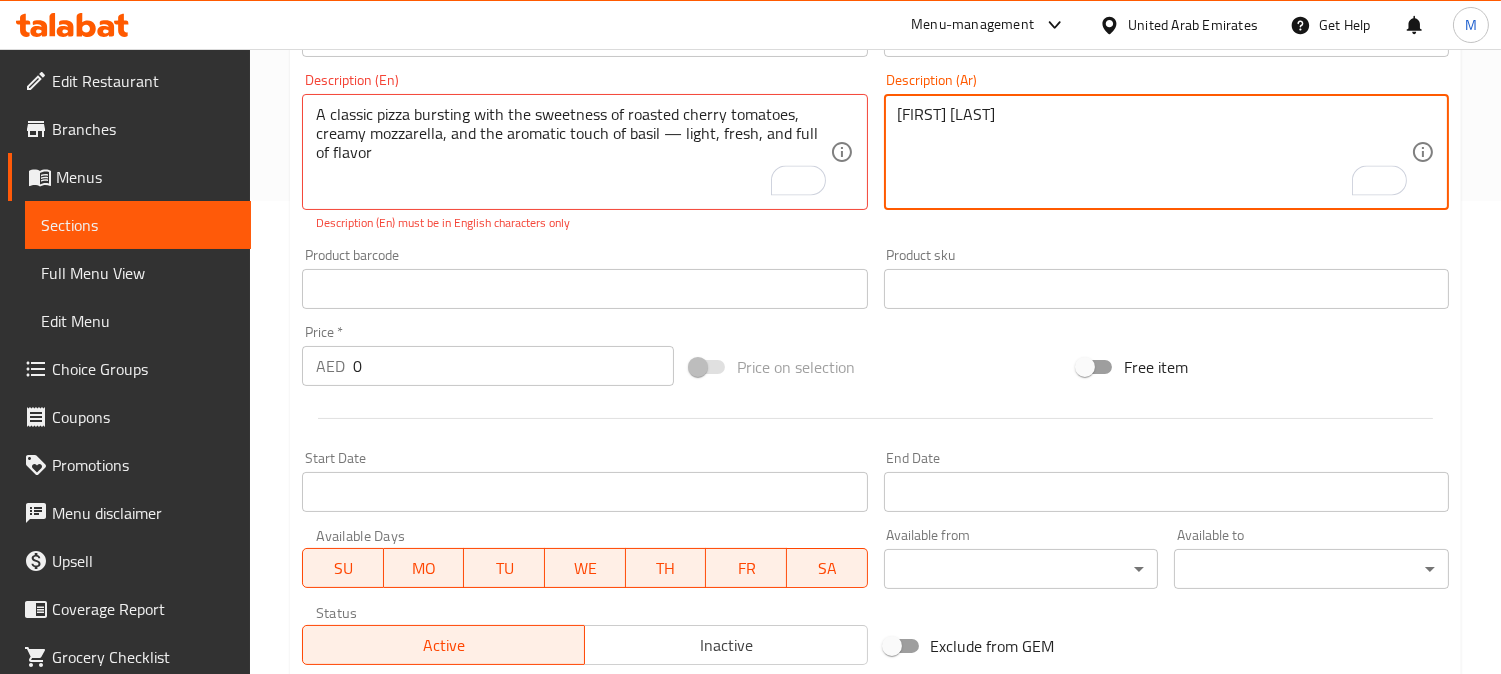scroll, scrollTop: 472, scrollLeft: 0, axis: vertical 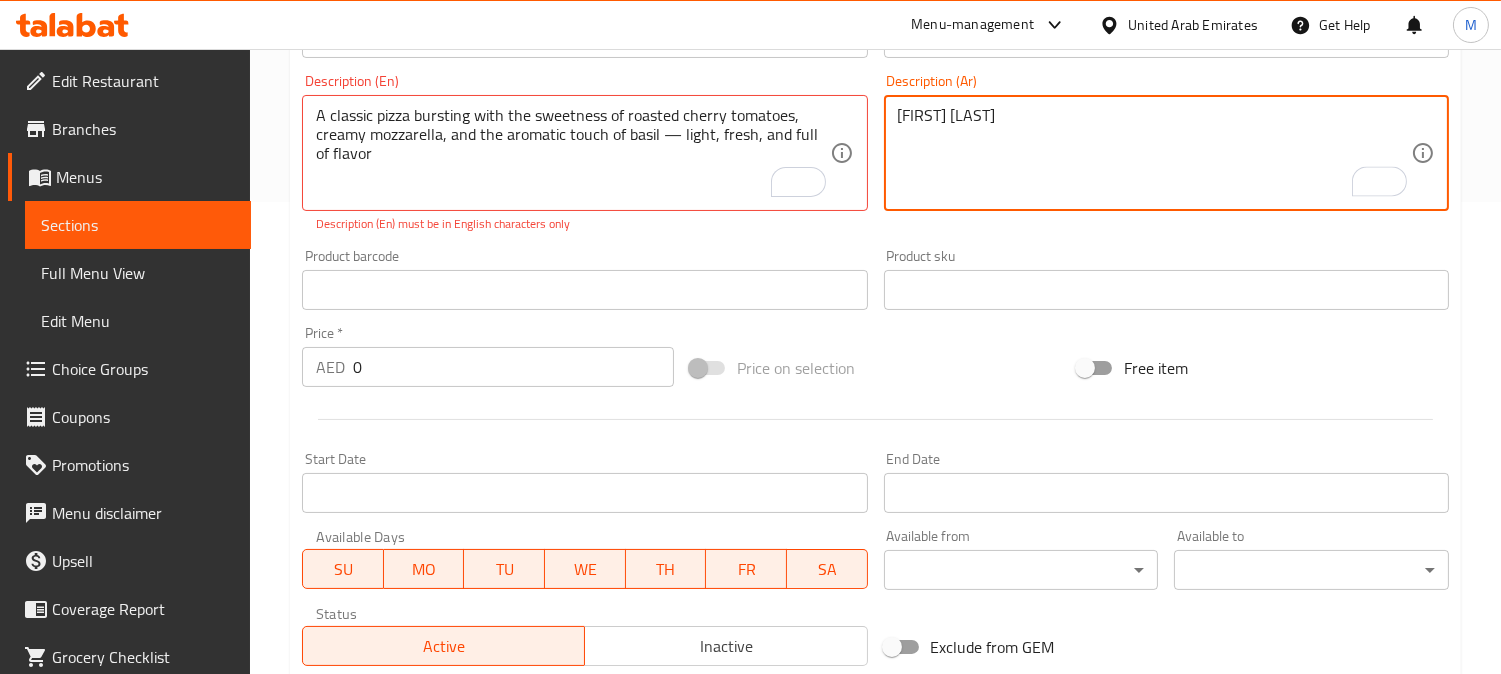 type on "بيتزا كلاسيكية مليئة بحلاوة الطماطم الكرزية المحمصة، و الموزاريلا الكريمية، واللمسة العطرية من الريحان - خفيفة، وطازجة، ومليئة بالنكهة" 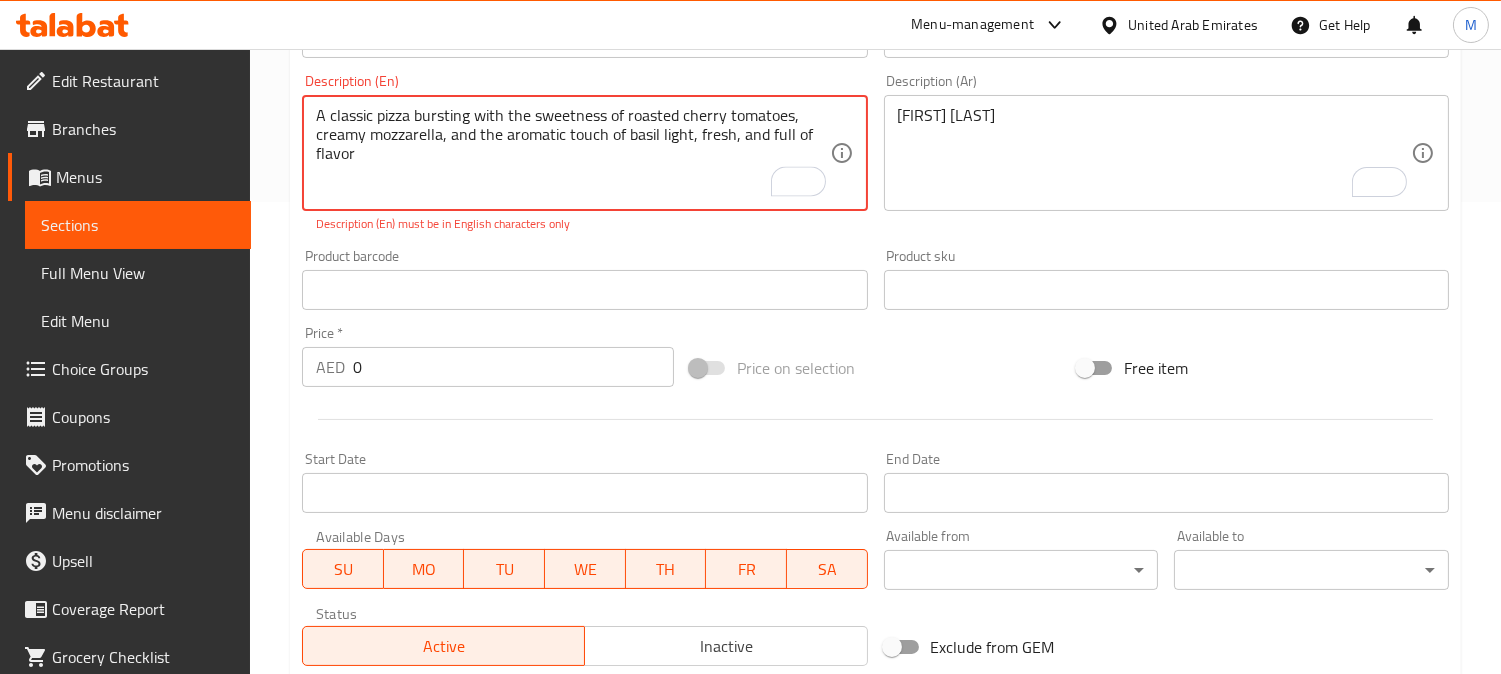 type on "A classic pizza bursting with the sweetness of roasted cherry tomatoes, creamy mozzarella, and the aromatic touch of basil light, fresh, and full of flavor" 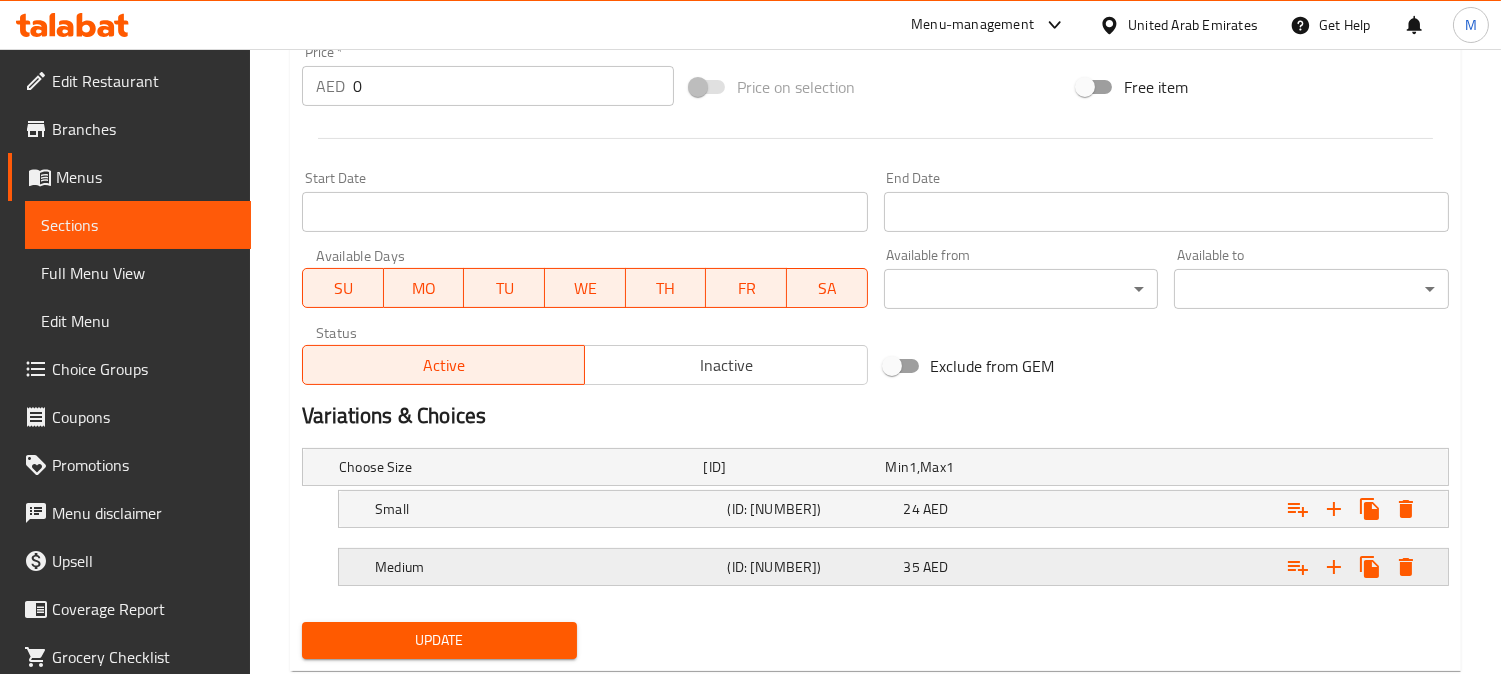 scroll, scrollTop: 783, scrollLeft: 0, axis: vertical 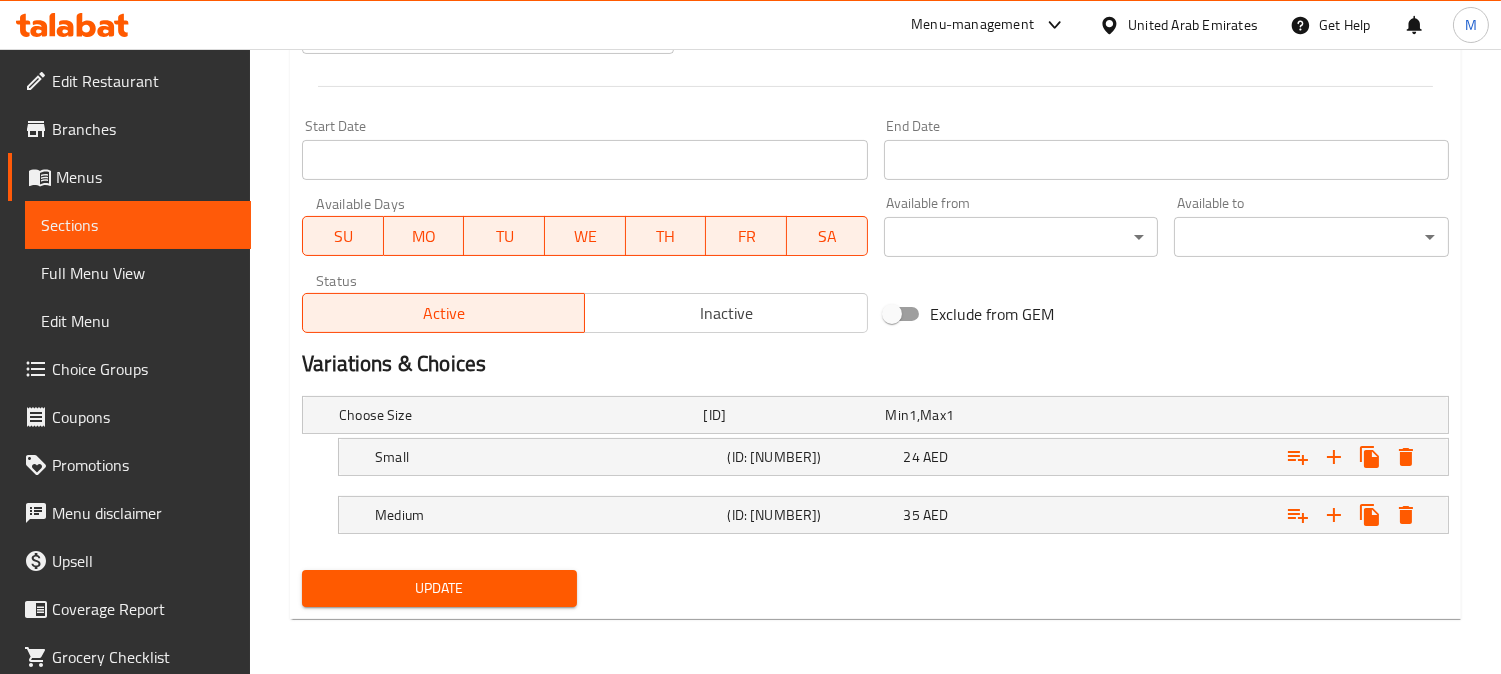 type on "بيتزا كلاسيكية مليئة بحلاوة الطماطم الكرزية المحمصة، و الموزاريلا الكريمية، واللمسة العطرية من الريحان خفيفة، وطازجة، ومليئة بالنكهة" 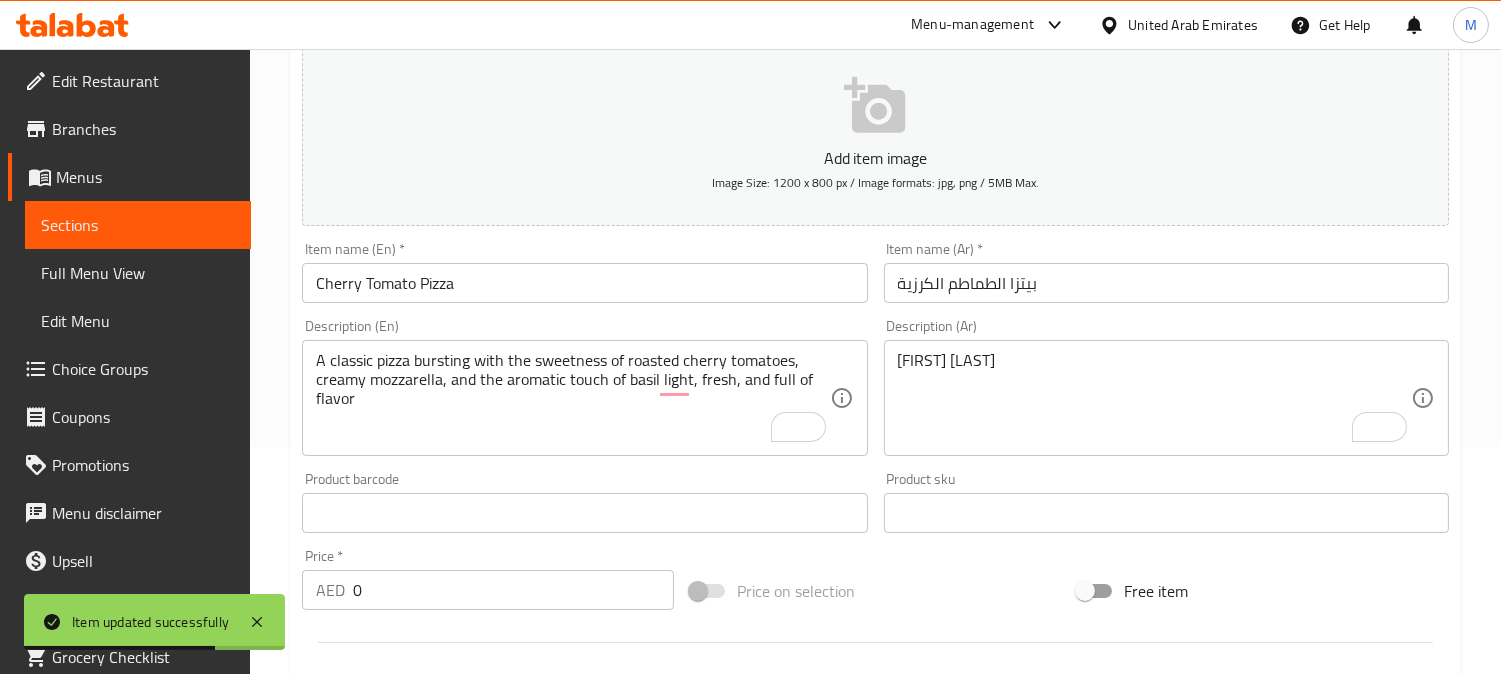scroll, scrollTop: 0, scrollLeft: 0, axis: both 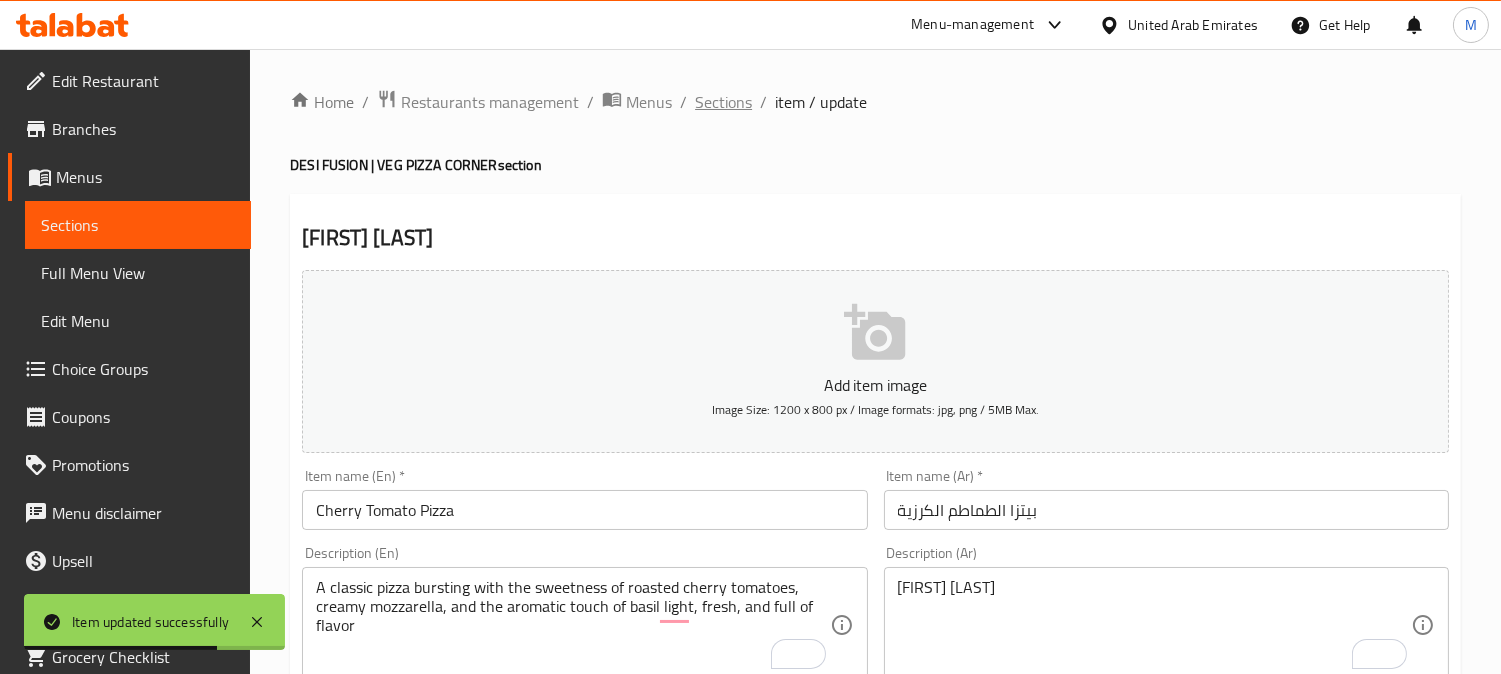 click on "Sections" at bounding box center [723, 102] 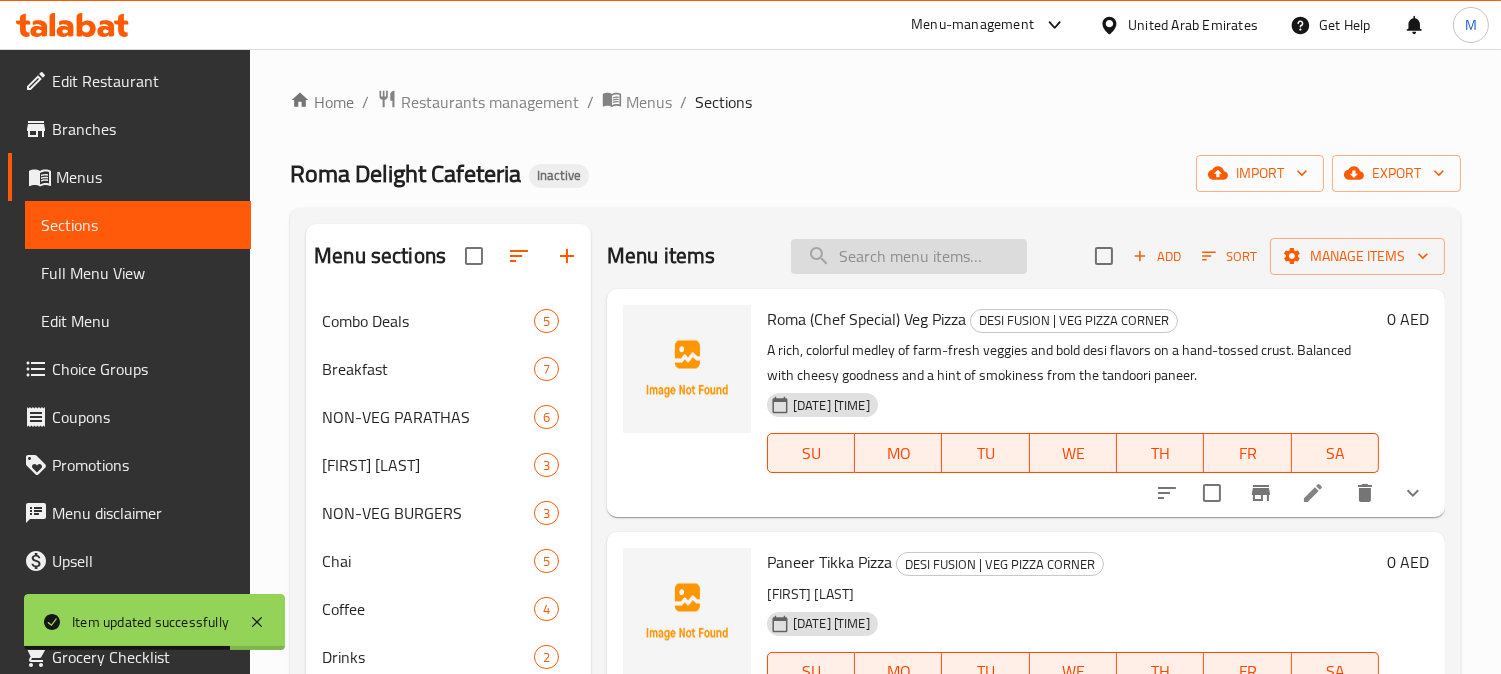 click at bounding box center [909, 256] 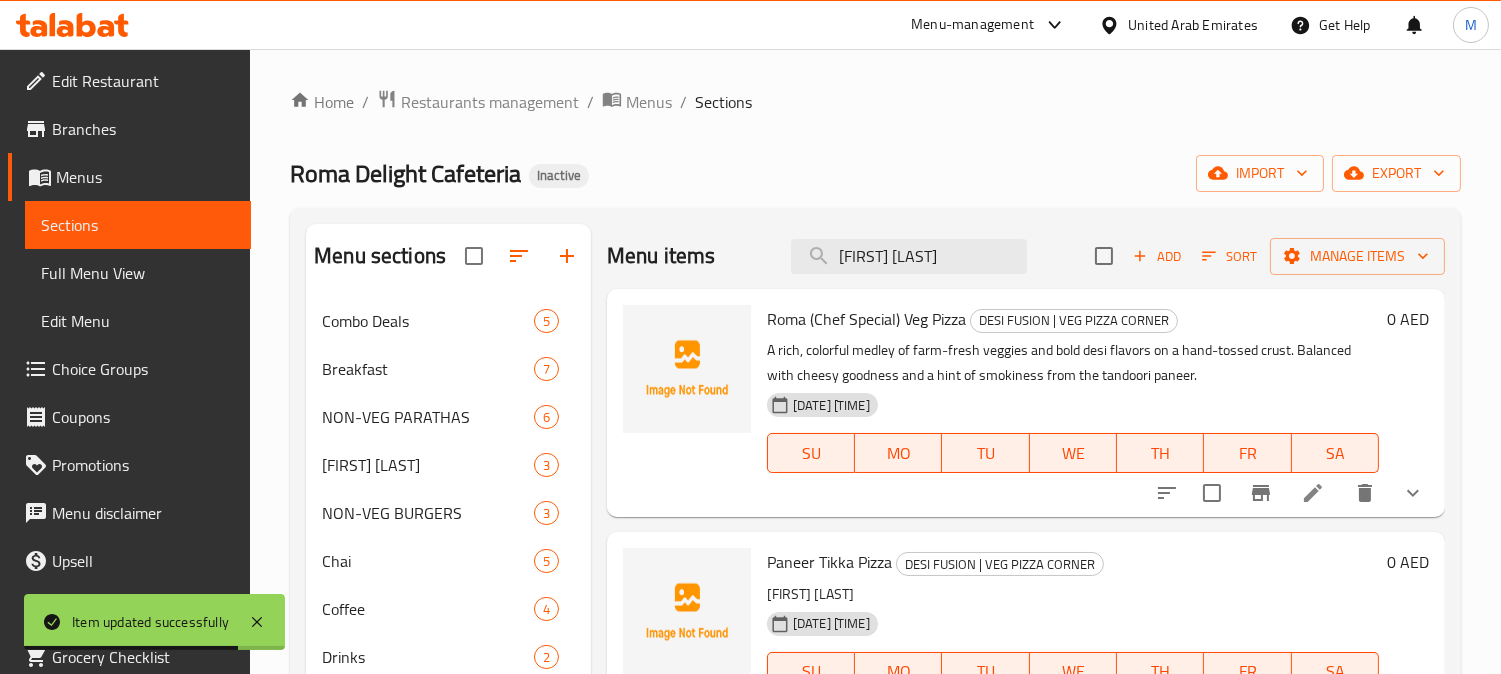 scroll, scrollTop: 0, scrollLeft: 25, axis: horizontal 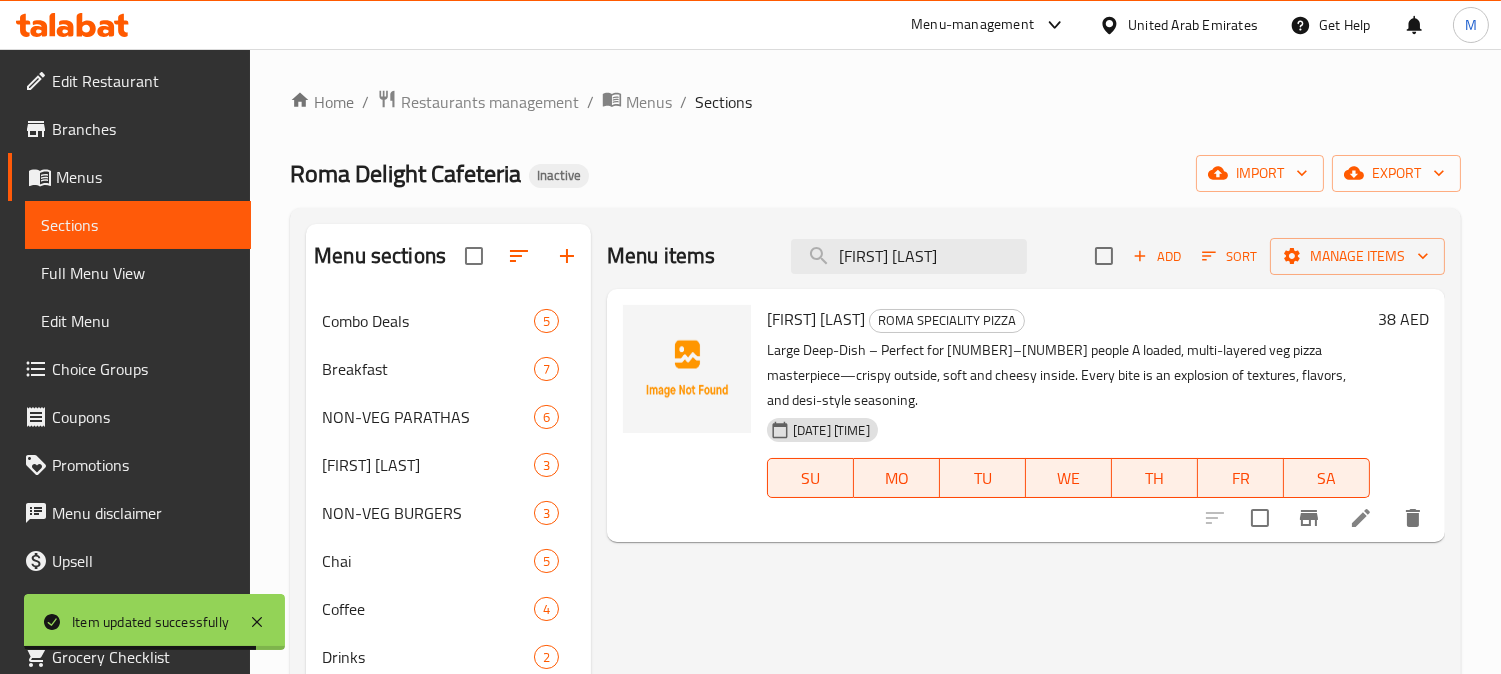type on "Group Deep Veg Pizza Medium" 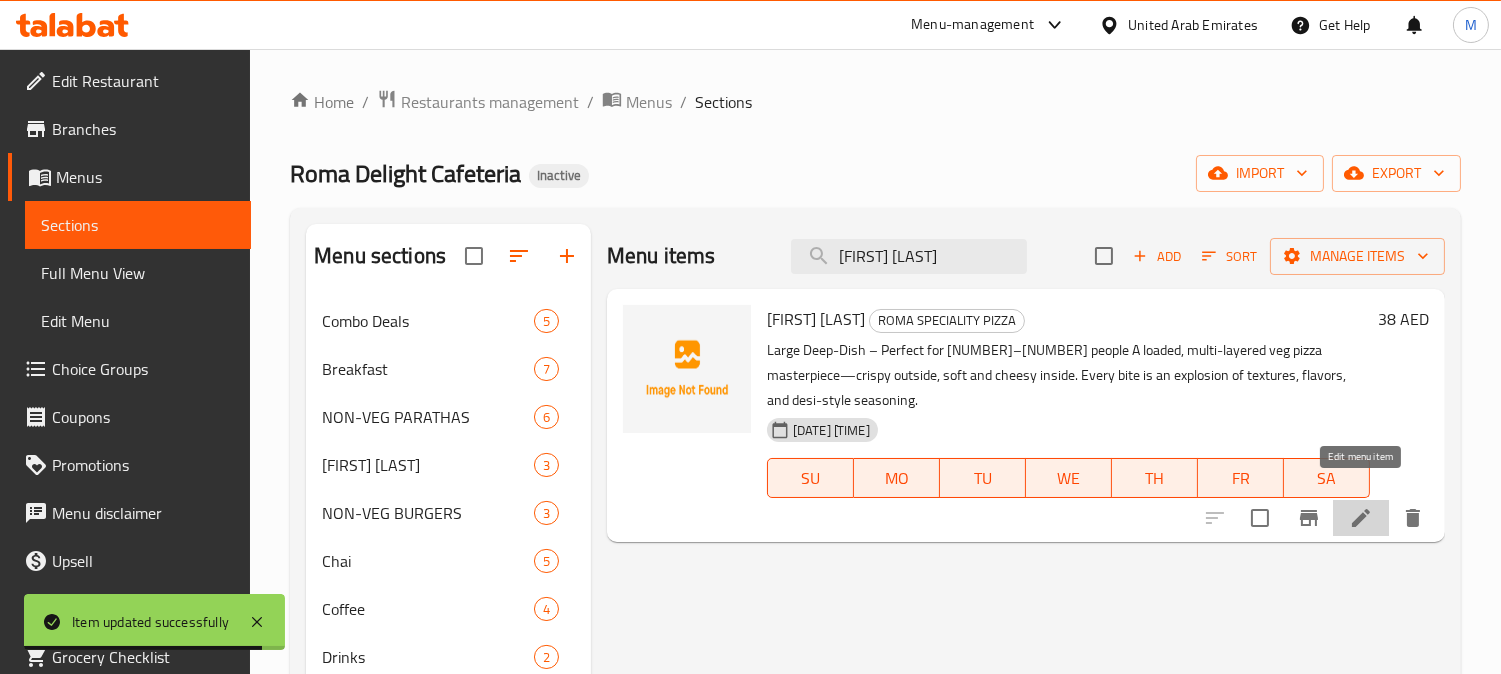 click 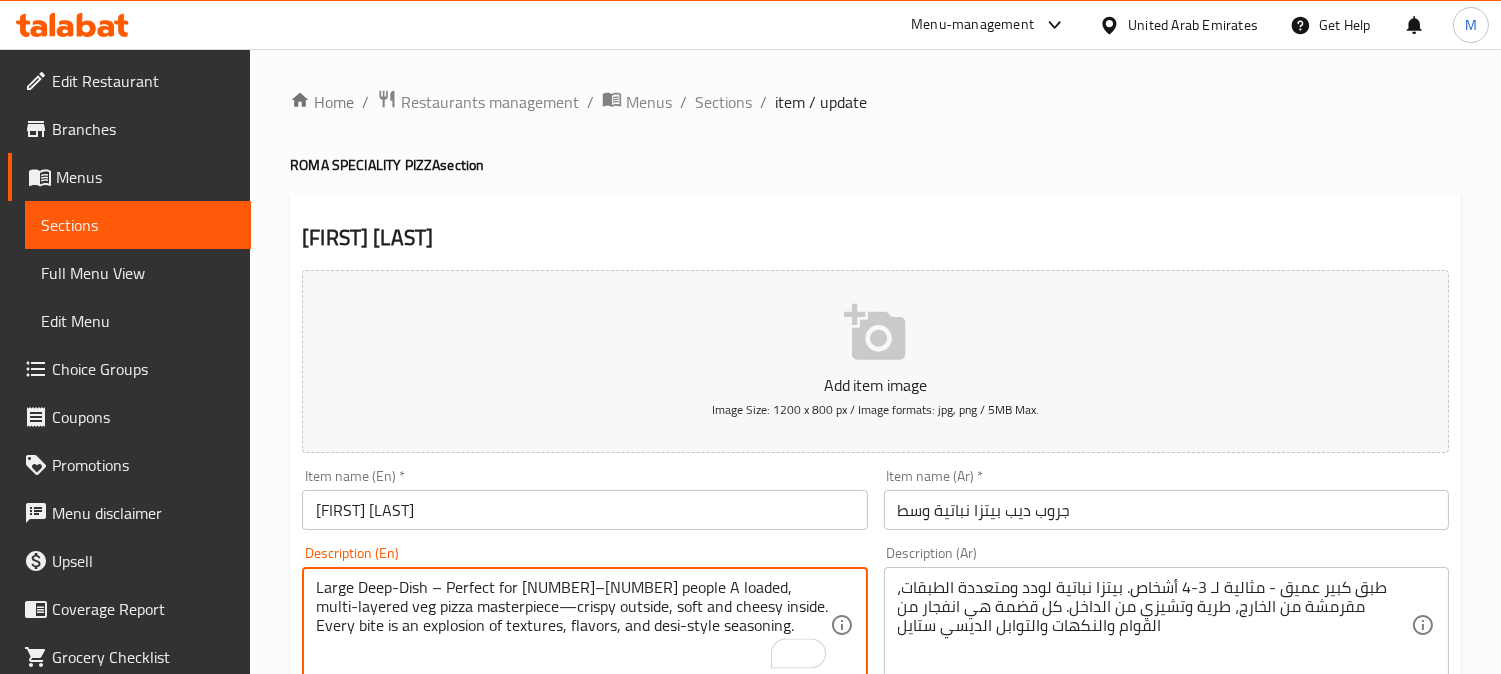 drag, startPoint x: 413, startPoint y: 611, endPoint x: 314, endPoint y: 615, distance: 99.08077 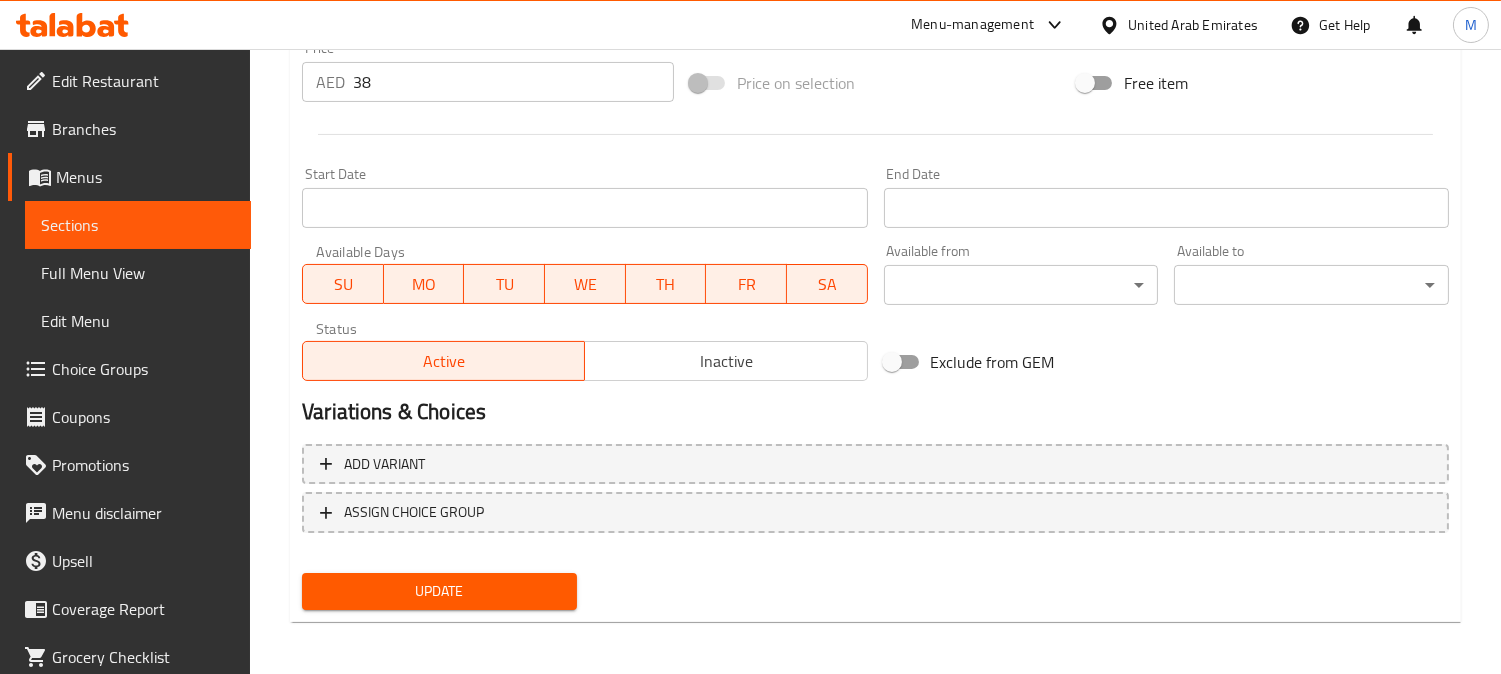click on "Update" at bounding box center [439, 591] 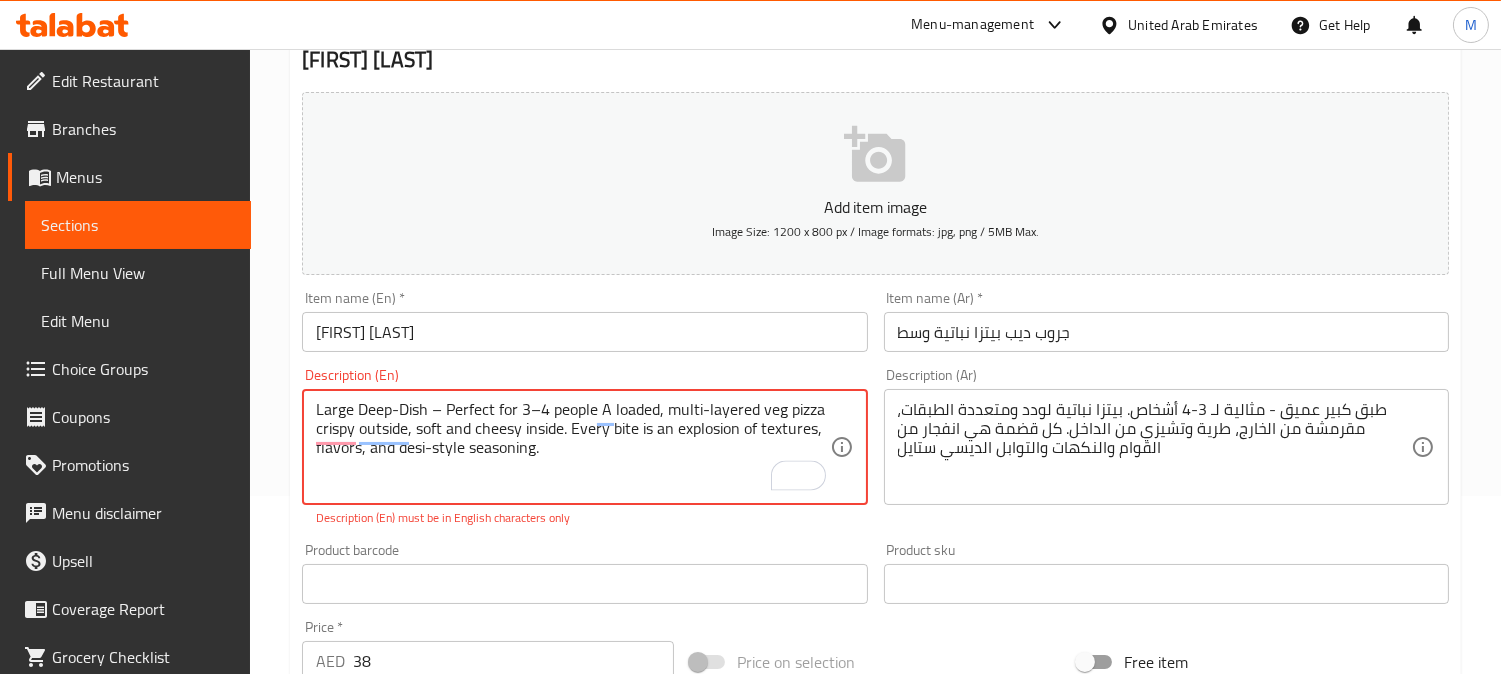 scroll, scrollTop: 222, scrollLeft: 0, axis: vertical 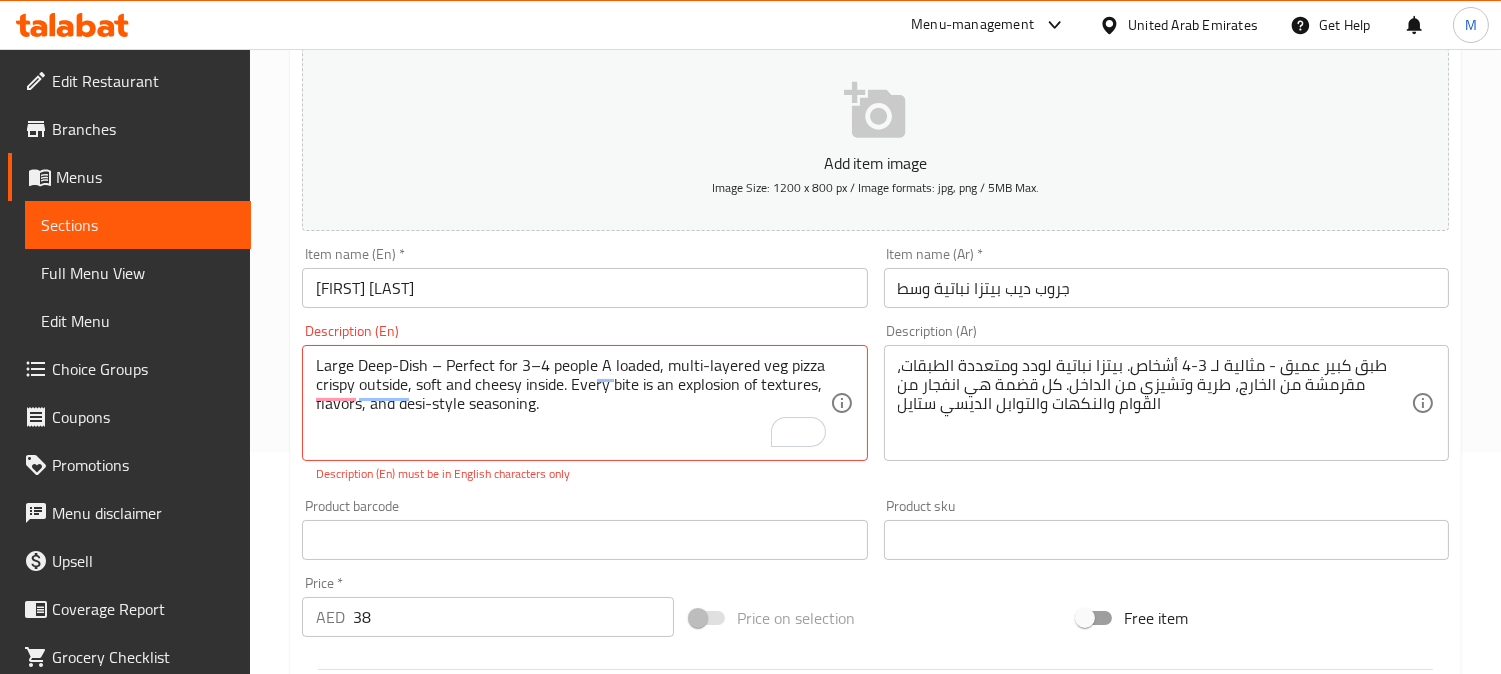 click on "Large Deep-Dish – Perfect for 3–4 people A loaded, multi-layered veg pizza crispy outside, soft and cheesy inside. Every bite is an explosion of textures, flavors, and desi-style seasoning. Description (En)" at bounding box center [584, 403] 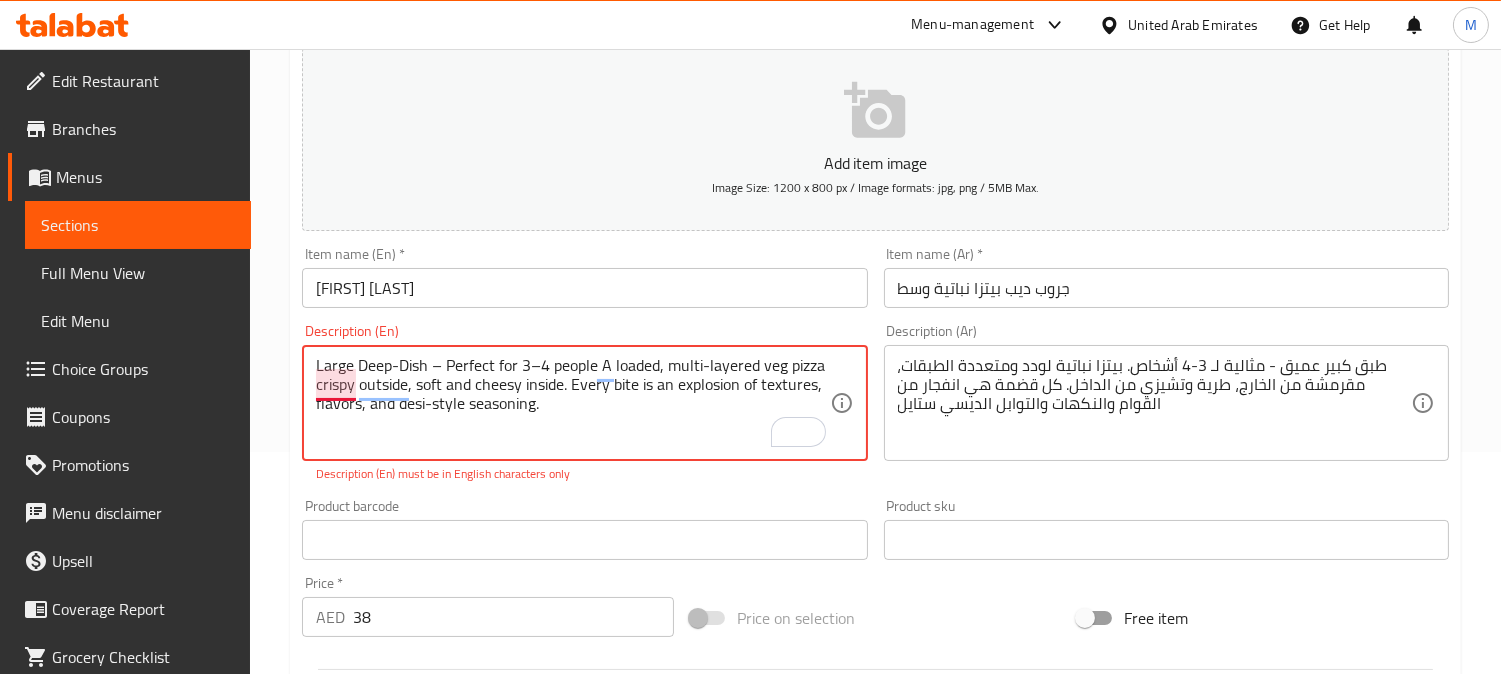 click on "Large Deep-Dish – Perfect for 3–4 people A loaded, multi-layered veg pizza crispy outside, soft and cheesy inside. Every bite is an explosion of textures, flavors, and desi-style seasoning." at bounding box center [572, 403] 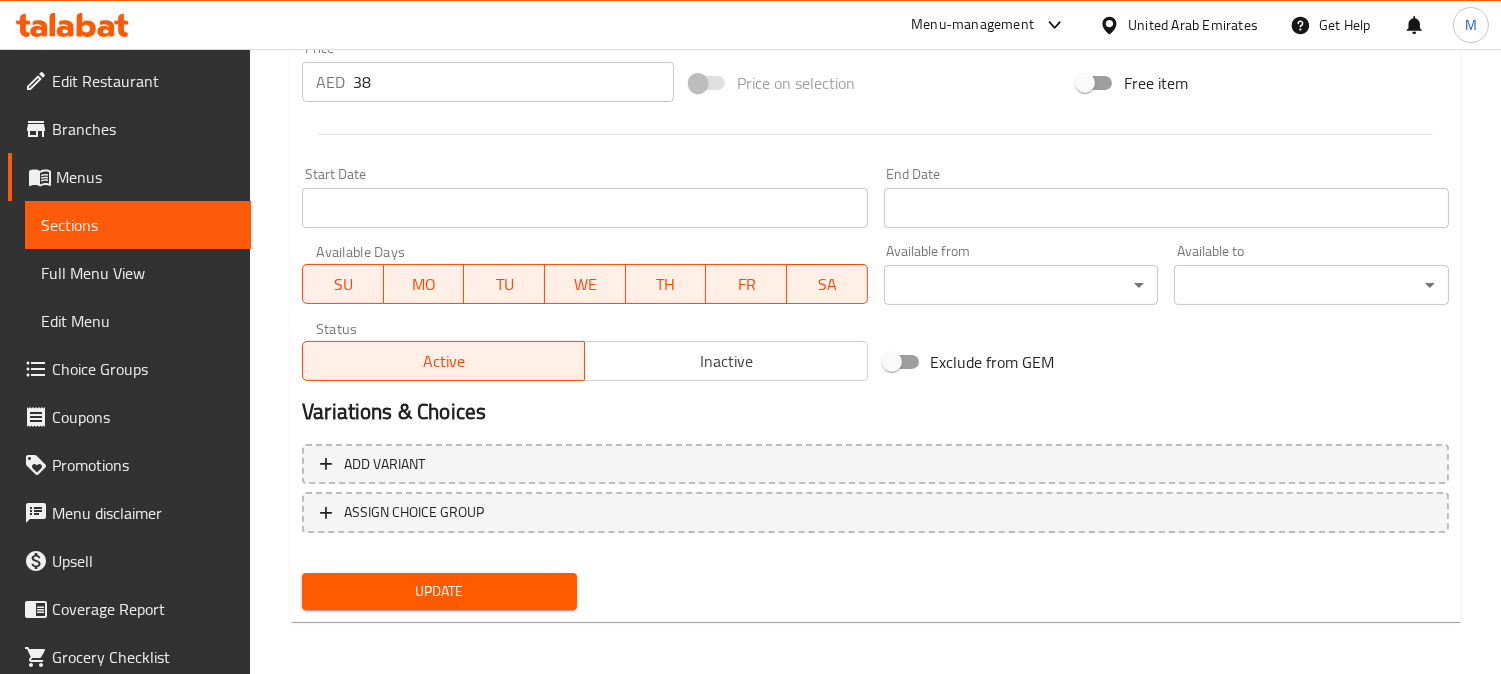 click on "Update" at bounding box center (439, 591) 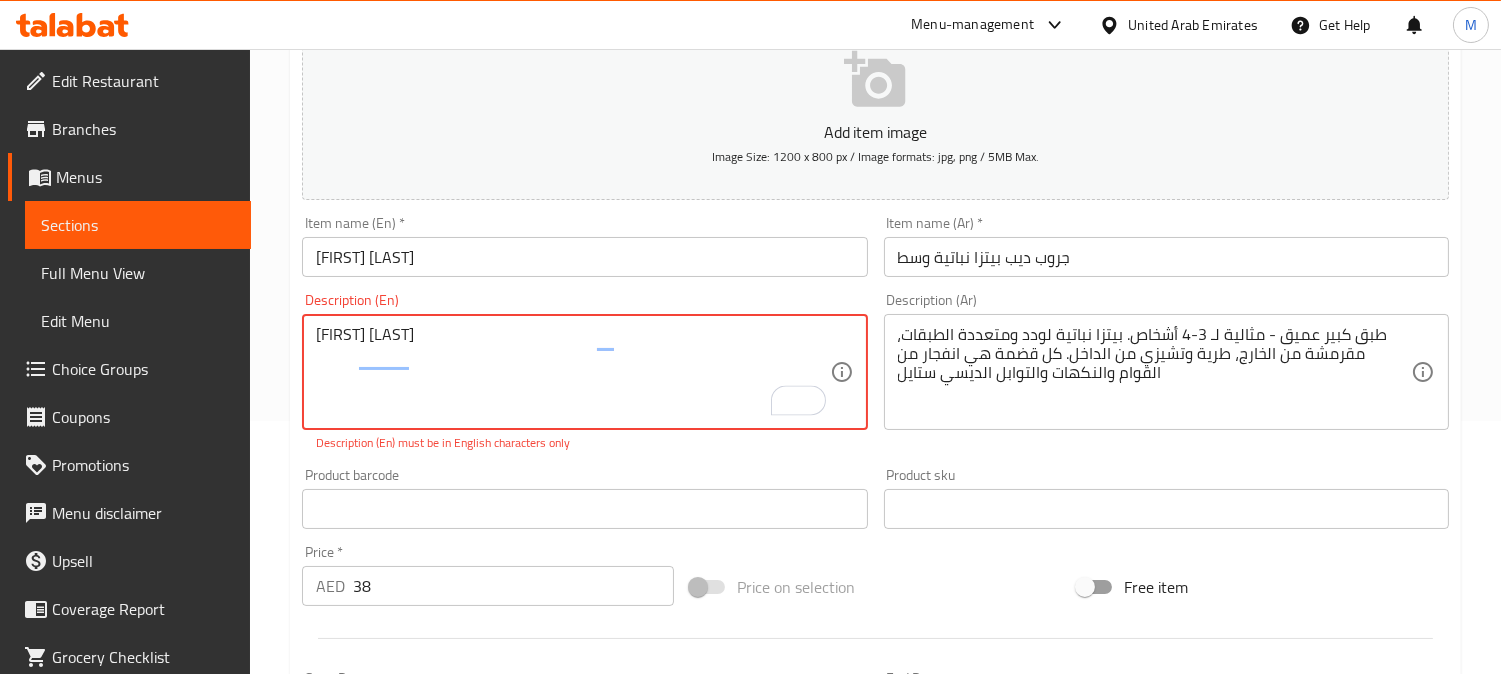click on "Large Deep-Dish – Perfect for 3–4 people A loaded, multi-layered veg pizza, crispy outside, soft and cheesy inside. Every bite is an explosion of textures, flavors, and desi-style seasoning." at bounding box center (572, 372) 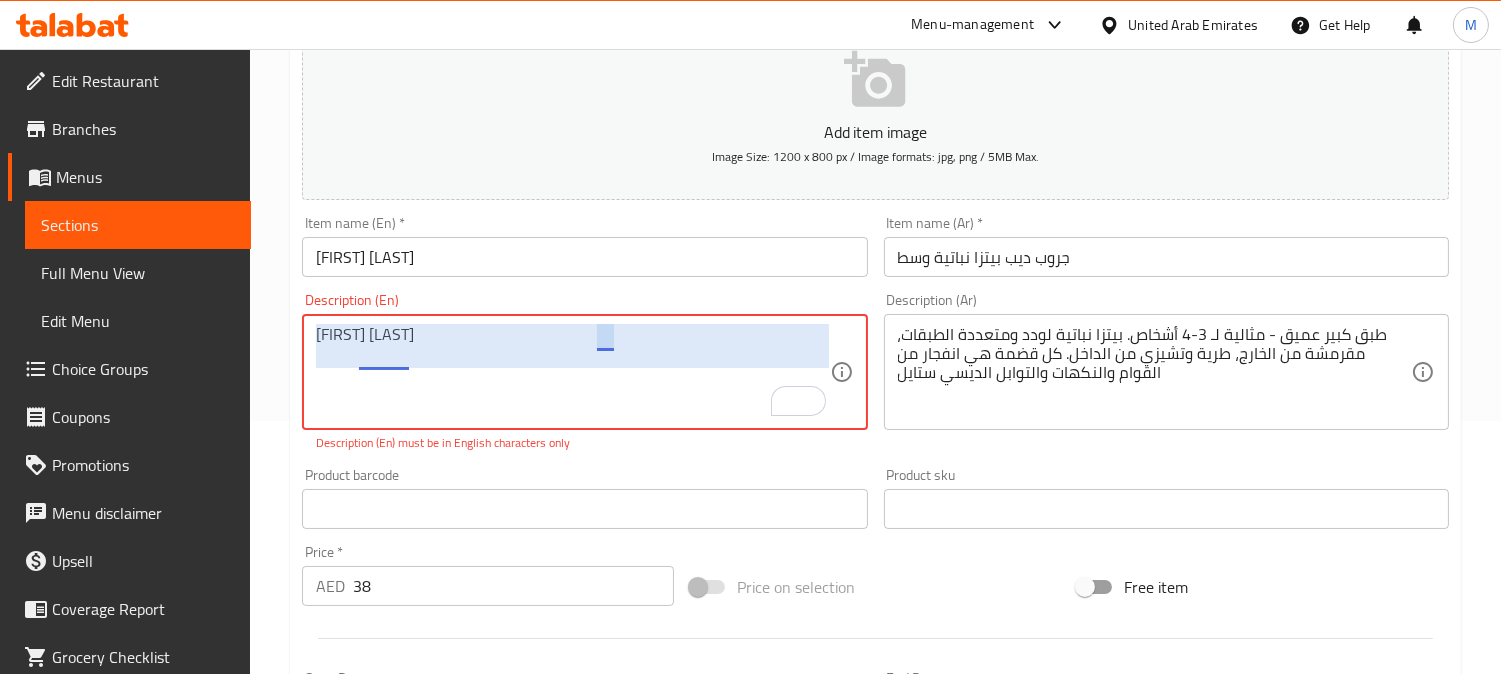 click on "Large Deep-Dish – Perfect for 3–4 people A loaded, multi-layered veg pizza, crispy outside, soft and cheesy inside. Every bite is an explosion of textures, flavors, and desi-style seasoning." at bounding box center [572, 372] 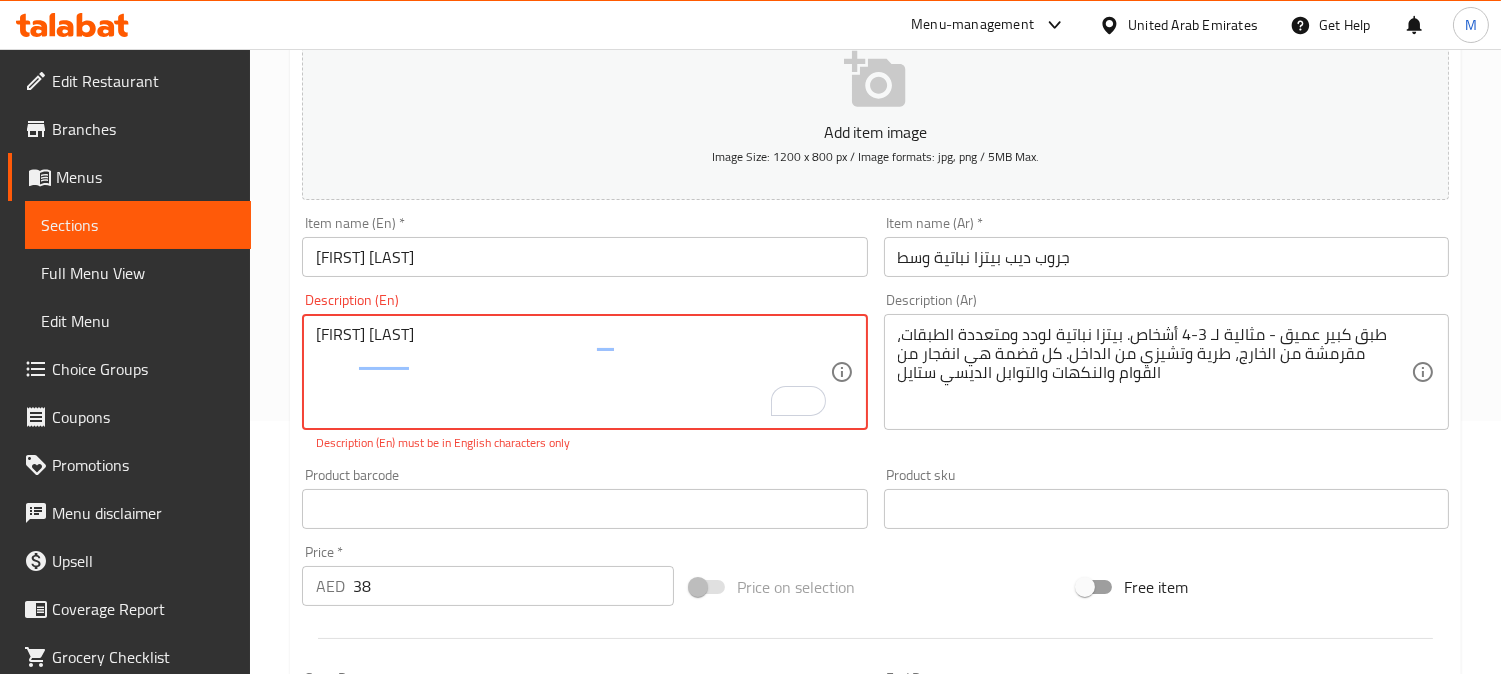 click on "Large Deep-Dish – Perfect for 3–4 people A loaded, multi-layered veg pizza, crispy outside, soft and cheesy inside. Every bite is an explosion of textures, flavors, and desi-style seasoning." at bounding box center (572, 372) 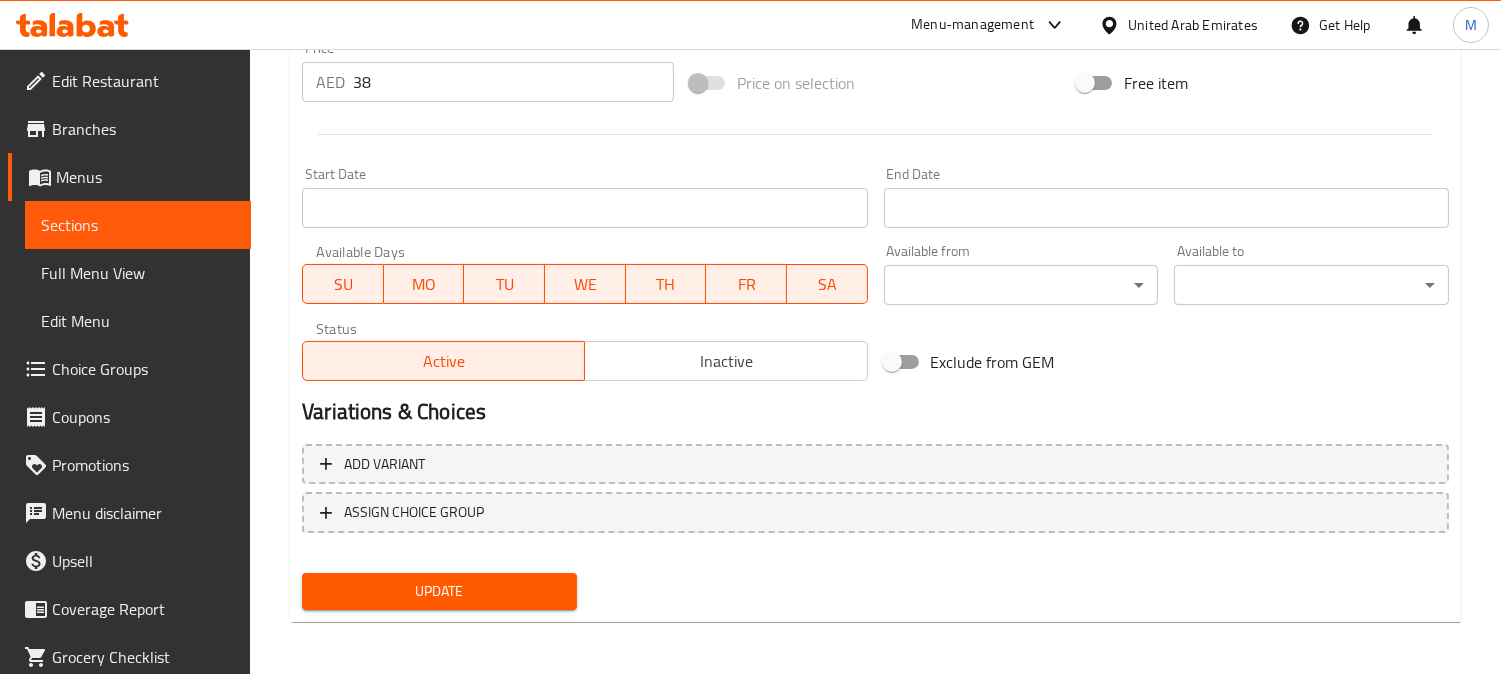 type on "Large Deep-Dish Perfect for 3/4 people A loaded, multi-layered veg pizza, crispy outside, soft and cheesy inside. Every bite is an explosion of textures, flavors, and desi-style seasoning." 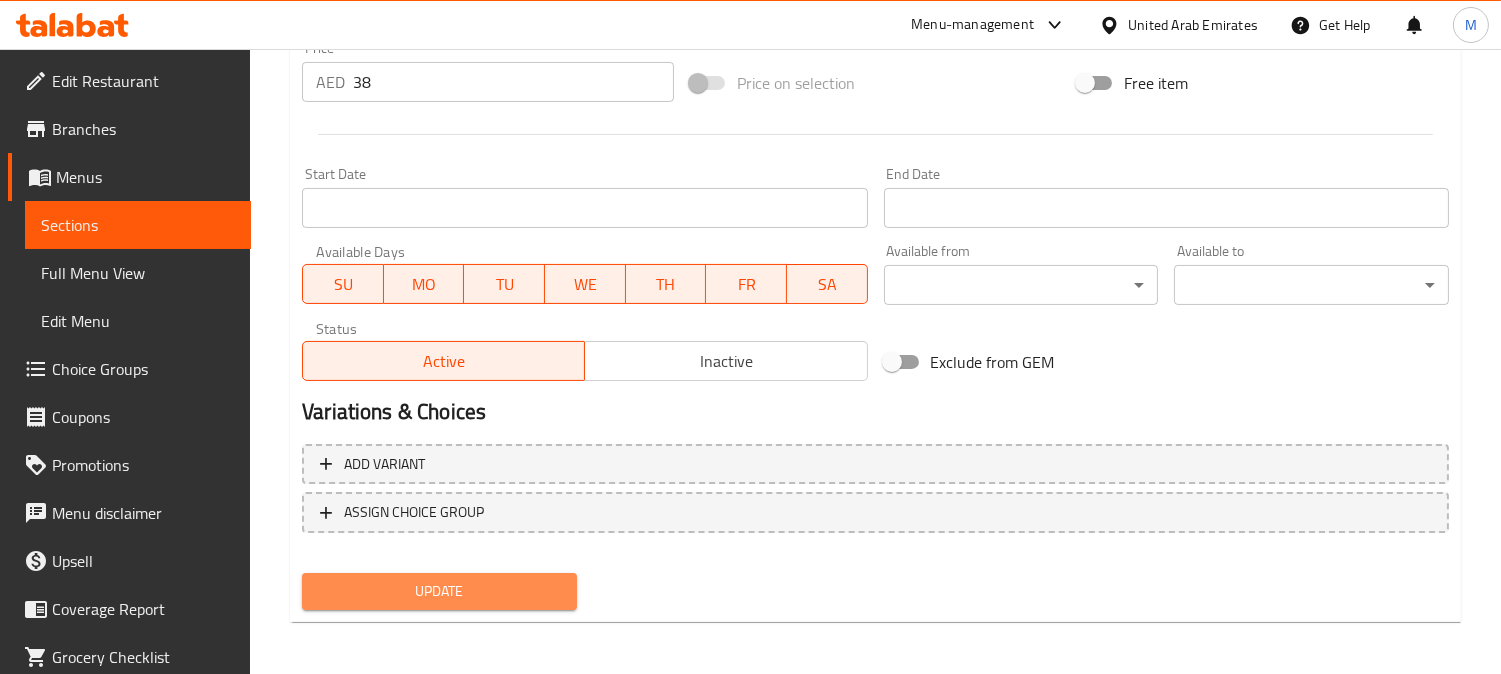 click on "Update" at bounding box center (439, 591) 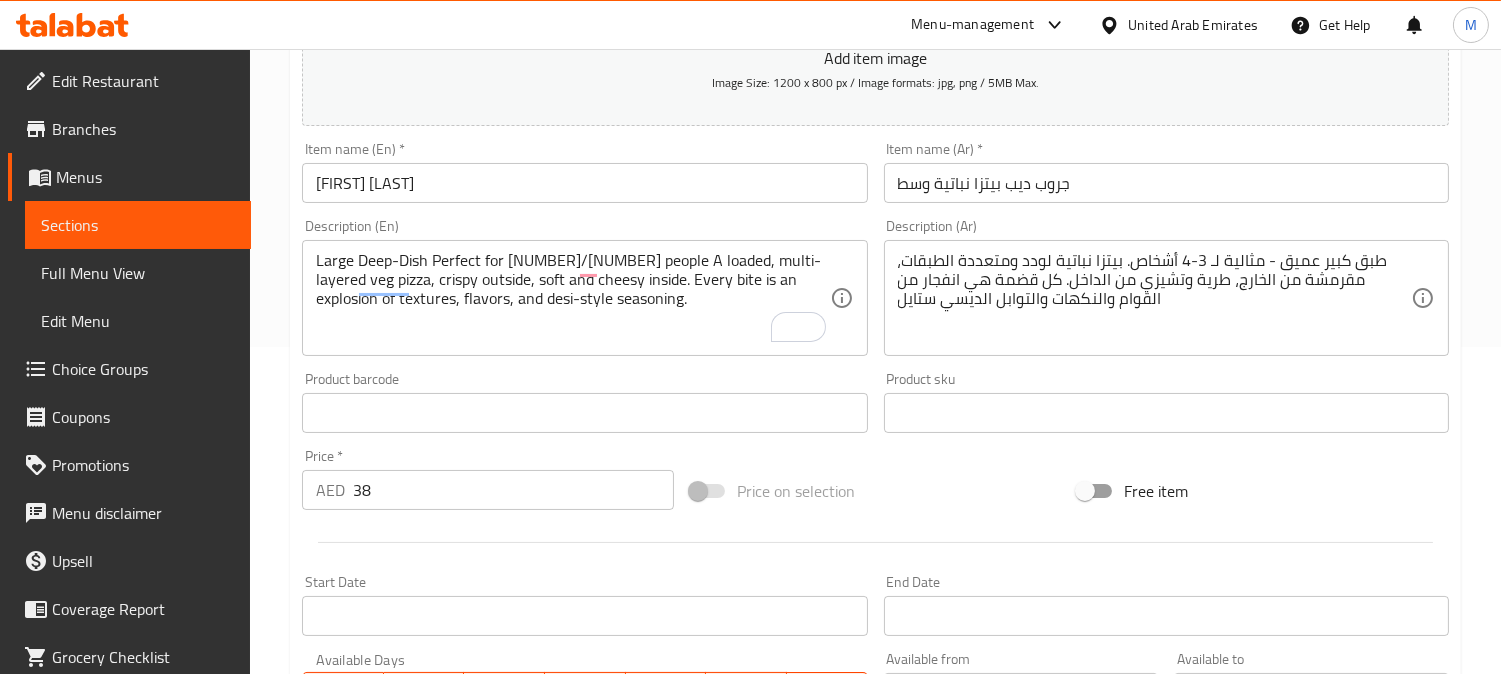 scroll, scrollTop: 735, scrollLeft: 0, axis: vertical 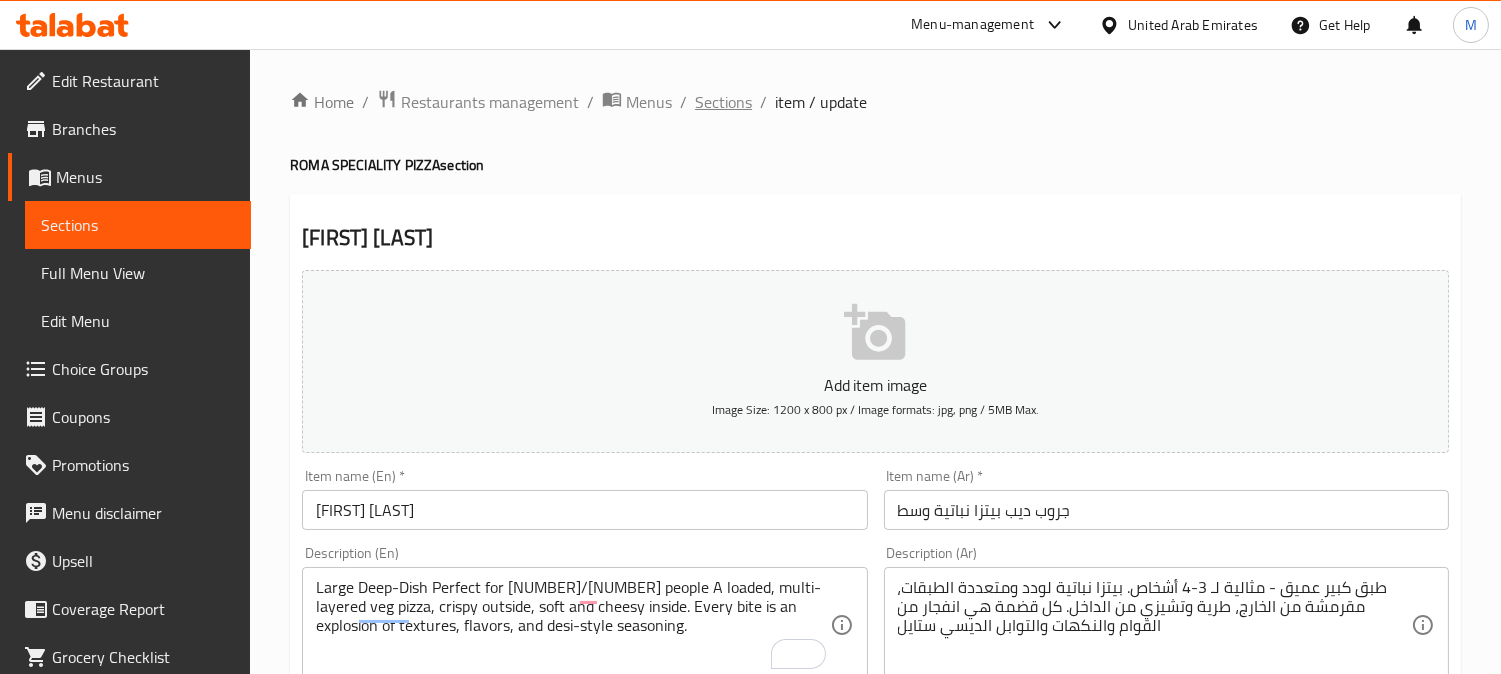 click on "Sections" at bounding box center [723, 102] 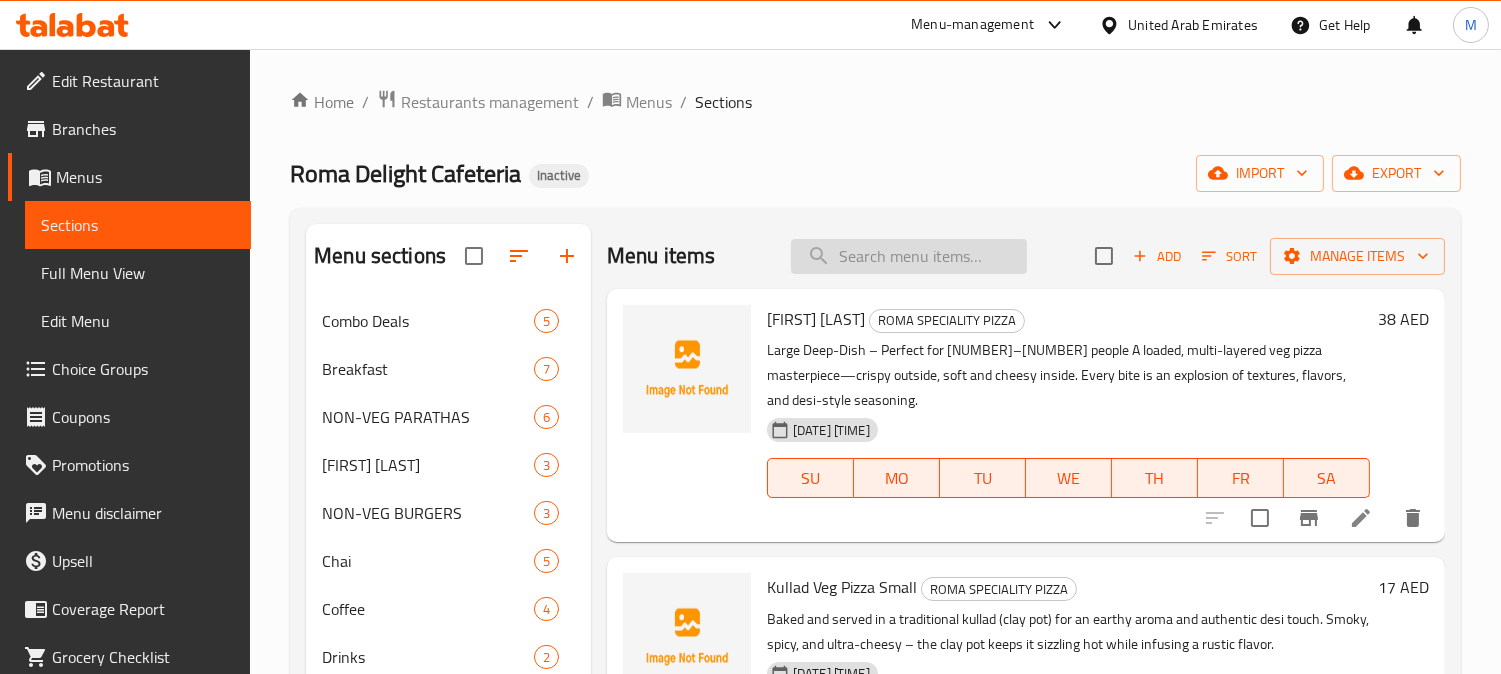 click at bounding box center (909, 256) 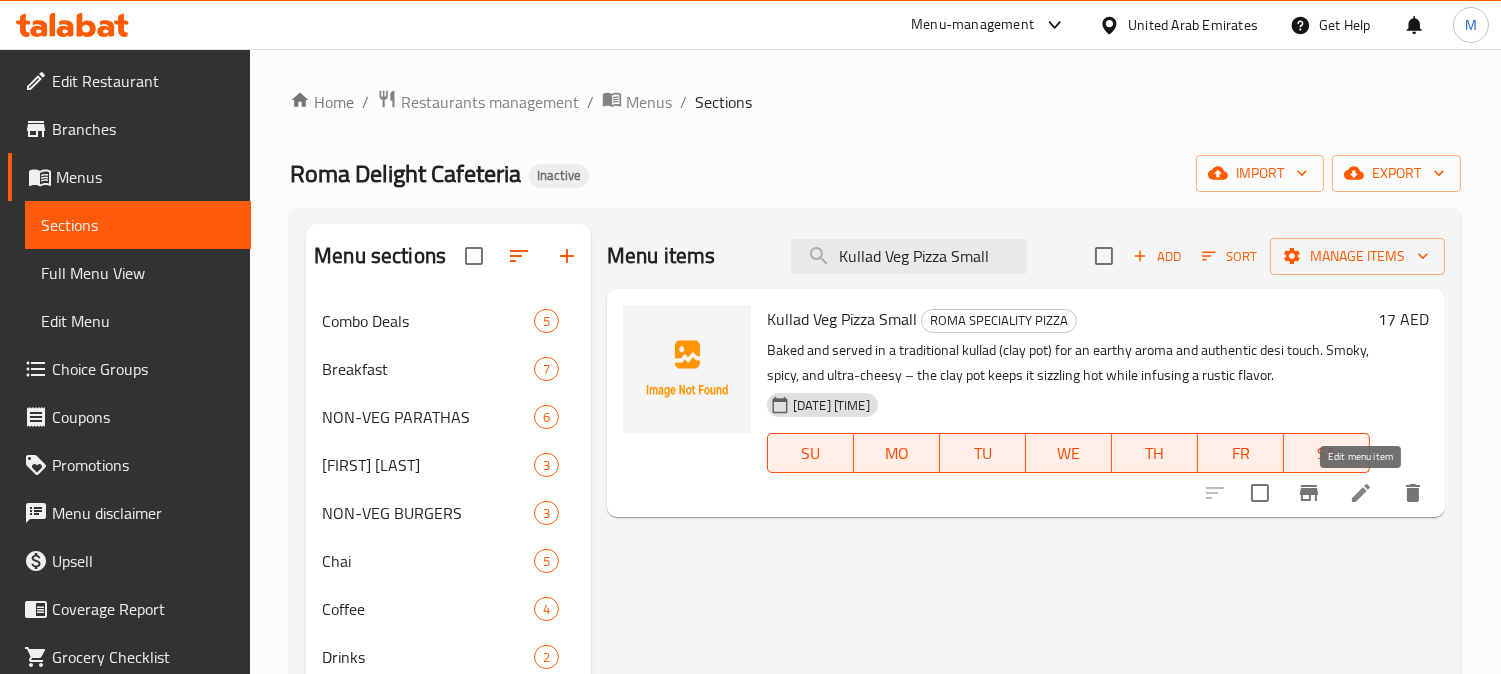 type on "Kullad Veg Pizza Small" 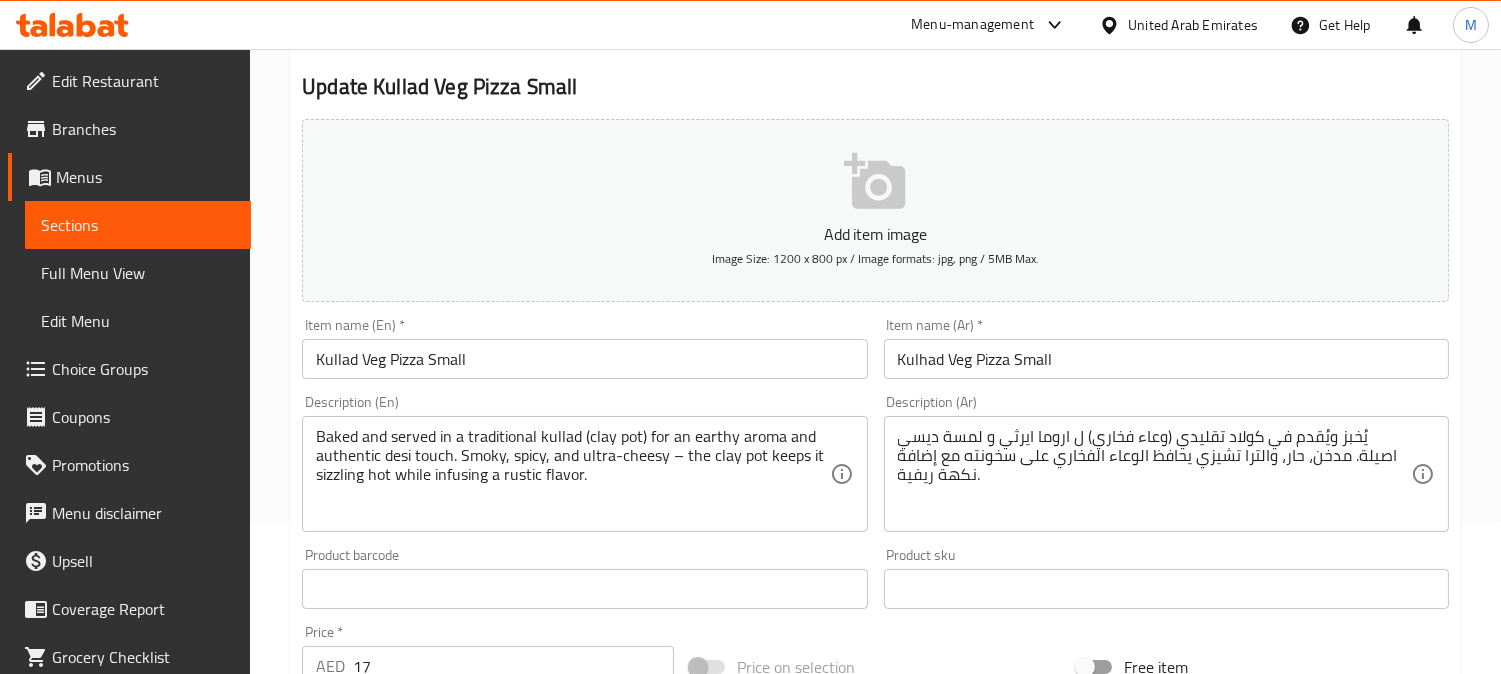 scroll, scrollTop: 407, scrollLeft: 0, axis: vertical 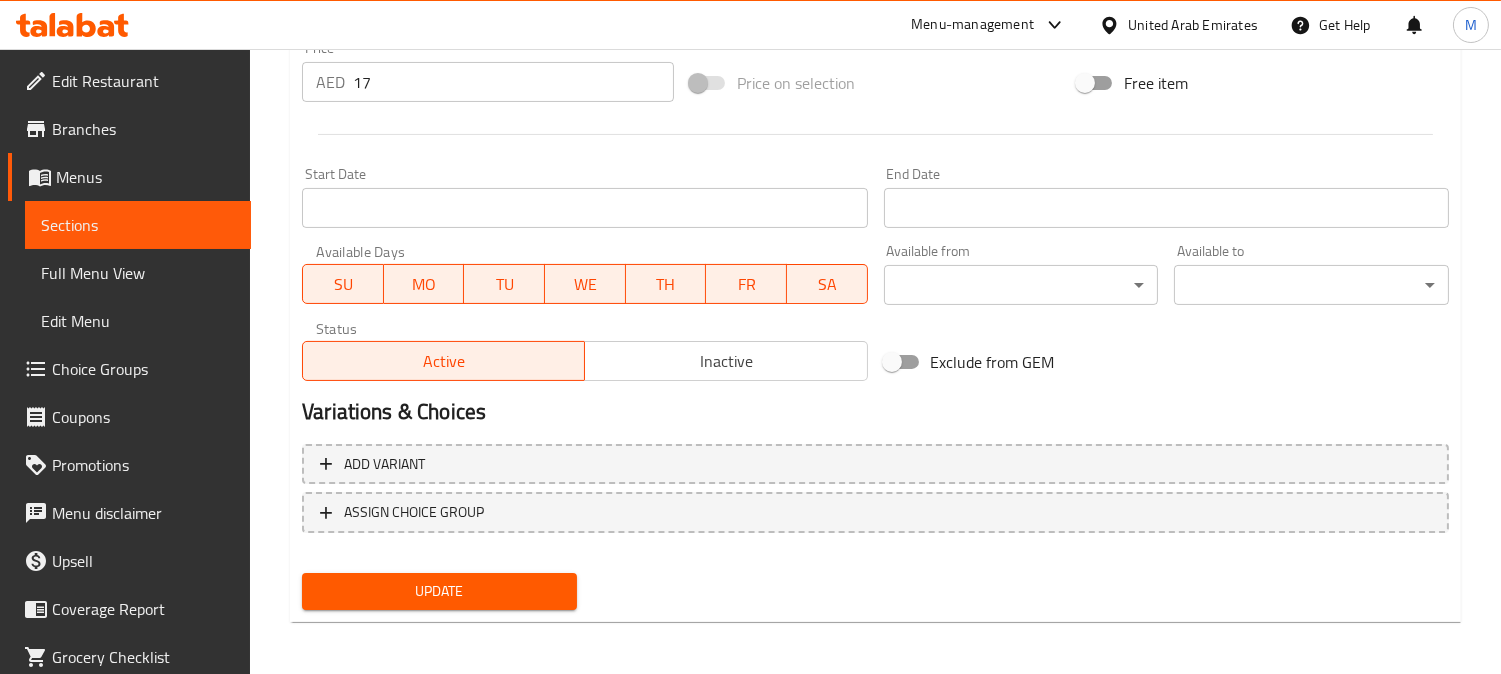 type on "يُخبز ويُقدم في كولاد تقليدي (وعاء فخاري) ل اروما ايرثي و لمسة ديسي اصيلة. مدخن، حار، والترا تشيزي يحافظ الوعاء الفخاري على سخونته السيزلينج مع إضافة نكهة ريفية." 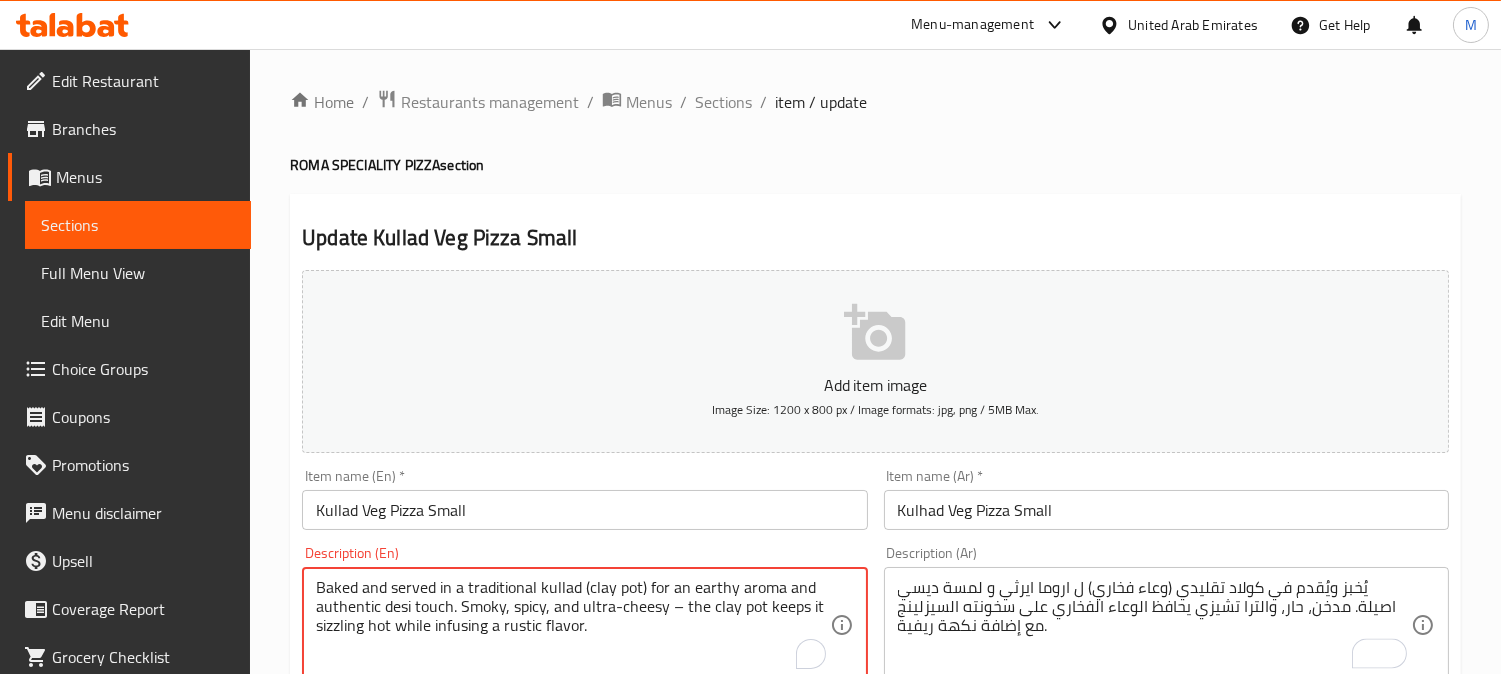 scroll, scrollTop: 407, scrollLeft: 0, axis: vertical 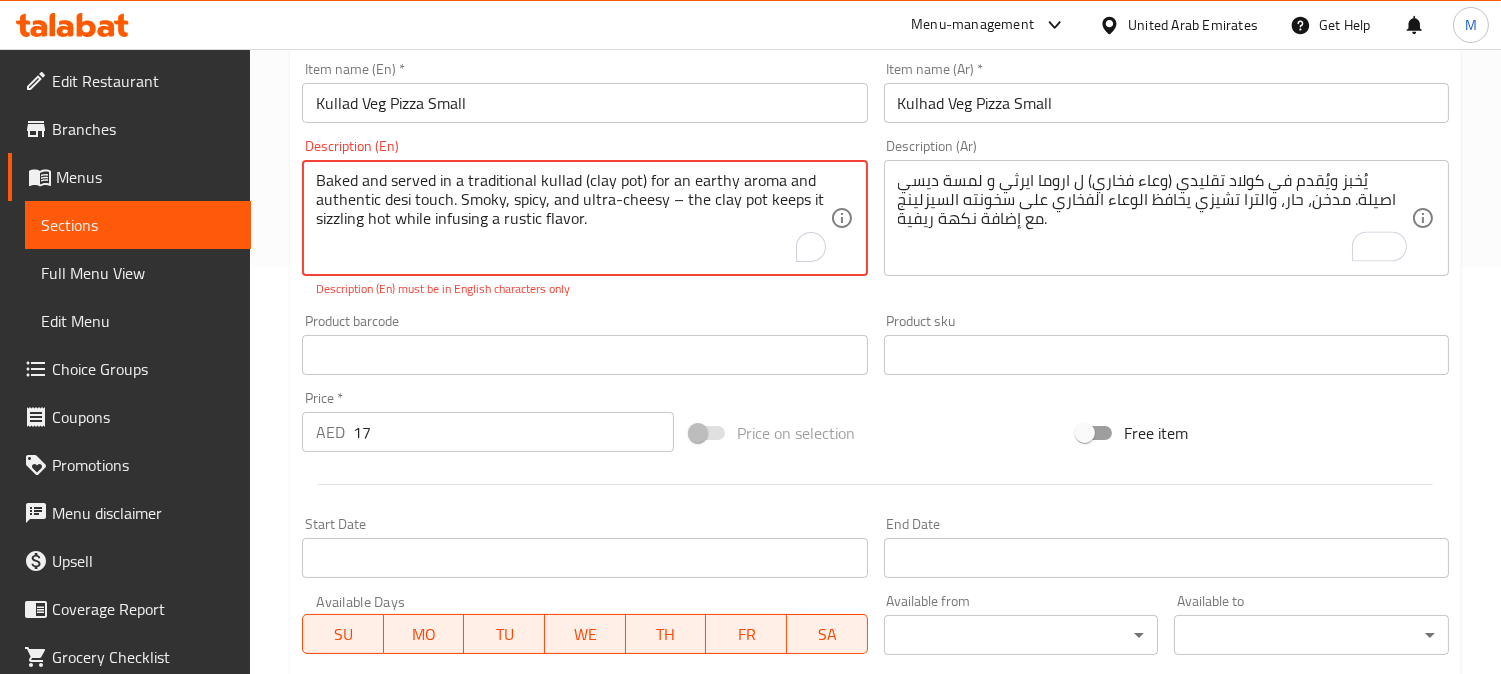 click on "Baked and served in a traditional kullad (clay pot) for an earthy aroma and authentic desi touch. Smoky, spicy, and ultra-cheesy – the clay pot keeps it sizzling hot while infusing a rustic flavor." at bounding box center [572, 218] 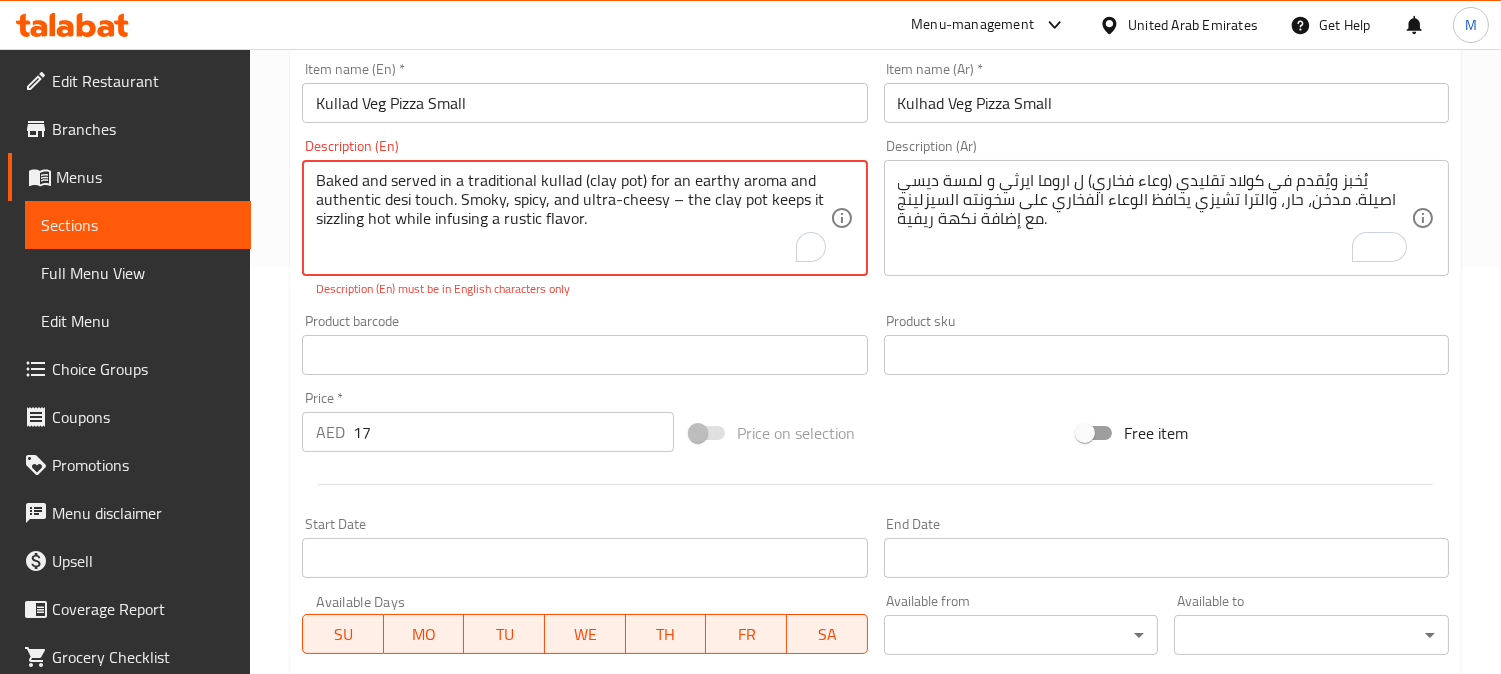 click on "Baked and served in a traditional kullad (clay pot) for an earthy aroma and authentic desi touch. Smoky, spicy, and ultra-cheesy – the clay pot keeps it sizzling hot while infusing a rustic flavor." at bounding box center (572, 218) 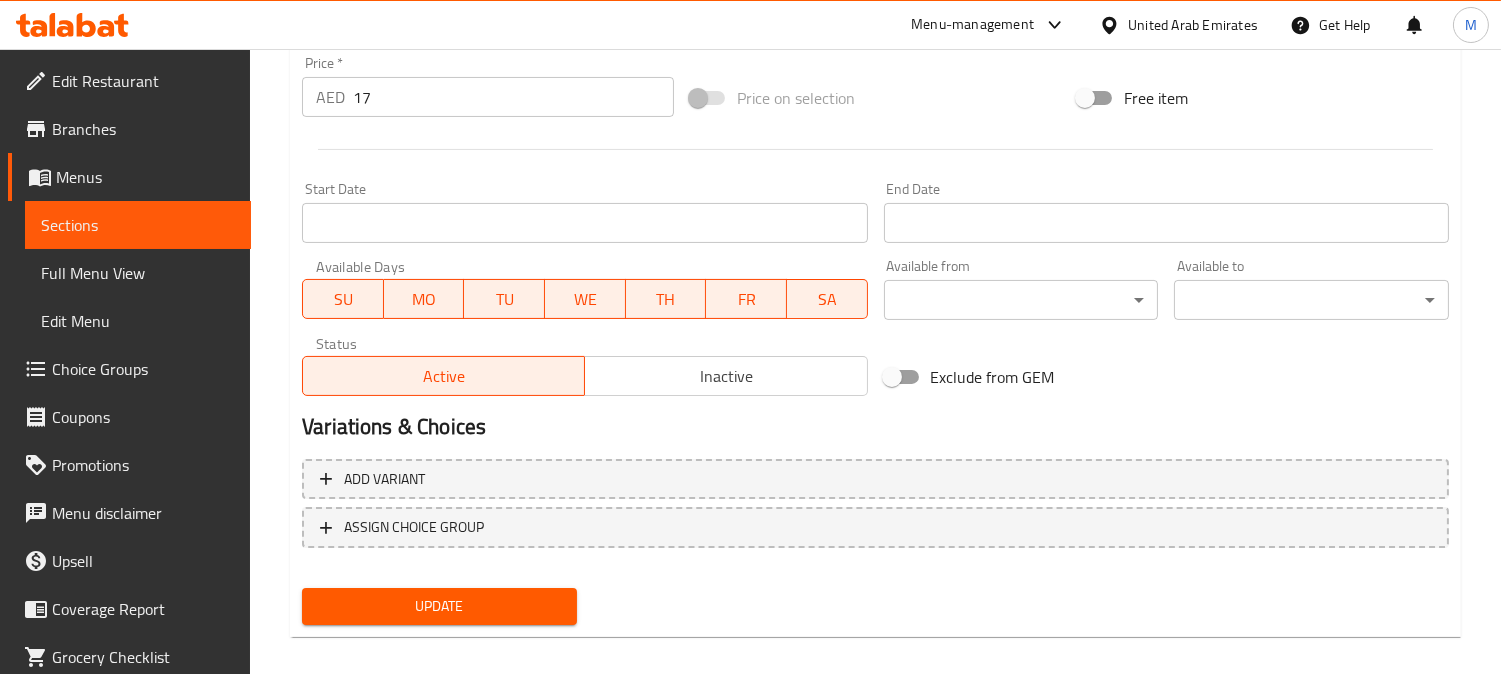 scroll, scrollTop: 735, scrollLeft: 0, axis: vertical 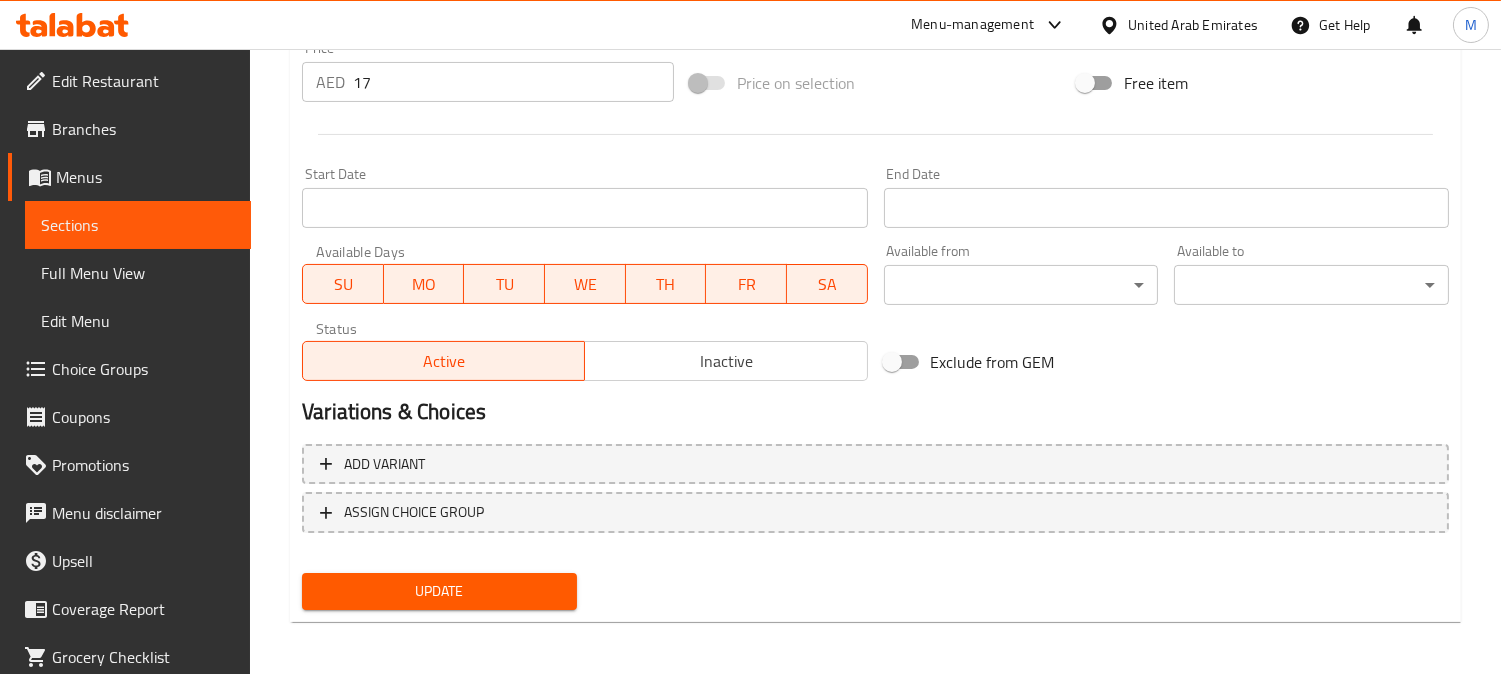 type on "Baked and served in a traditional kullad (clay pot) for an earthy aroma and authentic desi touch. Smoky, spicy, and ultra-cheesy  the clay pot keeps it sizzling hot while infusing a rustic flavor." 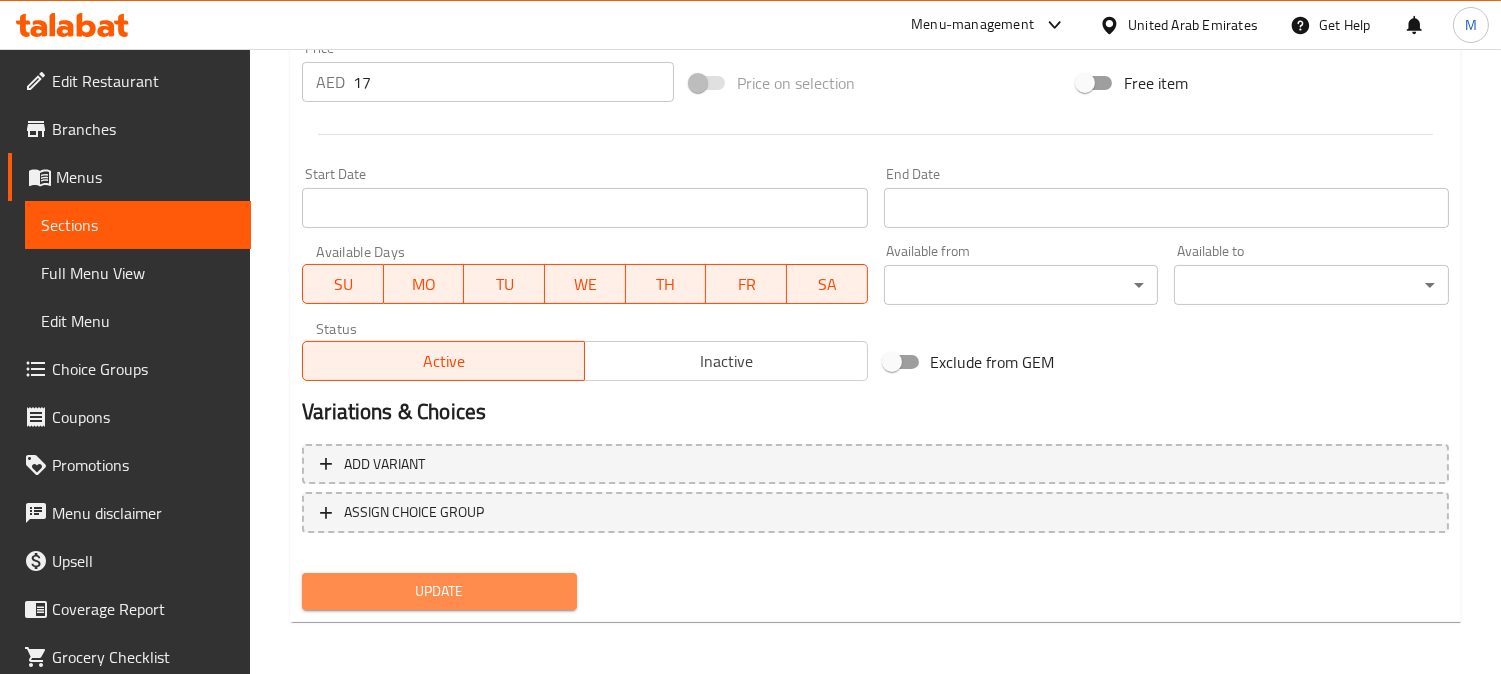 click on "Update" at bounding box center (439, 591) 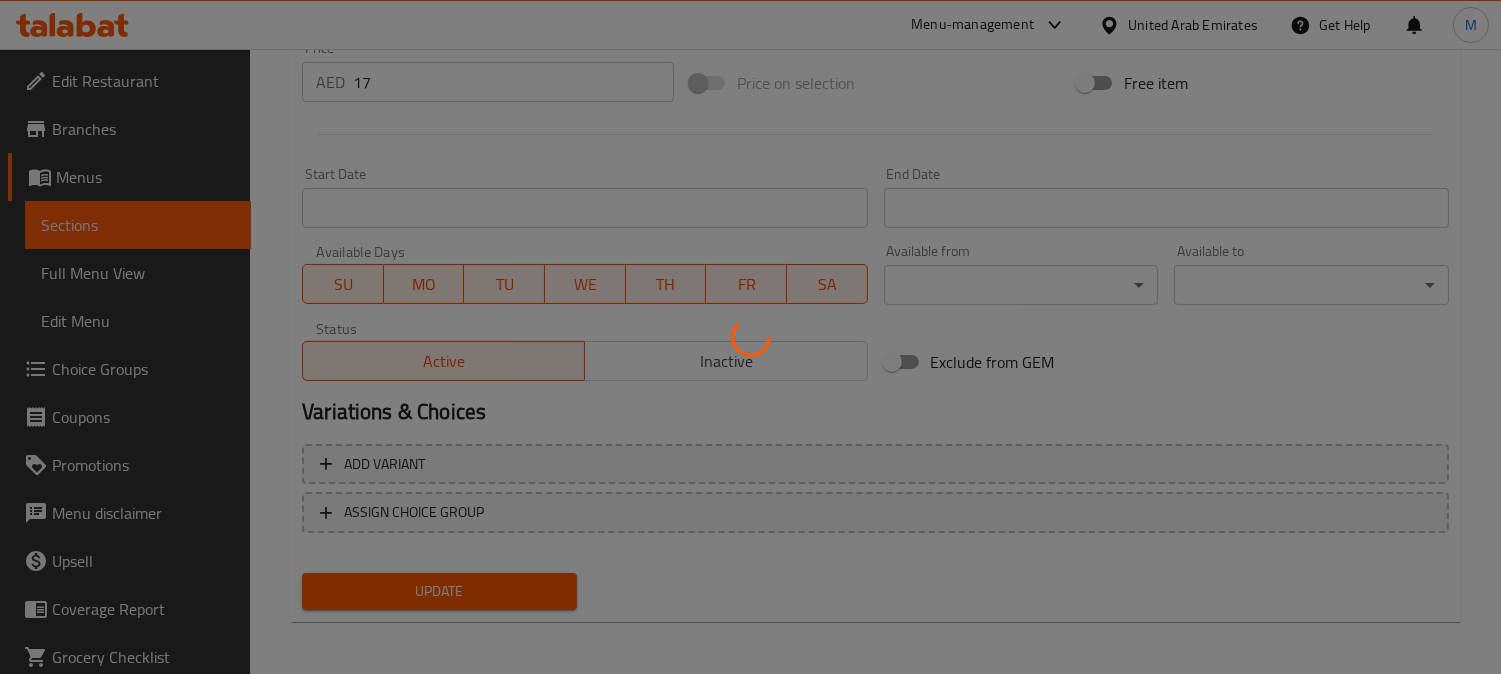 scroll, scrollTop: 0, scrollLeft: 0, axis: both 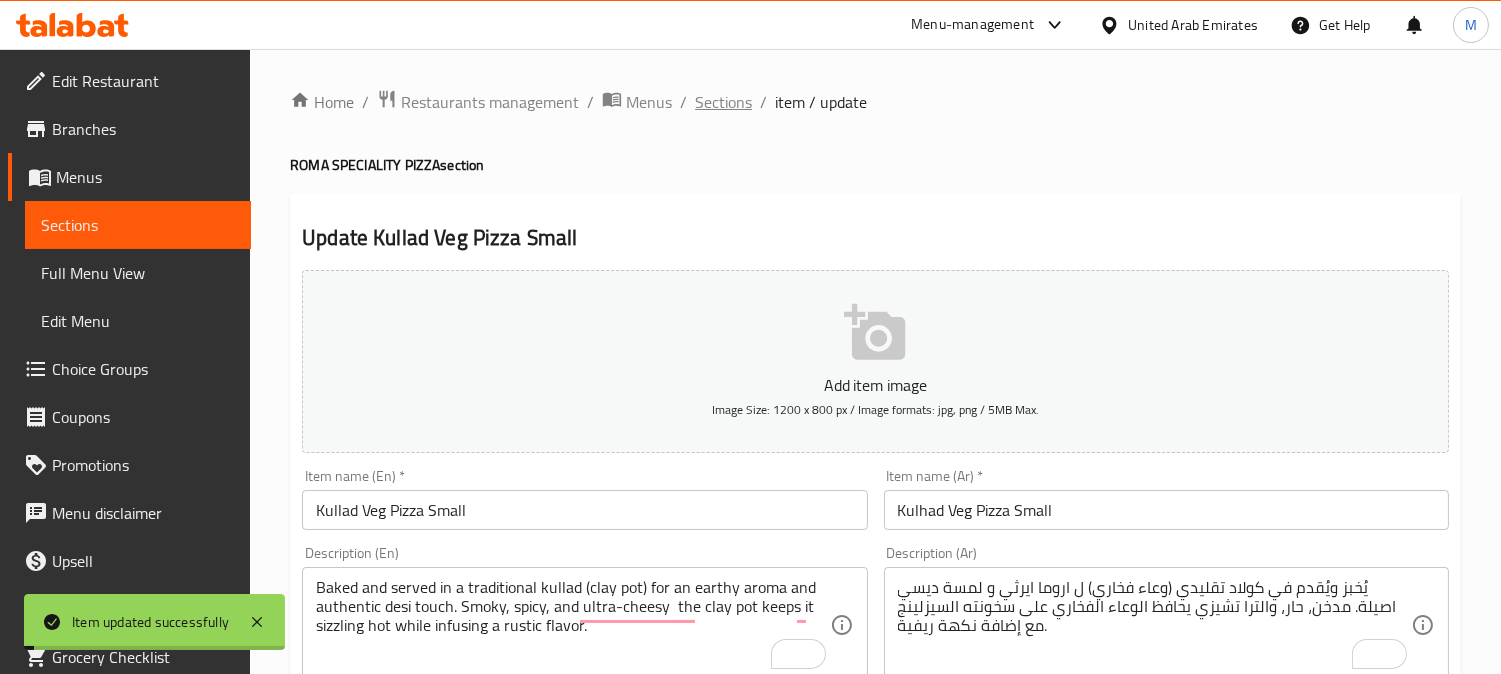 click on "Sections" at bounding box center [723, 102] 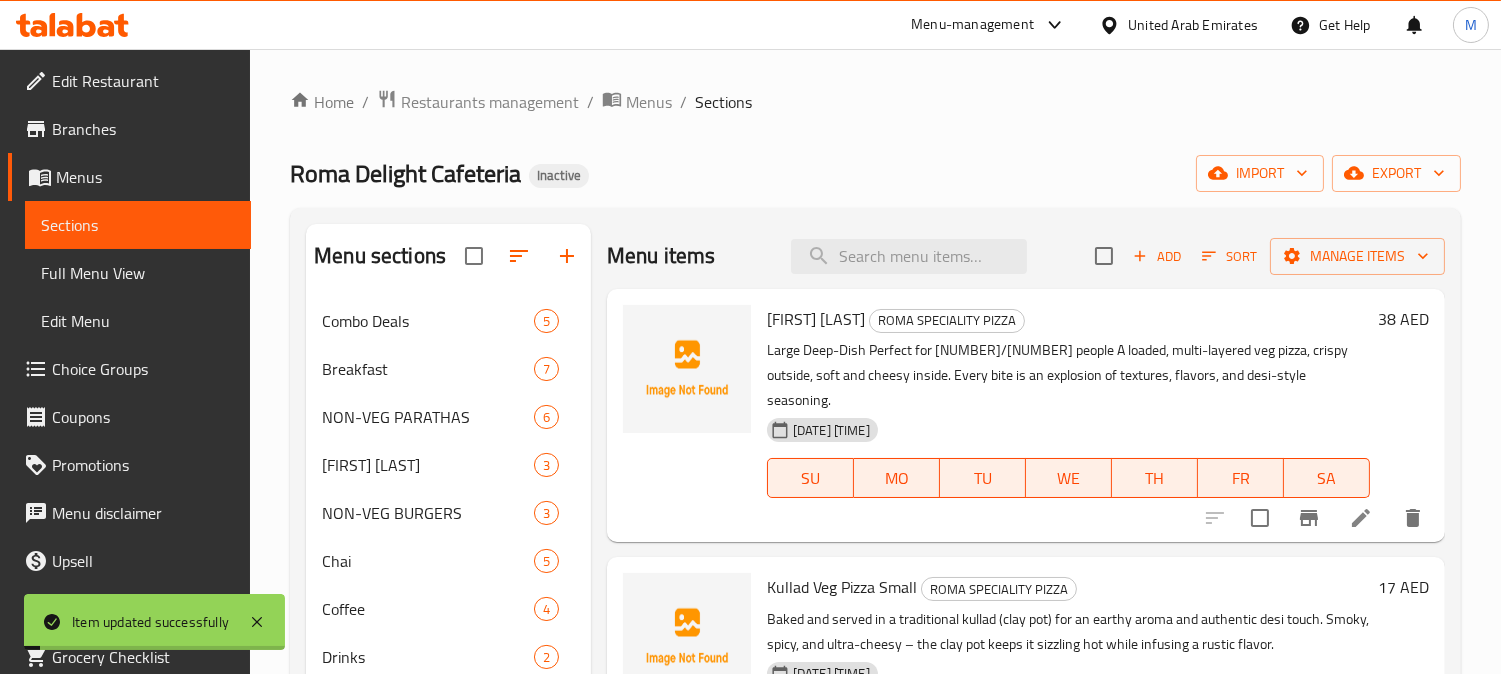 scroll, scrollTop: 502, scrollLeft: 0, axis: vertical 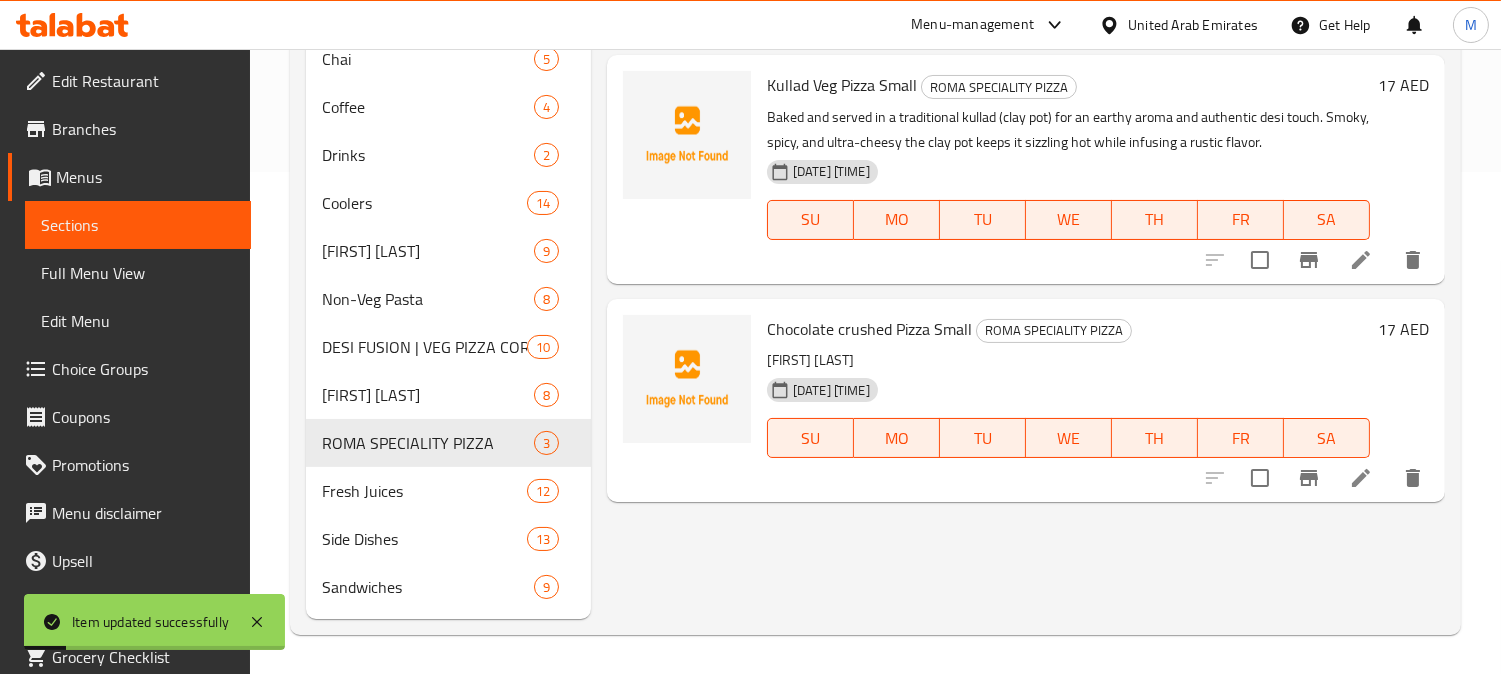 click at bounding box center [1361, 478] 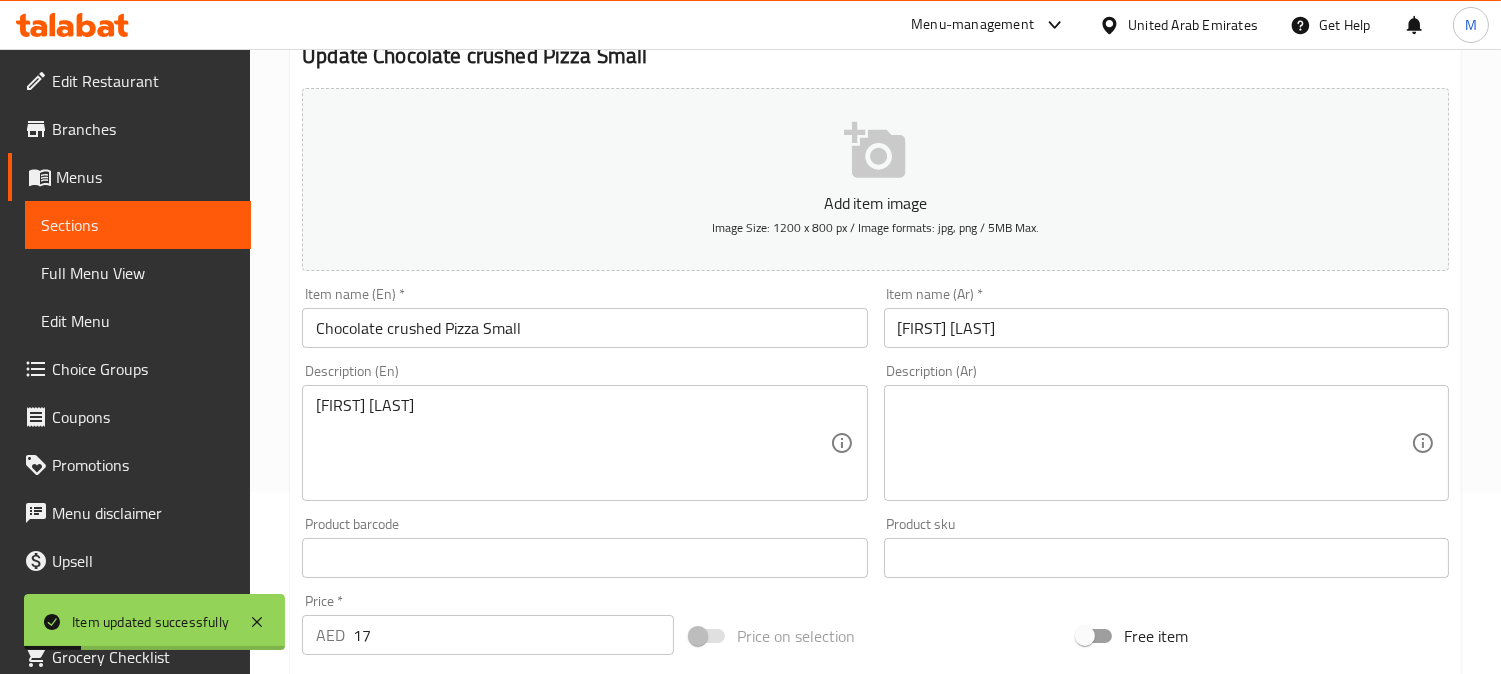 scroll, scrollTop: 222, scrollLeft: 0, axis: vertical 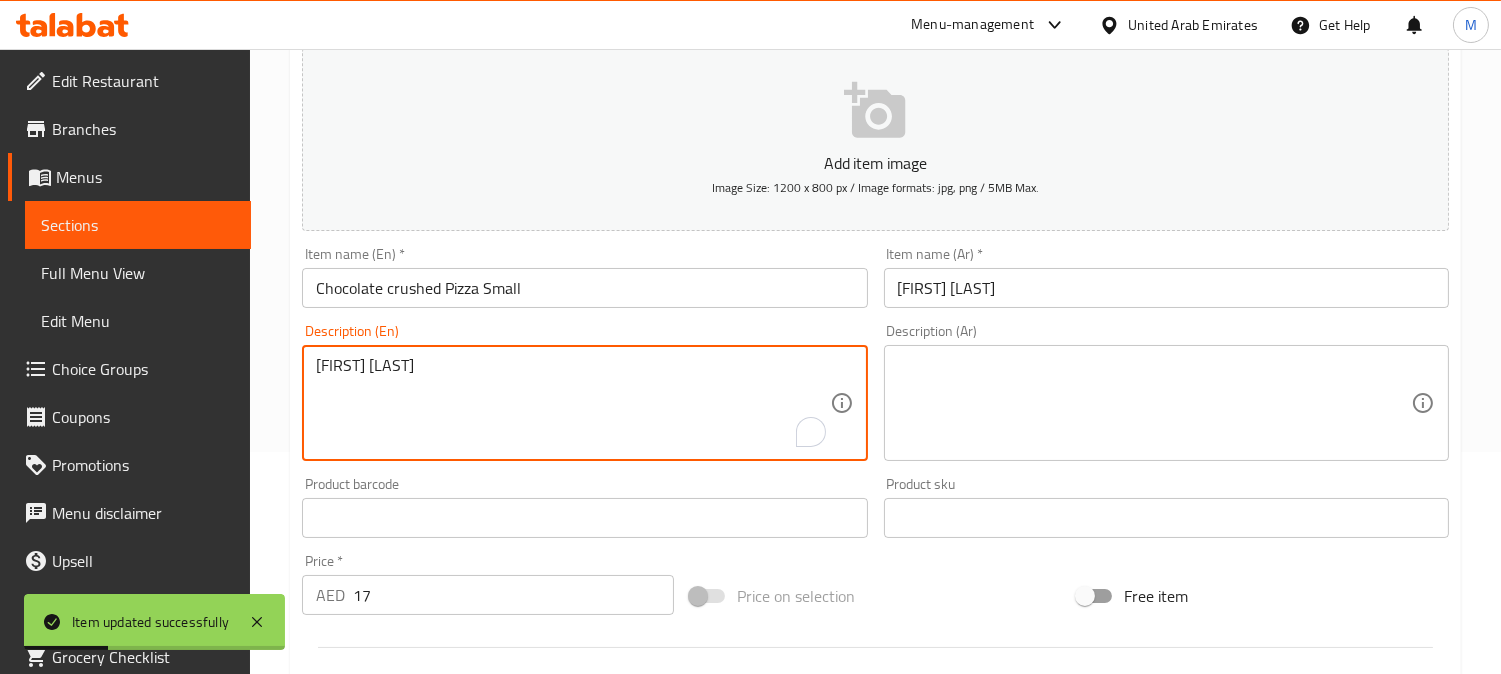 drag, startPoint x: 626, startPoint y: 401, endPoint x: 291, endPoint y: 342, distance: 340.15585 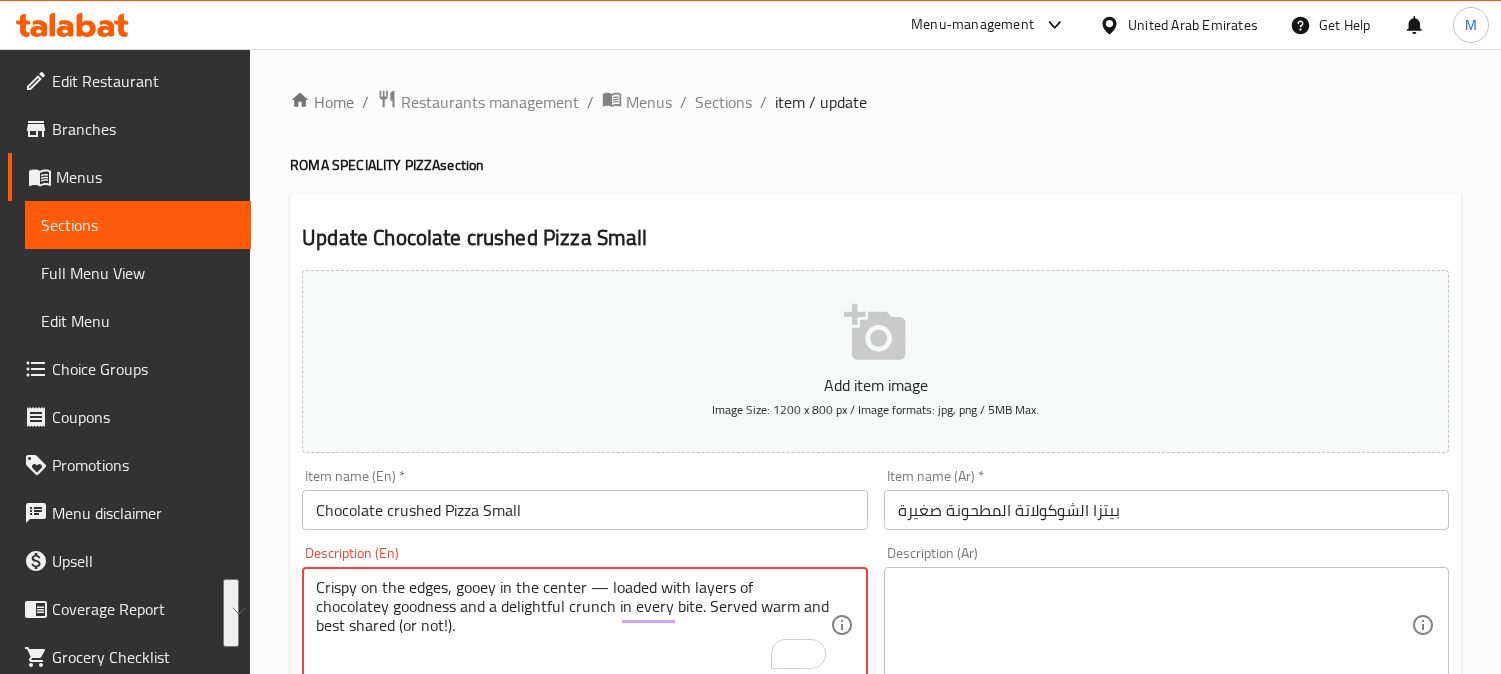 scroll, scrollTop: 222, scrollLeft: 0, axis: vertical 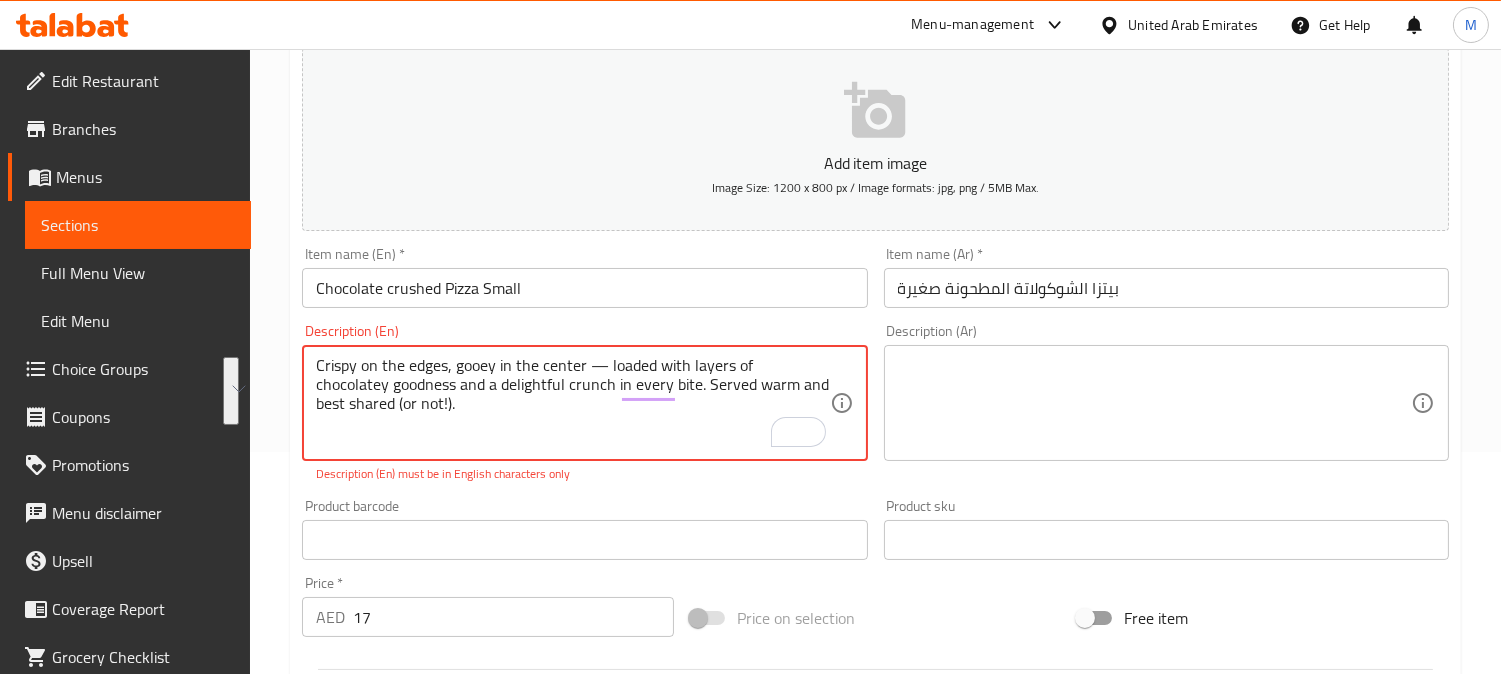 click at bounding box center [1154, 403] 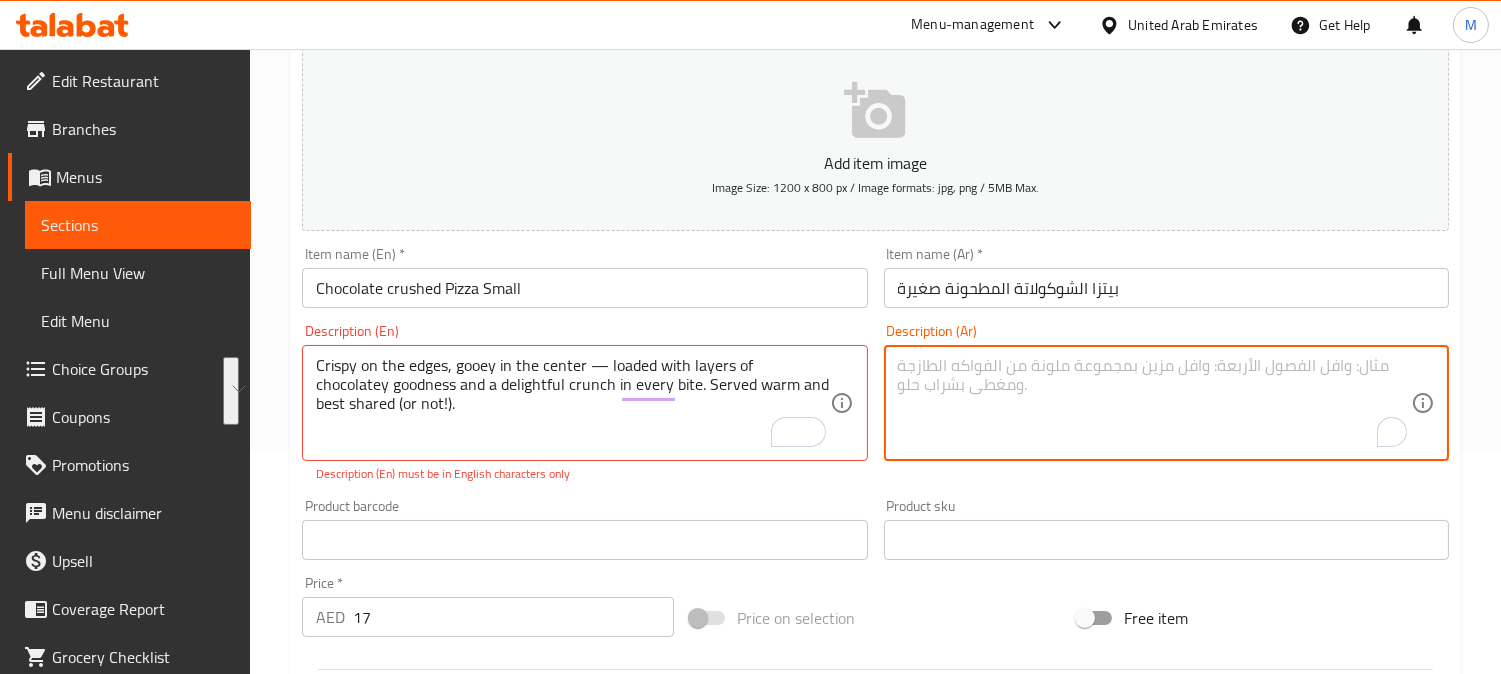 paste on "مقرمشة من الأطراف، ولزجة من الداخل - لودد بطبقات من الشوكولاتة الجودنيس، وقرمشة لذيذة في كل بايت. تُقدم دافئة، ويُفضل مشاركتها (أو لا!)." 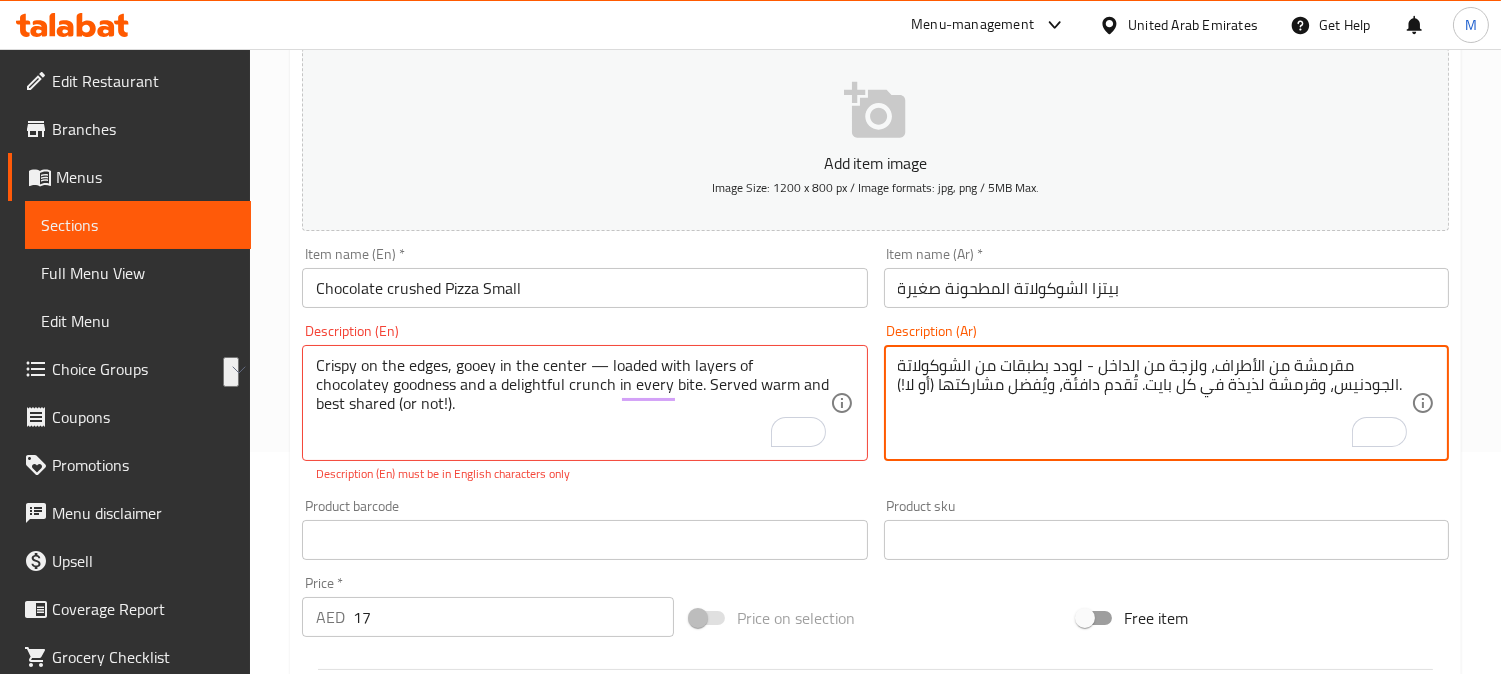 drag, startPoint x: 1061, startPoint y: 391, endPoint x: 896, endPoint y: 397, distance: 165.10905 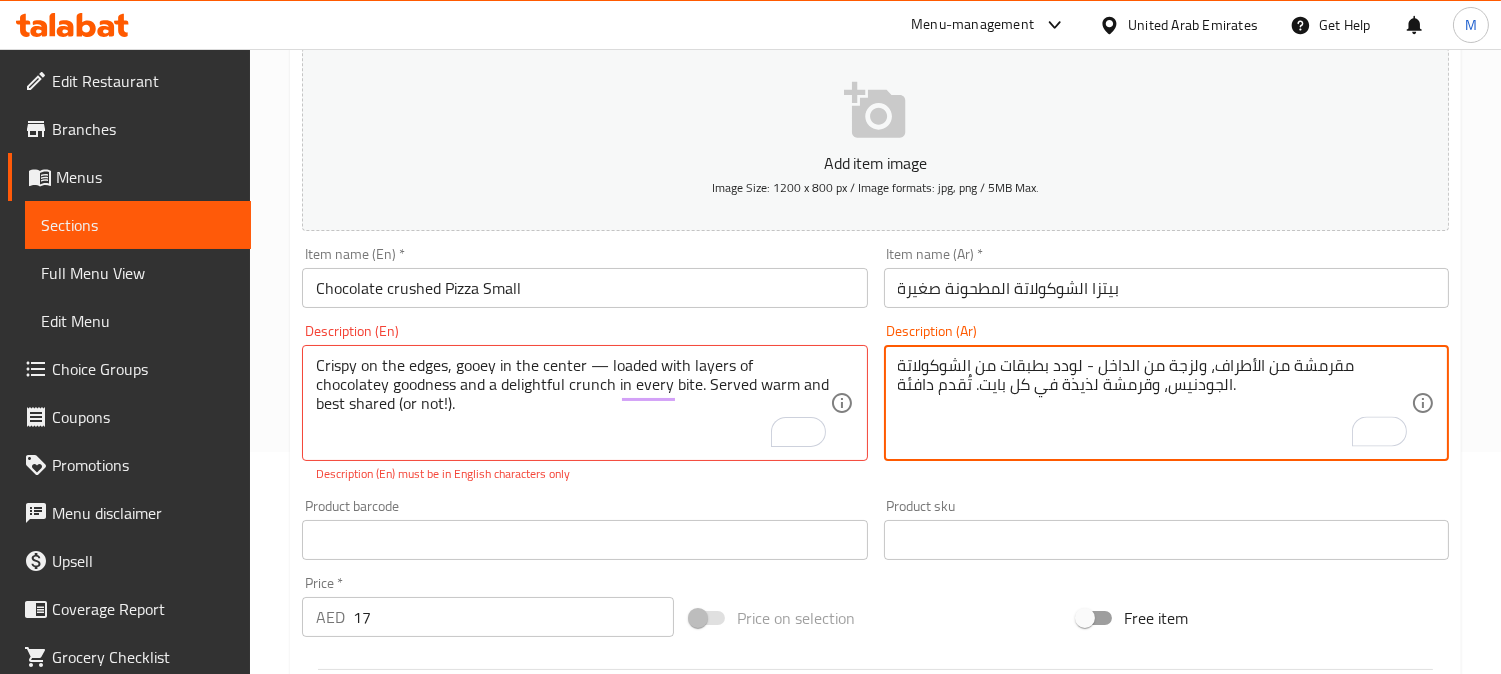 type on "مقرمشة من الأطراف، ولزجة من الداخل - لودد بطبقات من الشوكولاتة الجودنيس، وقرمشة لذيذة في كل بايت. تُقدم دافئة." 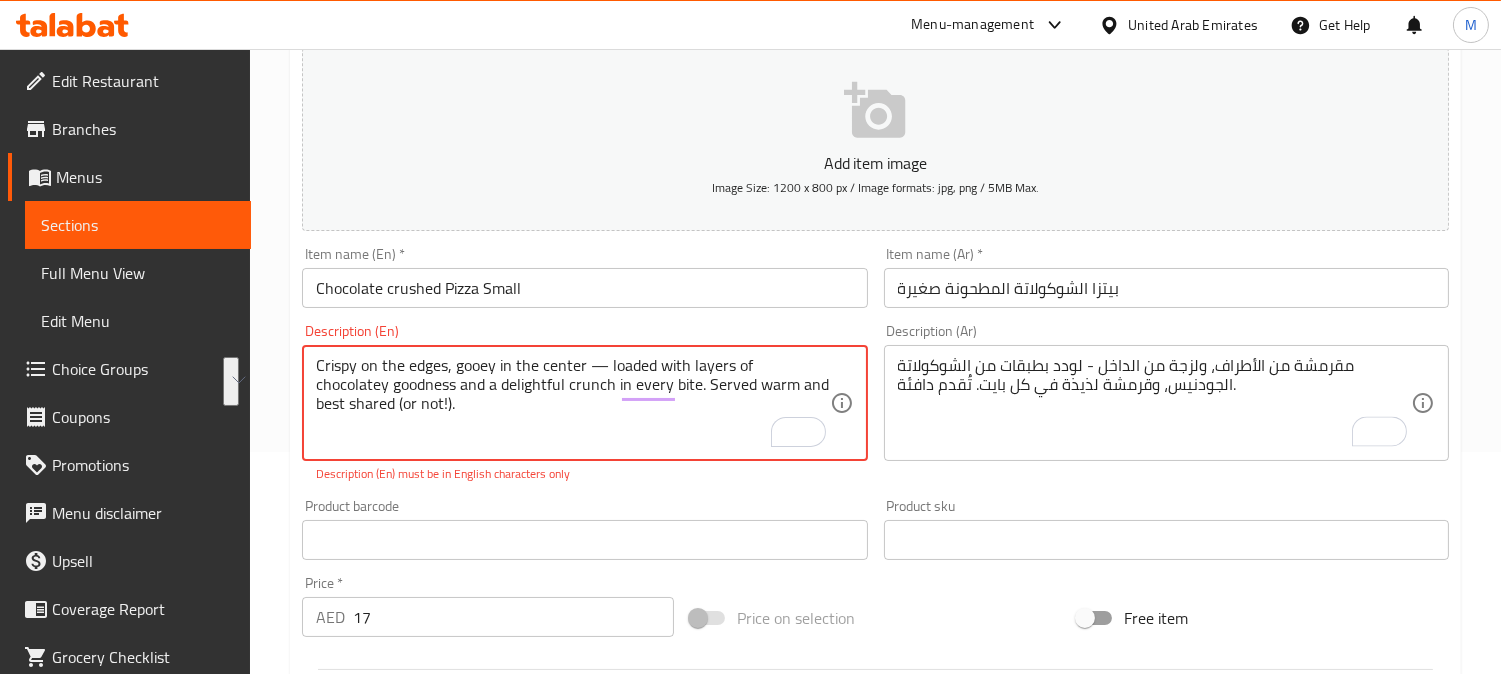 drag, startPoint x: 726, startPoint y: 386, endPoint x: 814, endPoint y: 404, distance: 89.822044 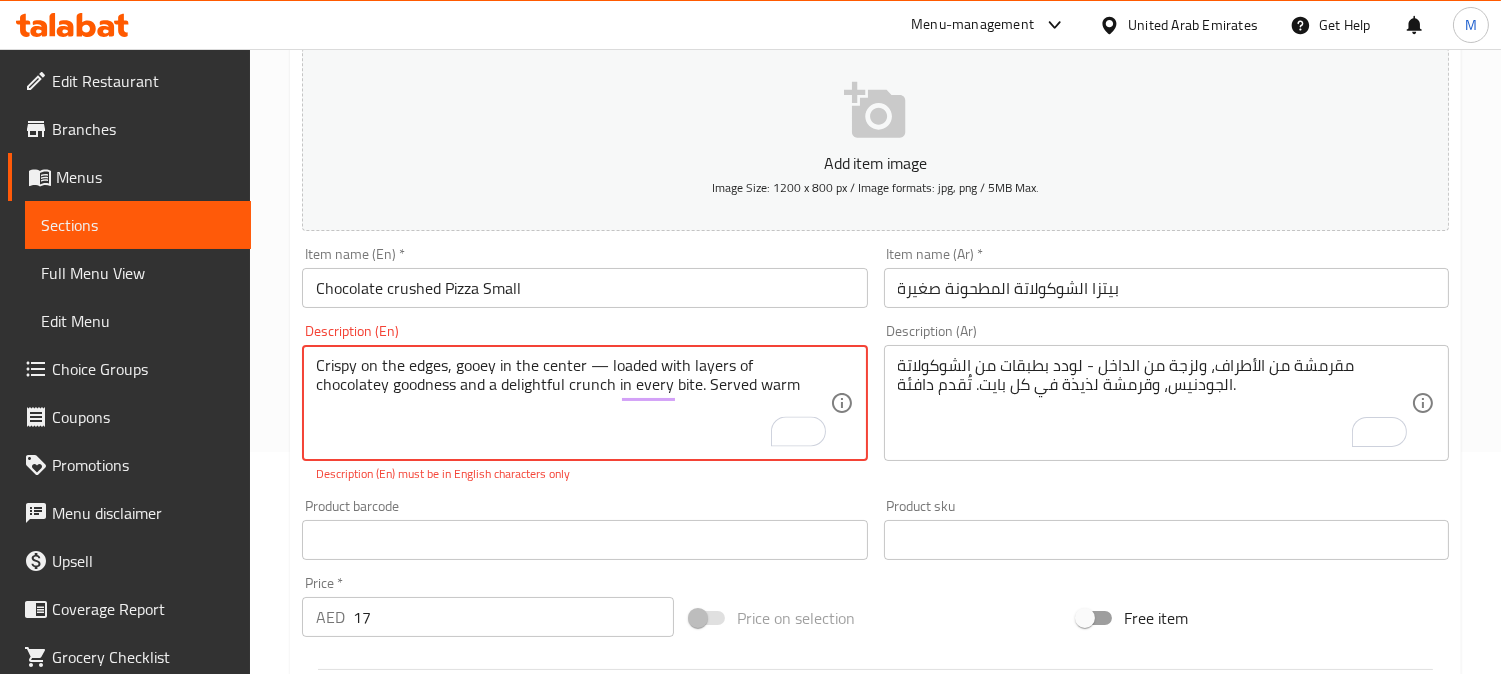 click on "Crispy on the edges, gooey in the center — loaded with layers of chocolatey goodness and a delightful crunch in every bite. Served warm" at bounding box center (572, 403) 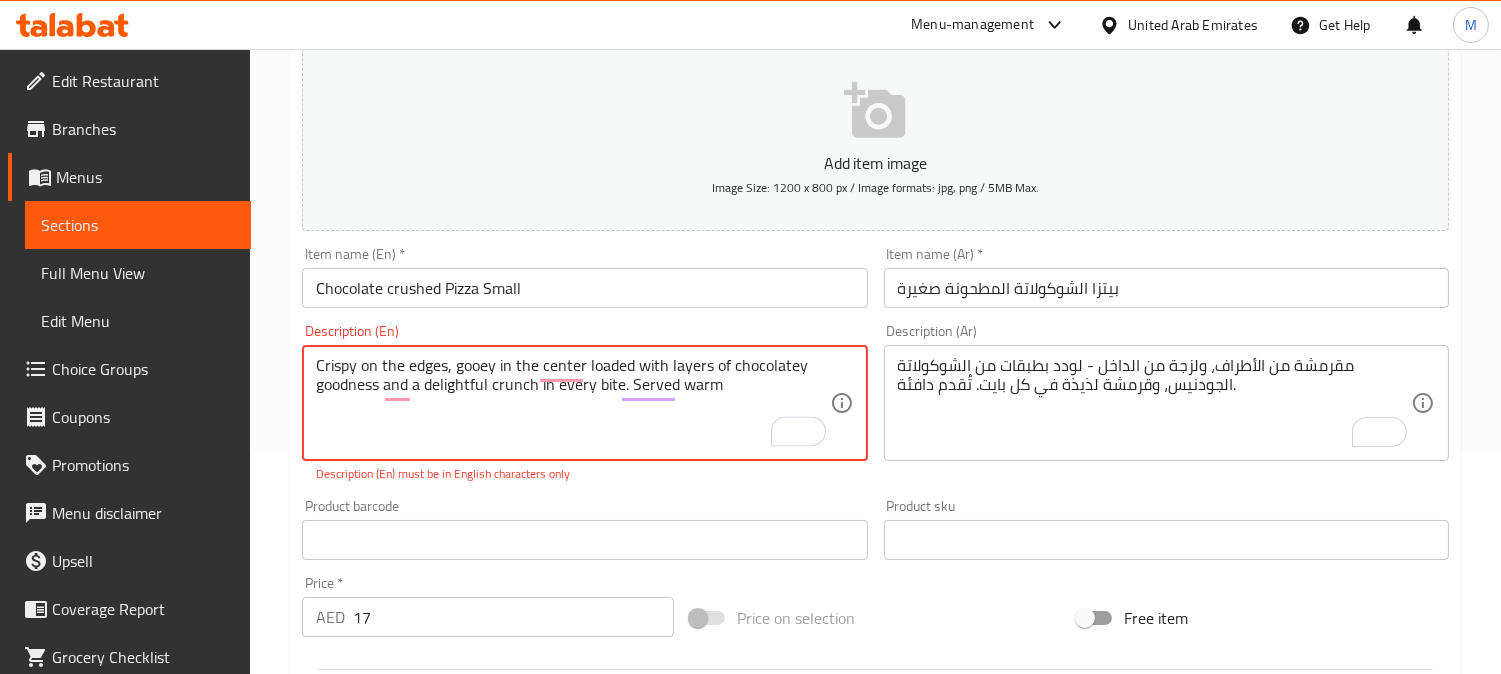 click on "Crispy on the edges, gooey in the center loaded with layers of chocolatey goodness and a delightful crunch in every bite. Served warm" at bounding box center (572, 403) 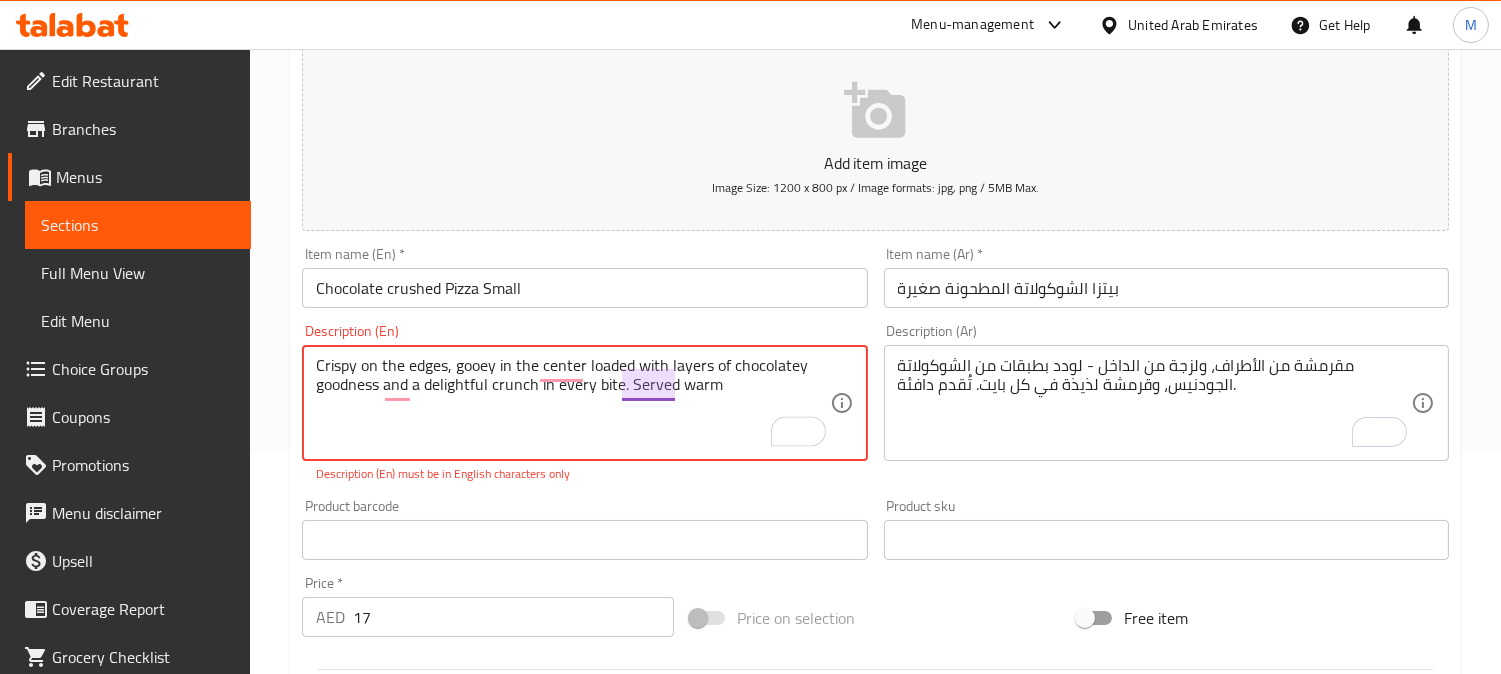 click on "Crispy on the edges, gooey in the center loaded with layers of chocolatey goodness and a delightful crunch in every bite. Served warm" at bounding box center (572, 403) 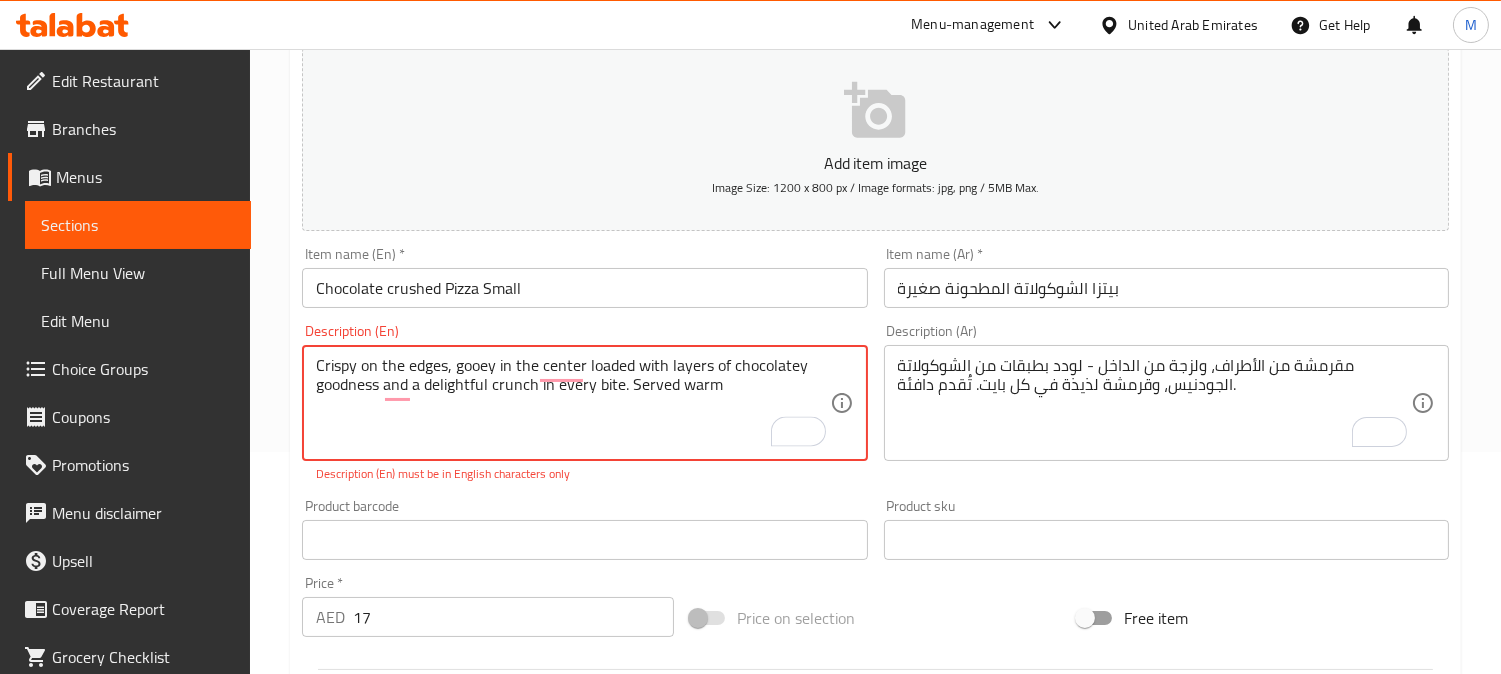 type on "Crispy on the edges, gooey in the center loaded with layers of chocolatey goodness and a delightful crunch in every bite. Served warm" 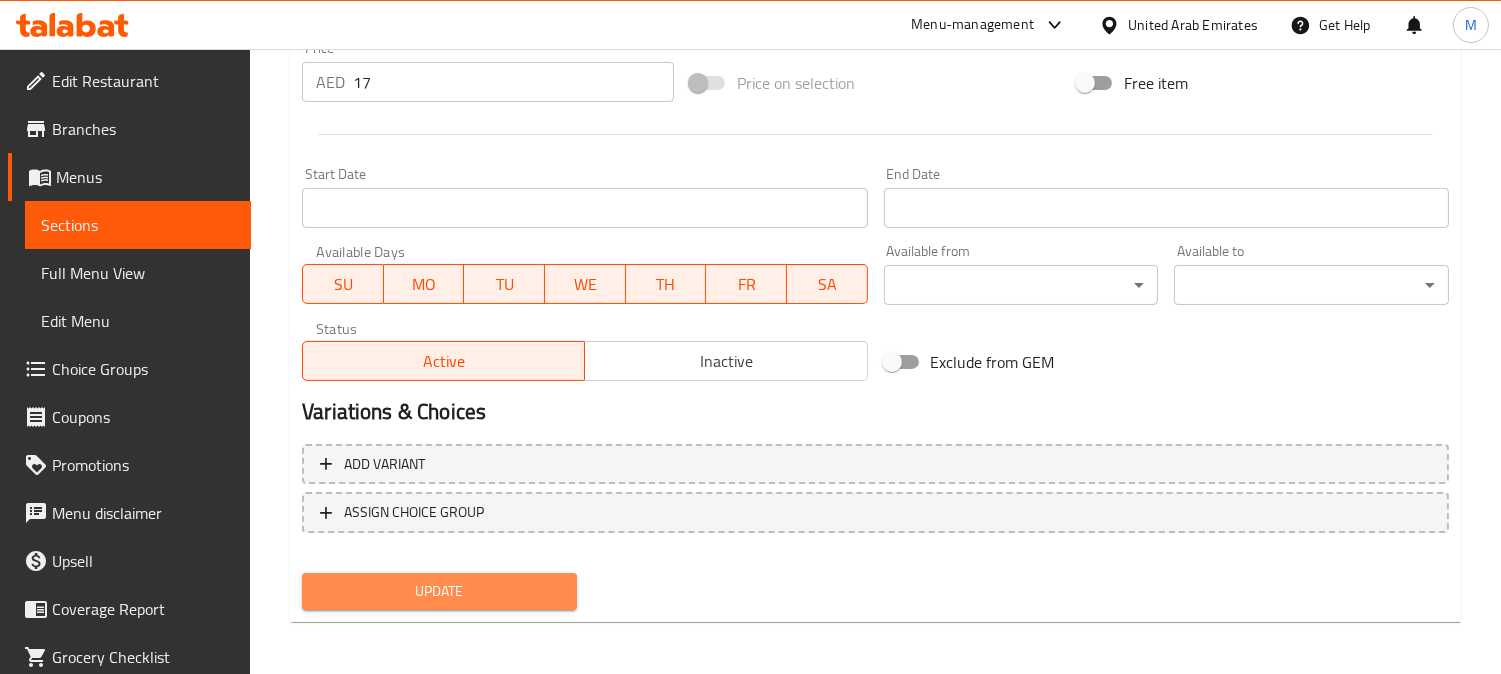 drag, startPoint x: 455, startPoint y: 594, endPoint x: 571, endPoint y: 528, distance: 133.46161 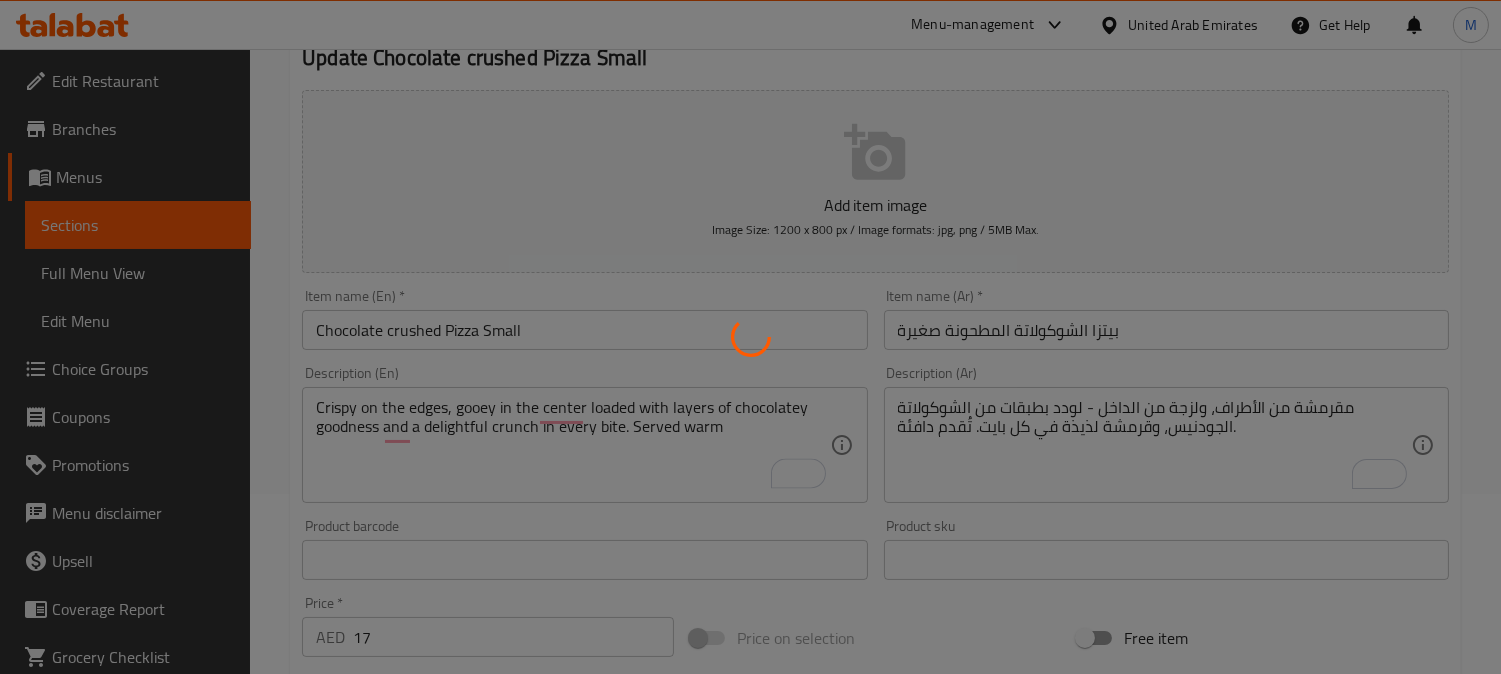 scroll, scrollTop: 0, scrollLeft: 0, axis: both 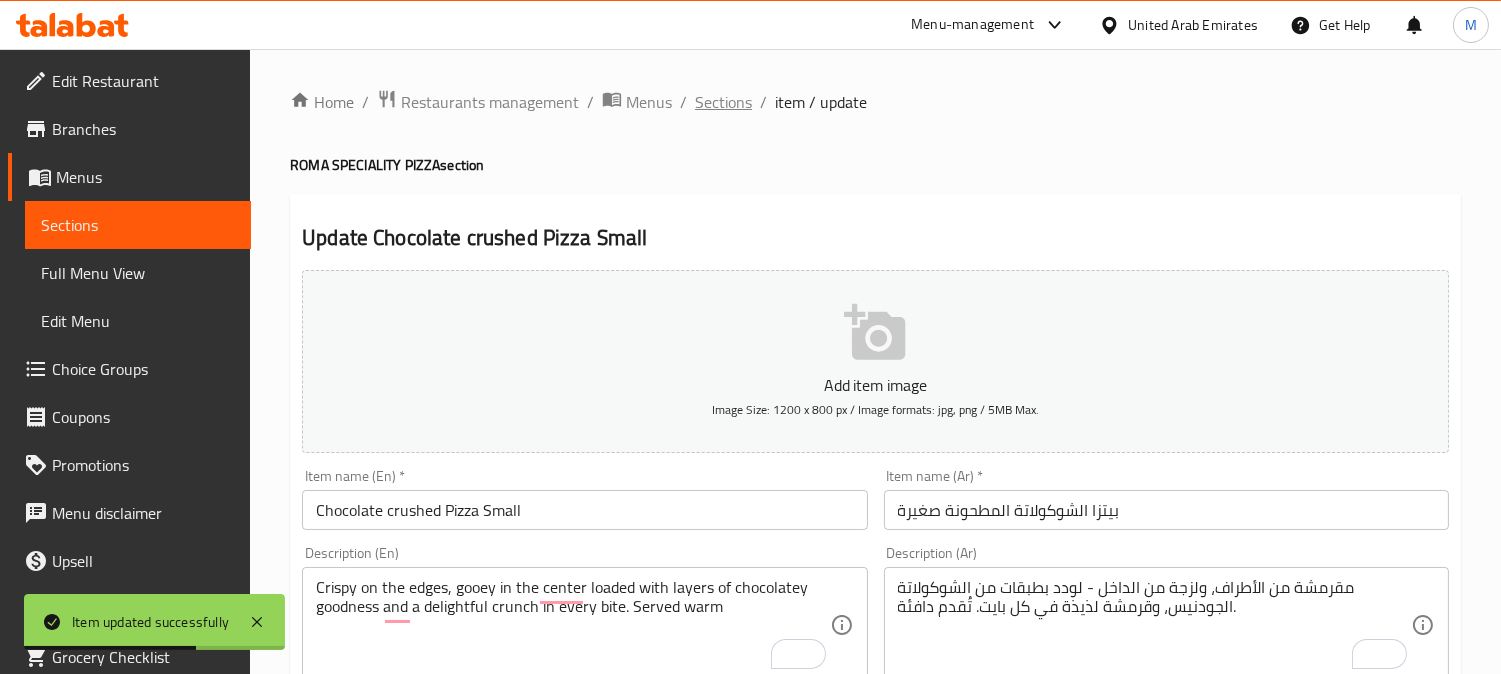 click on "Sections" at bounding box center (723, 102) 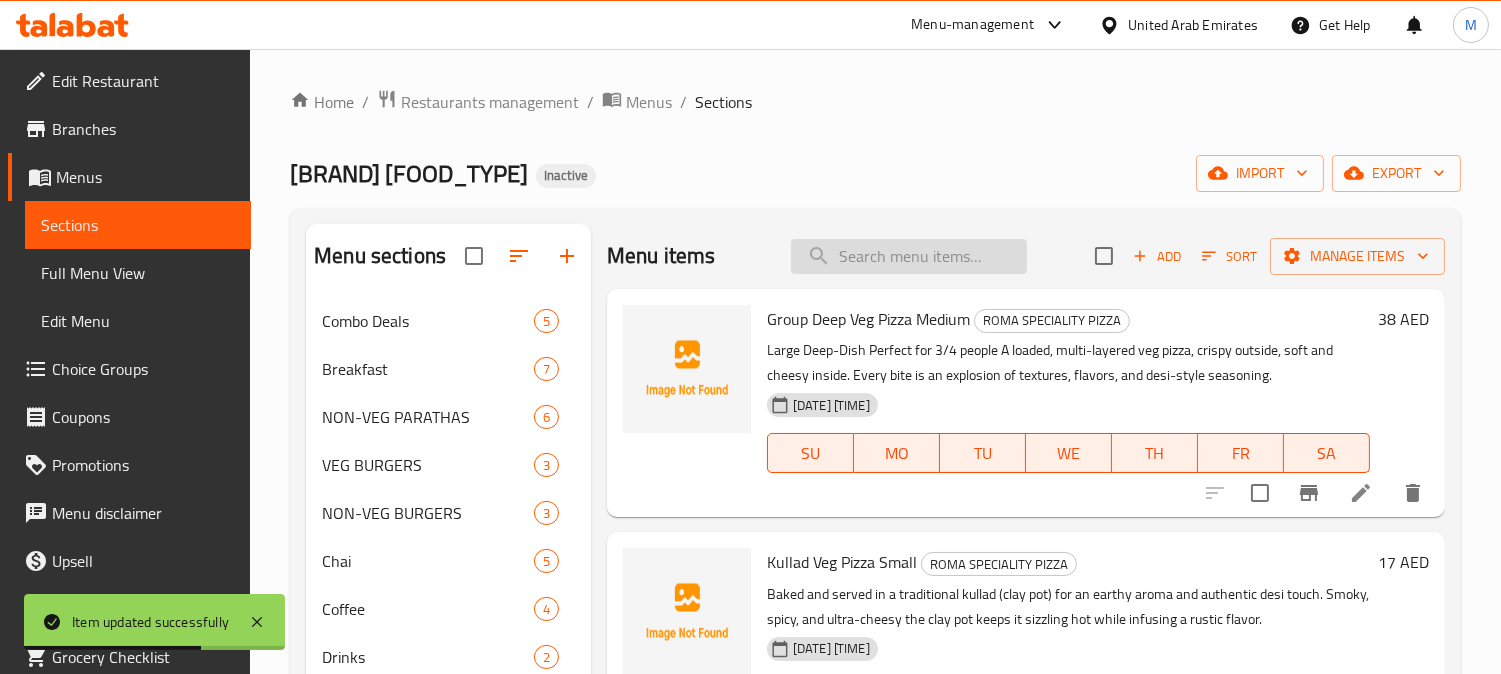 click at bounding box center (909, 256) 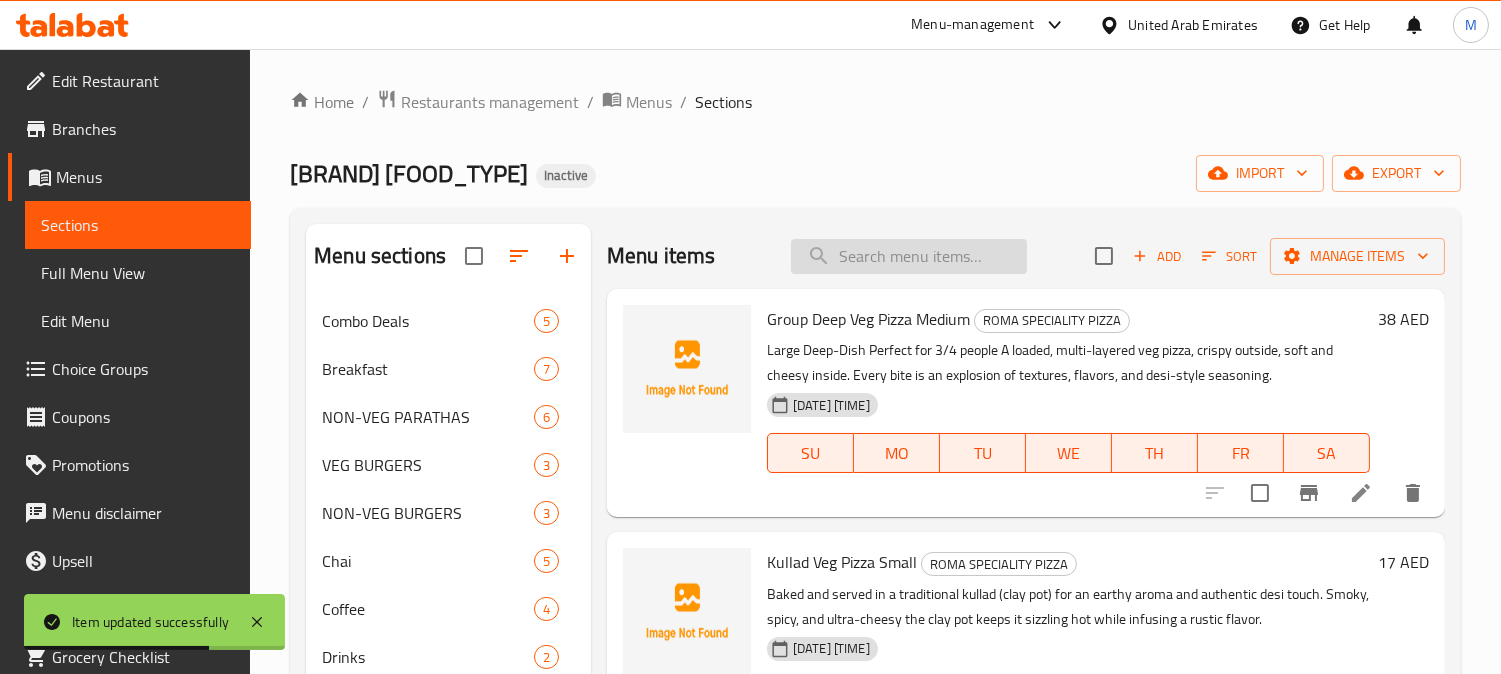 paste on "Mango Juice (Seasonal)" 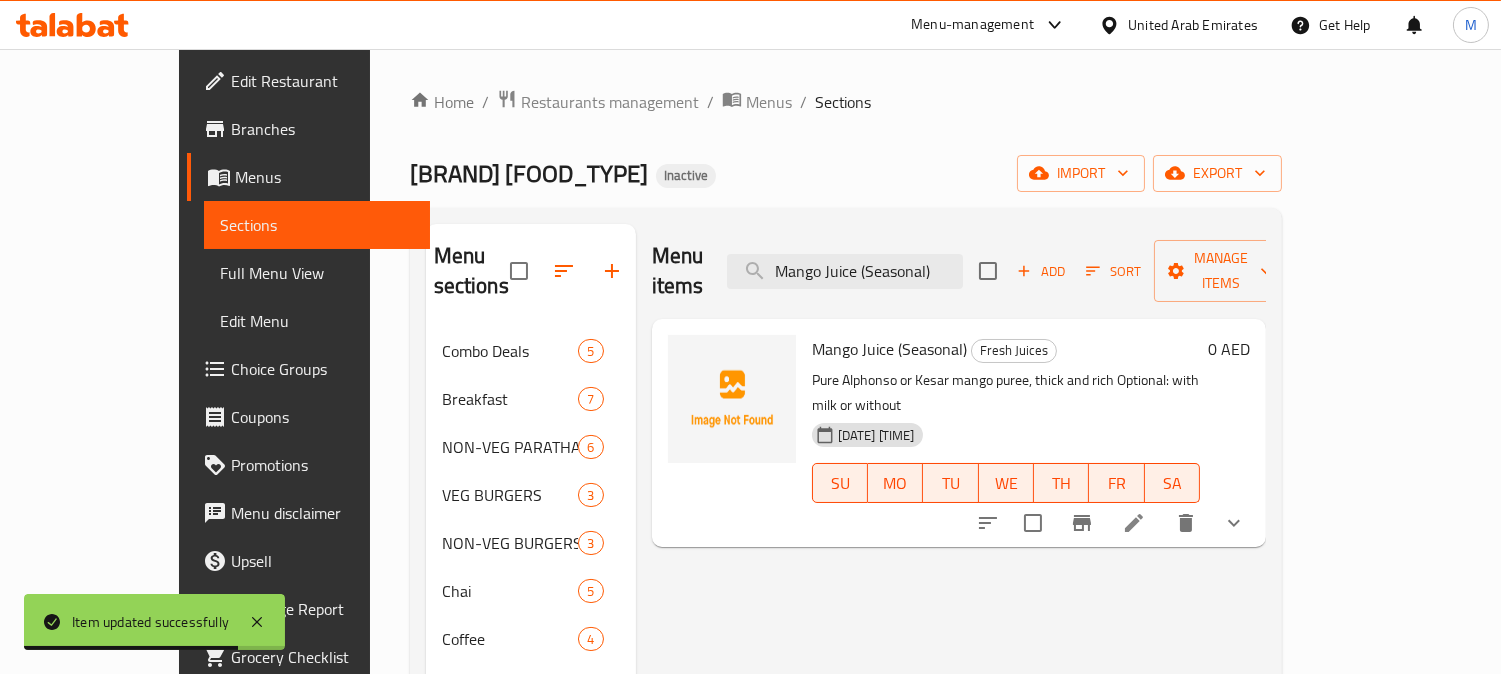type on "Mango Juice (Seasonal)" 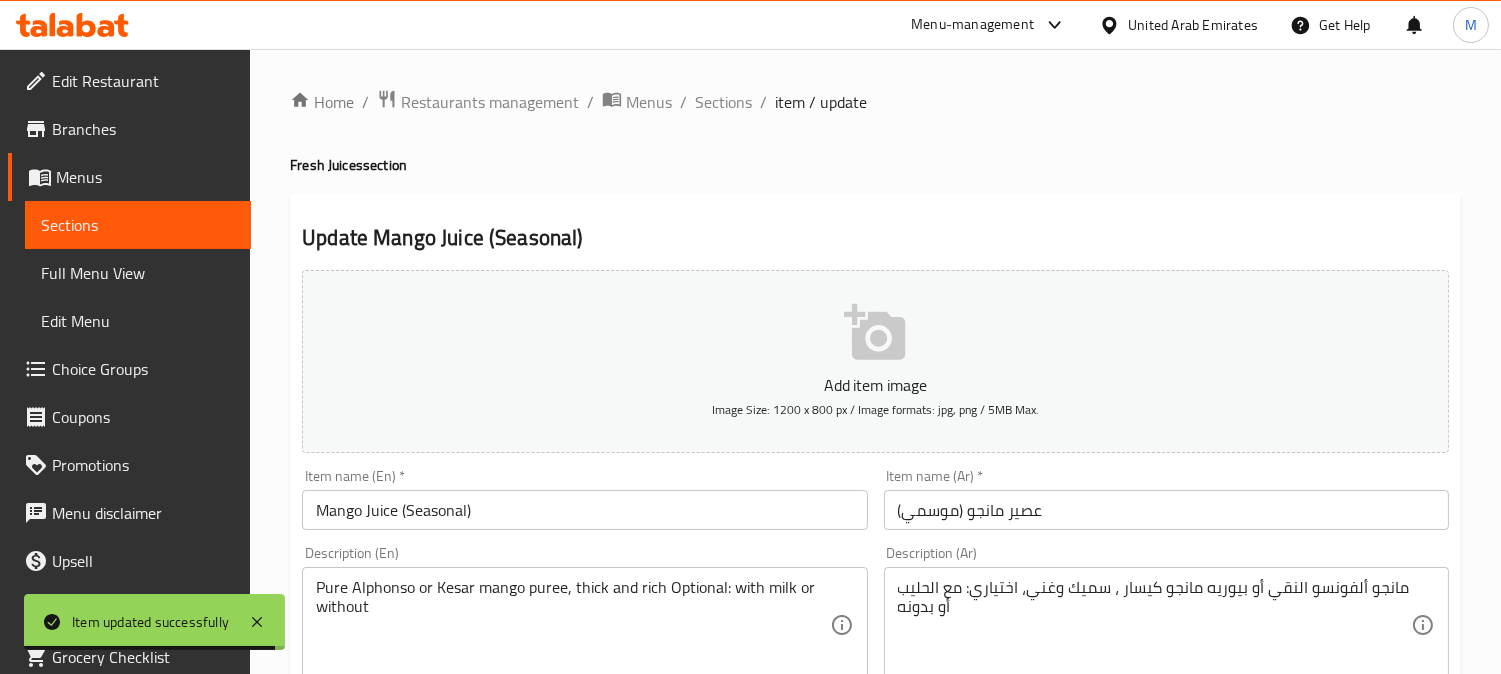 click on "مانجو ألفونسو النقي أو بيوريه مانجو كيسار ، سميك وغني، اختياري: مع الحليب أو بدونه" at bounding box center (1154, 625) 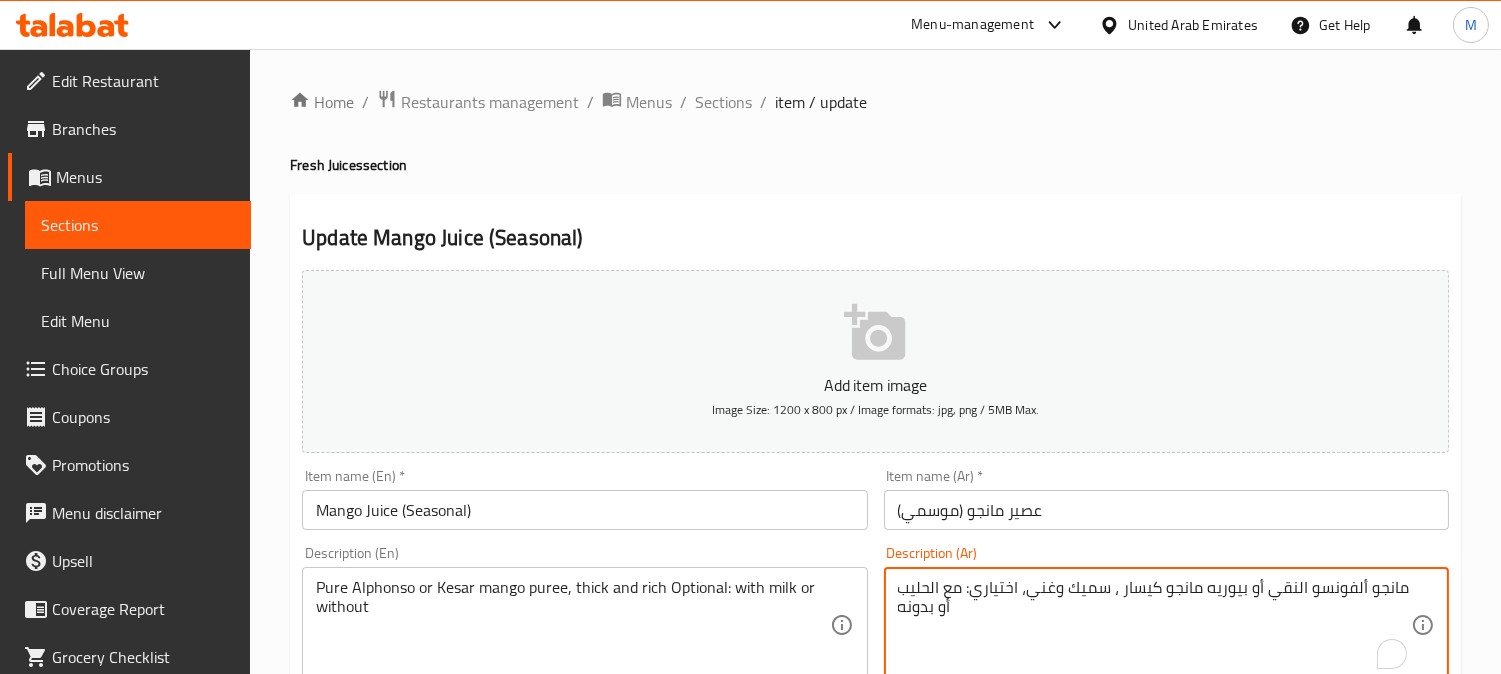click on "مانجو ألفونسو النقي أو بيوريه مانجو كيسار ، سميك وغني، اختياري: مع الحليب أو بدونه" at bounding box center [1154, 625] 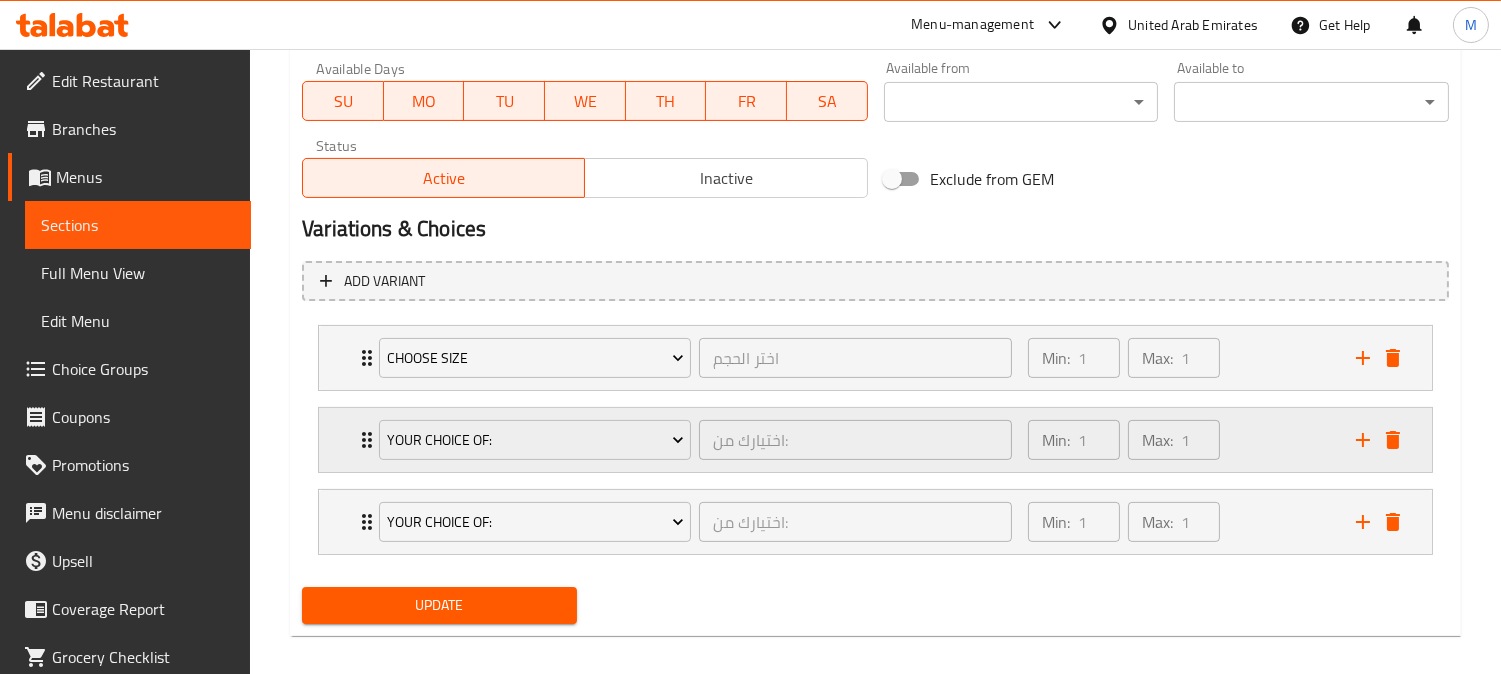 scroll, scrollTop: 934, scrollLeft: 0, axis: vertical 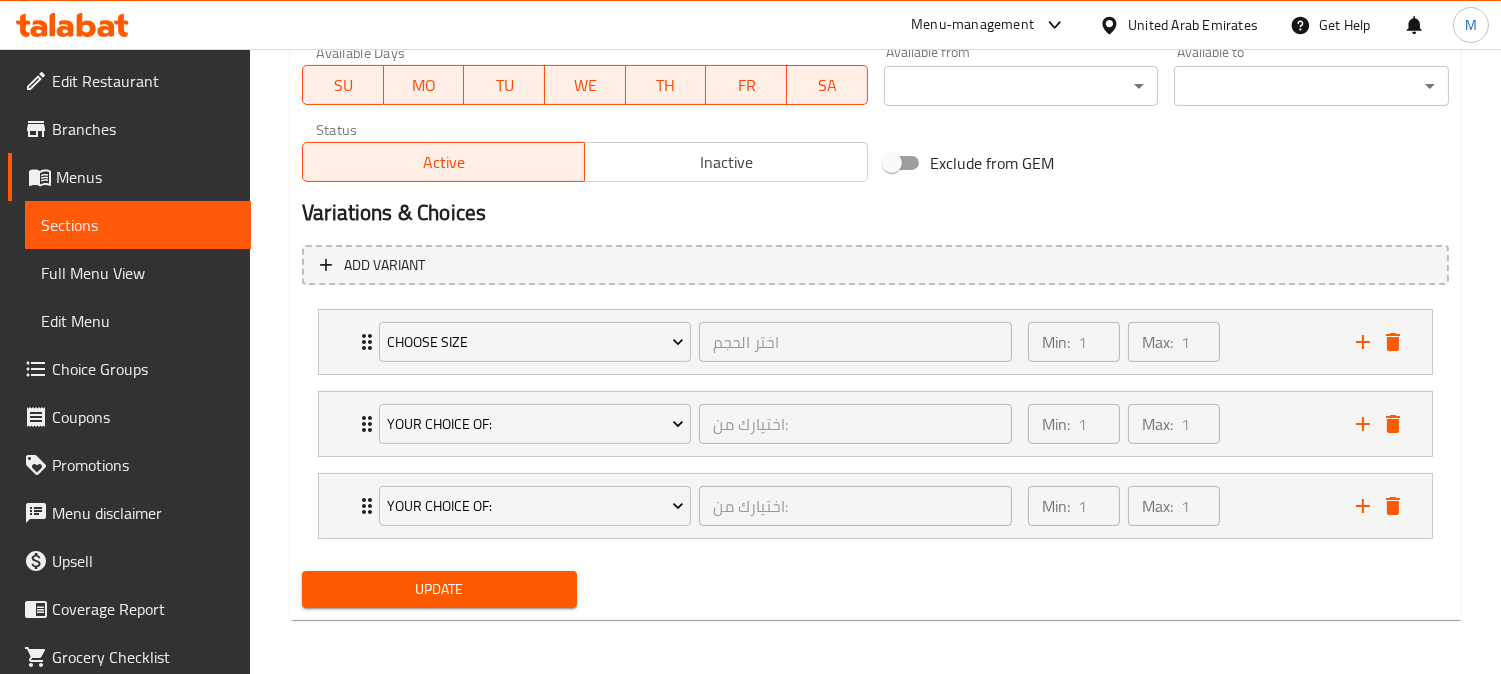 type on "ألفونسو النقي أو بيوريه مانجو كيسار ، سميك وغني، اختياري: مع الحليب أو بدونه" 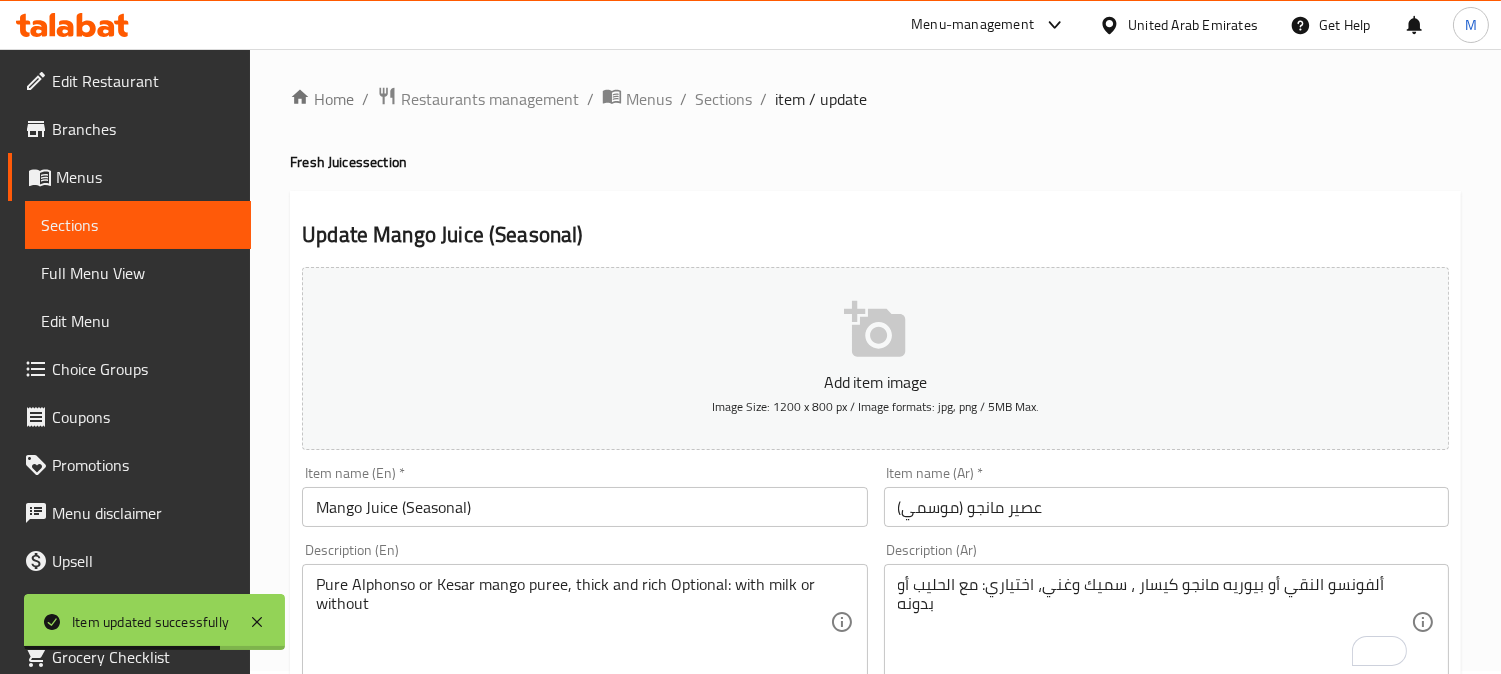scroll, scrollTop: 0, scrollLeft: 0, axis: both 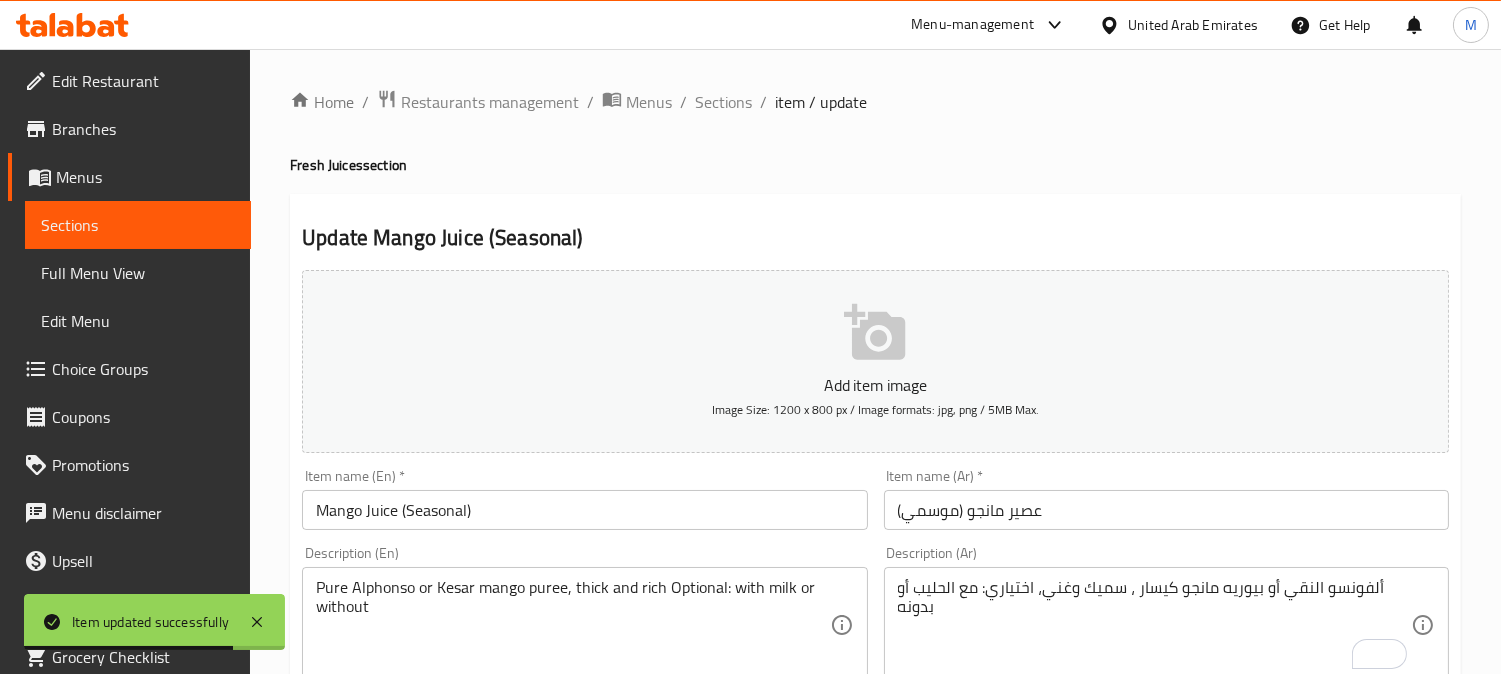 click on "Home / Restaurants management / Menus / Sections / item / update" at bounding box center (875, 102) 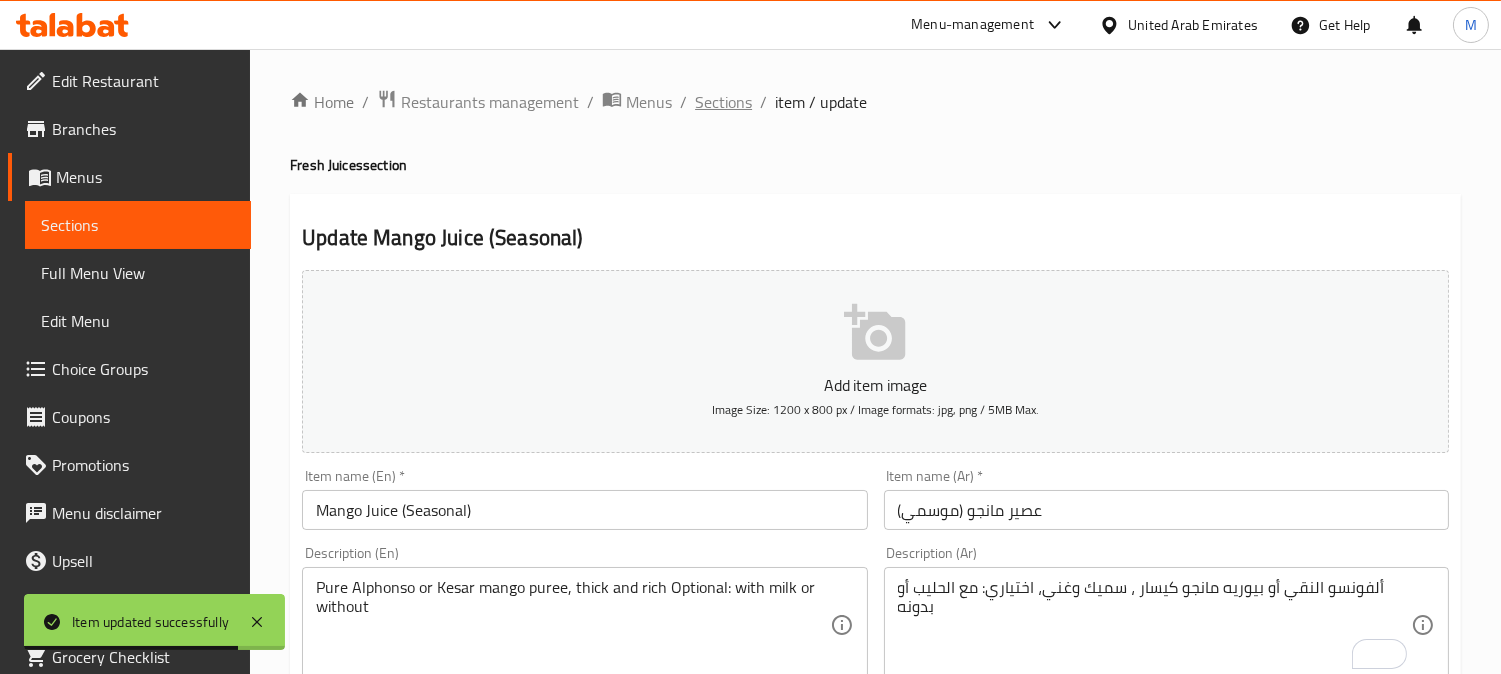 click on "Sections" at bounding box center (723, 102) 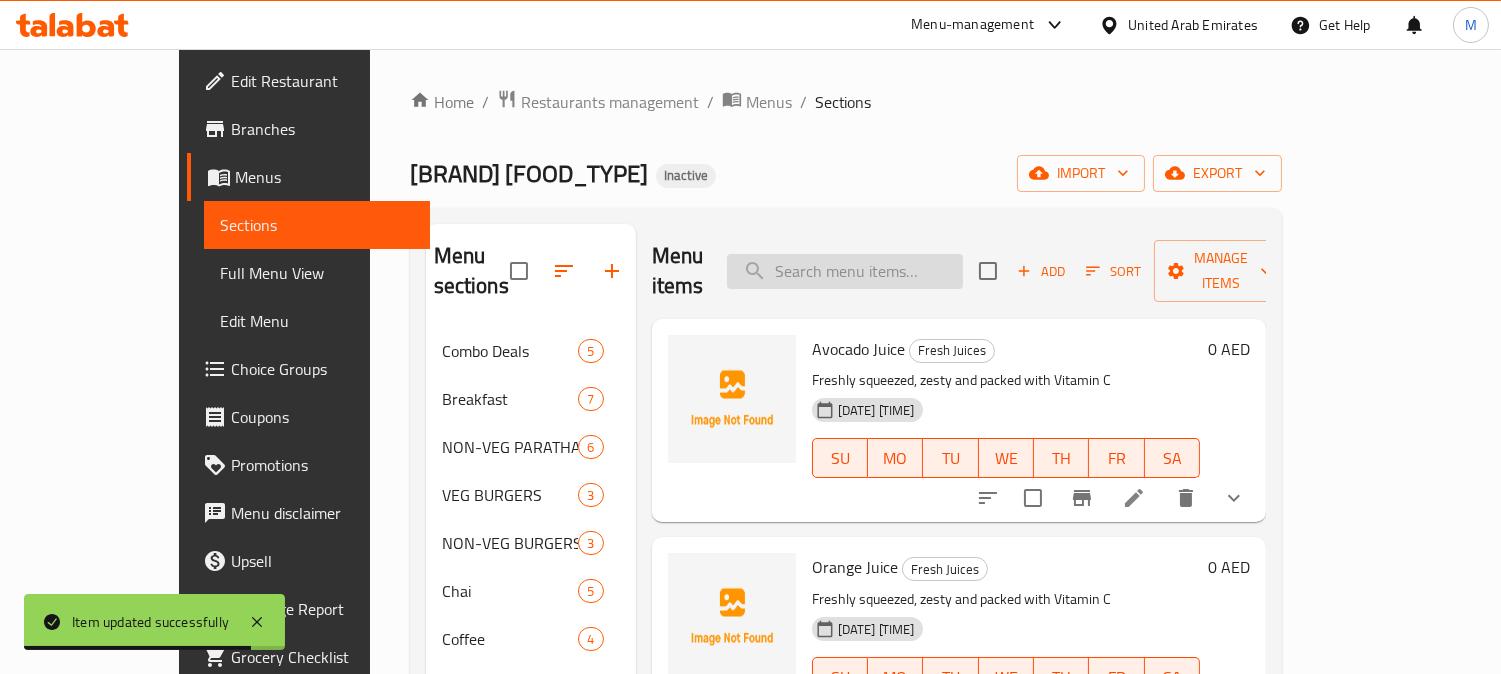 click at bounding box center (845, 271) 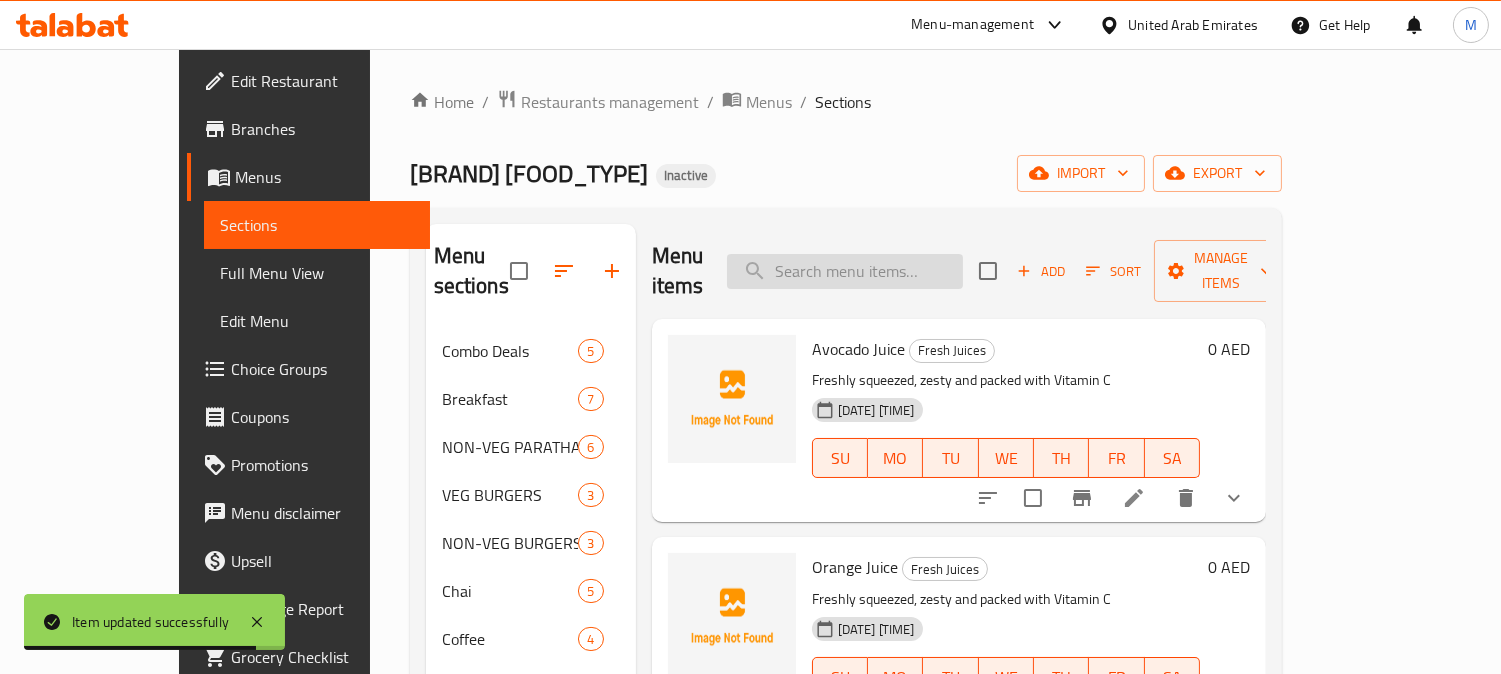 paste on "Roma Baby Pizza" 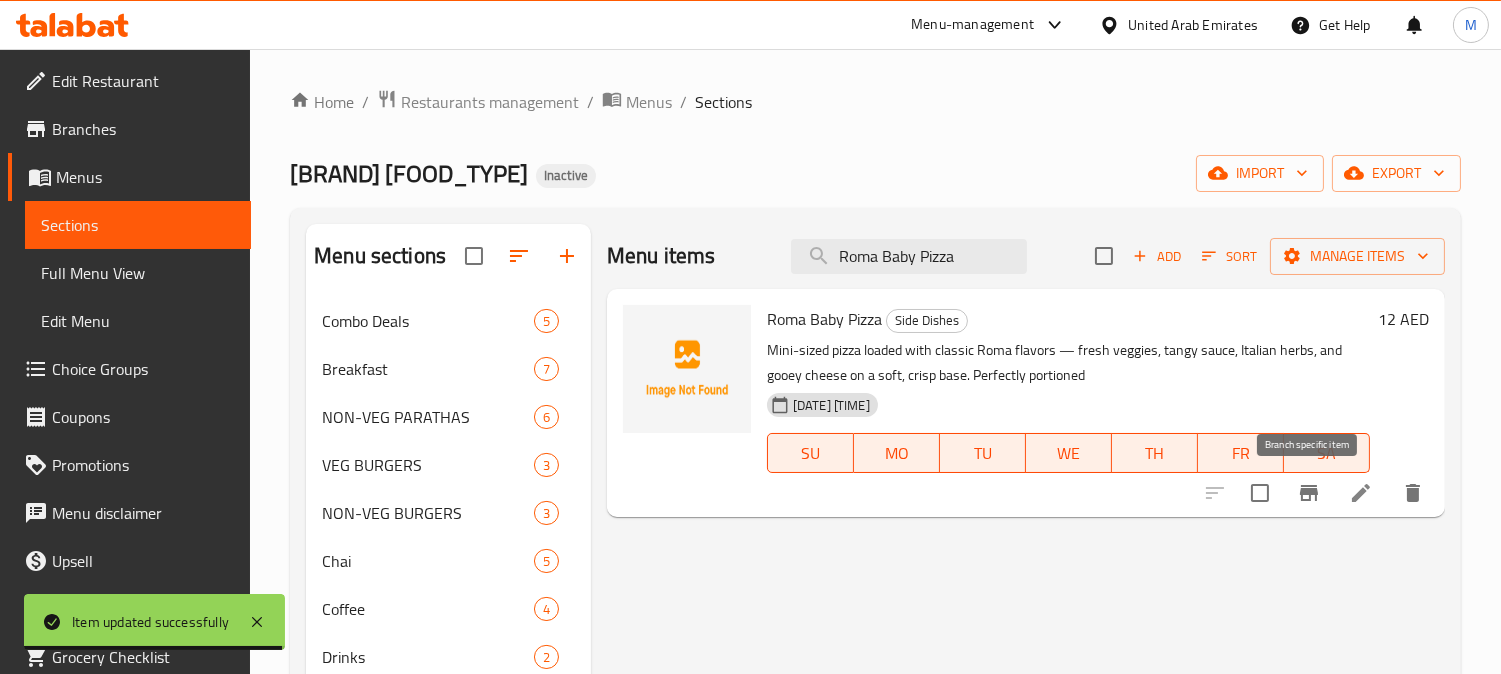 type on "Roma Baby Pizza" 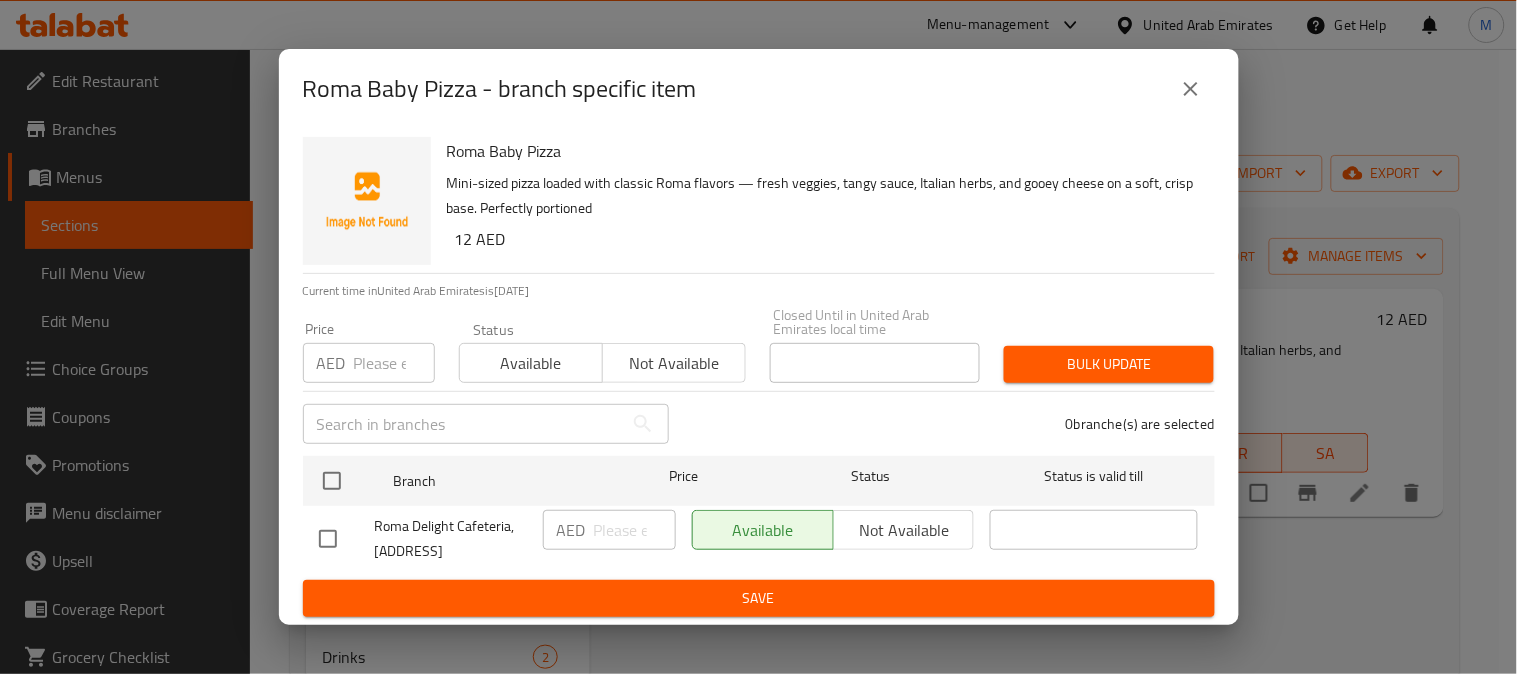 click 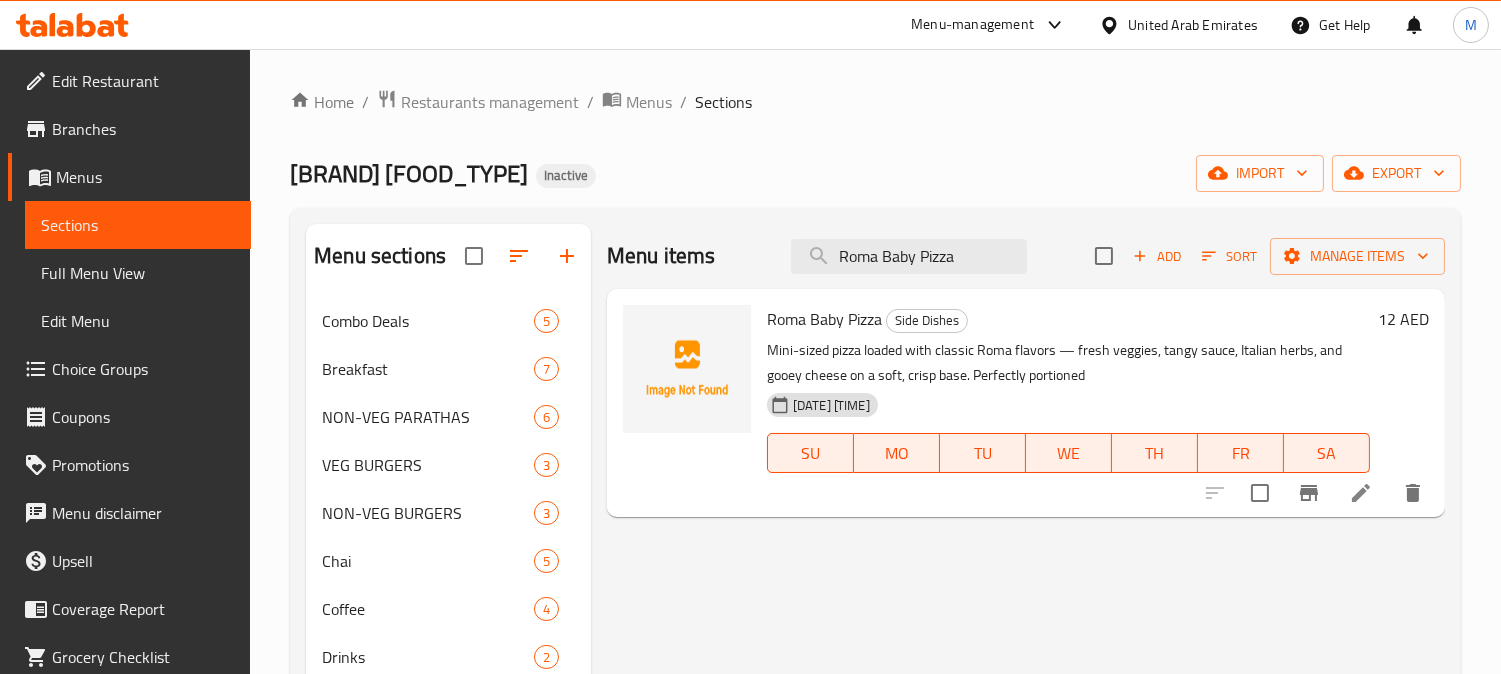 click at bounding box center [1361, 493] 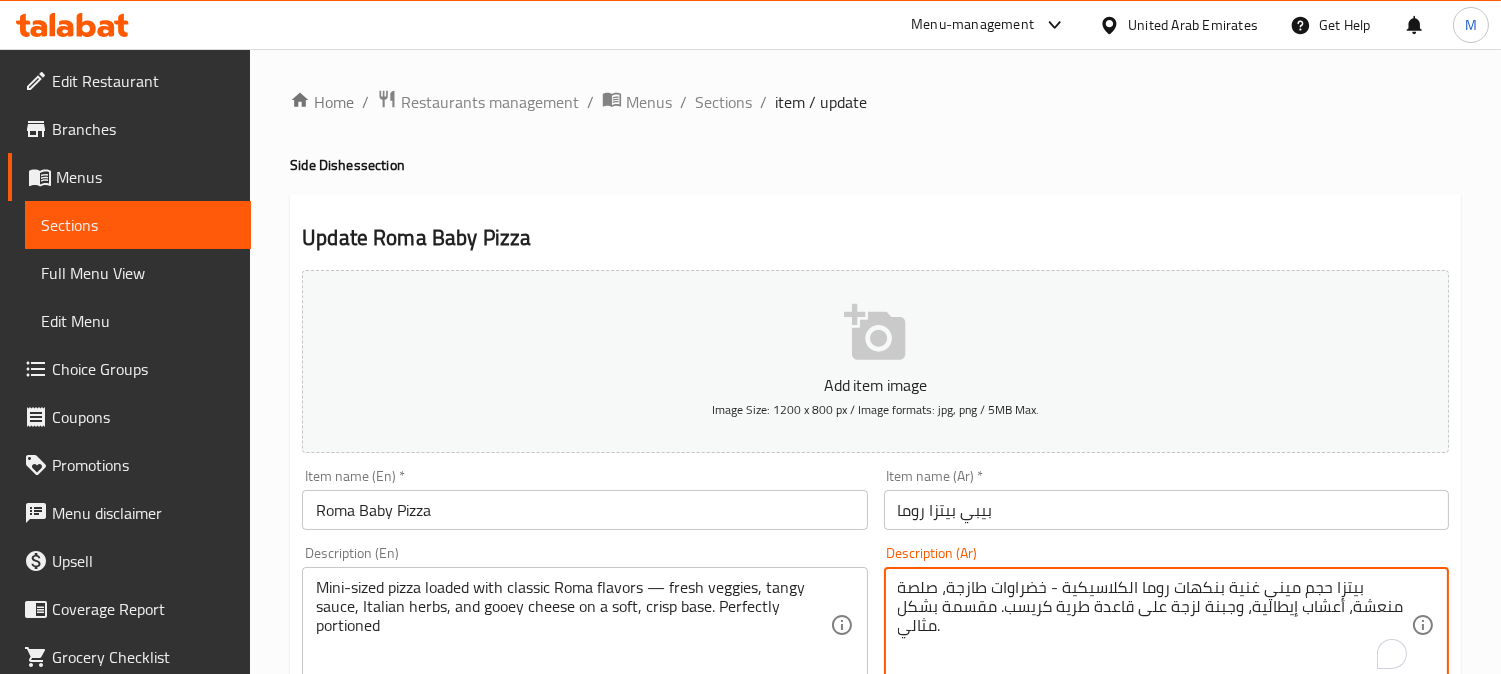 click on "بيتزا حجم ميني غنية بنكهات روما الكلاسيكية - خضراوات طازجة، صلصة منعشة، أعشاب إيطالية، وجبنة لزجة على قاعدة طرية كريسب. مقسمة بشكل مثالي." at bounding box center (1154, 625) 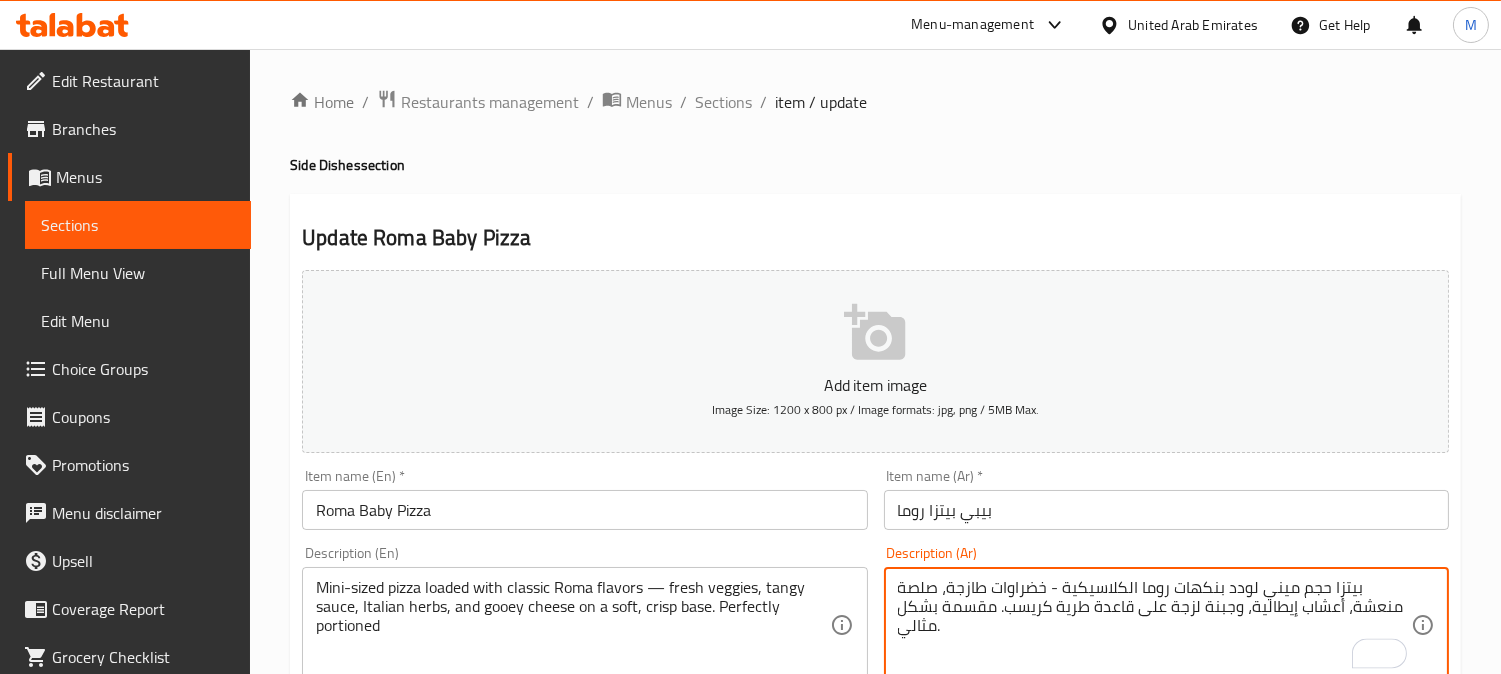 scroll, scrollTop: 666, scrollLeft: 0, axis: vertical 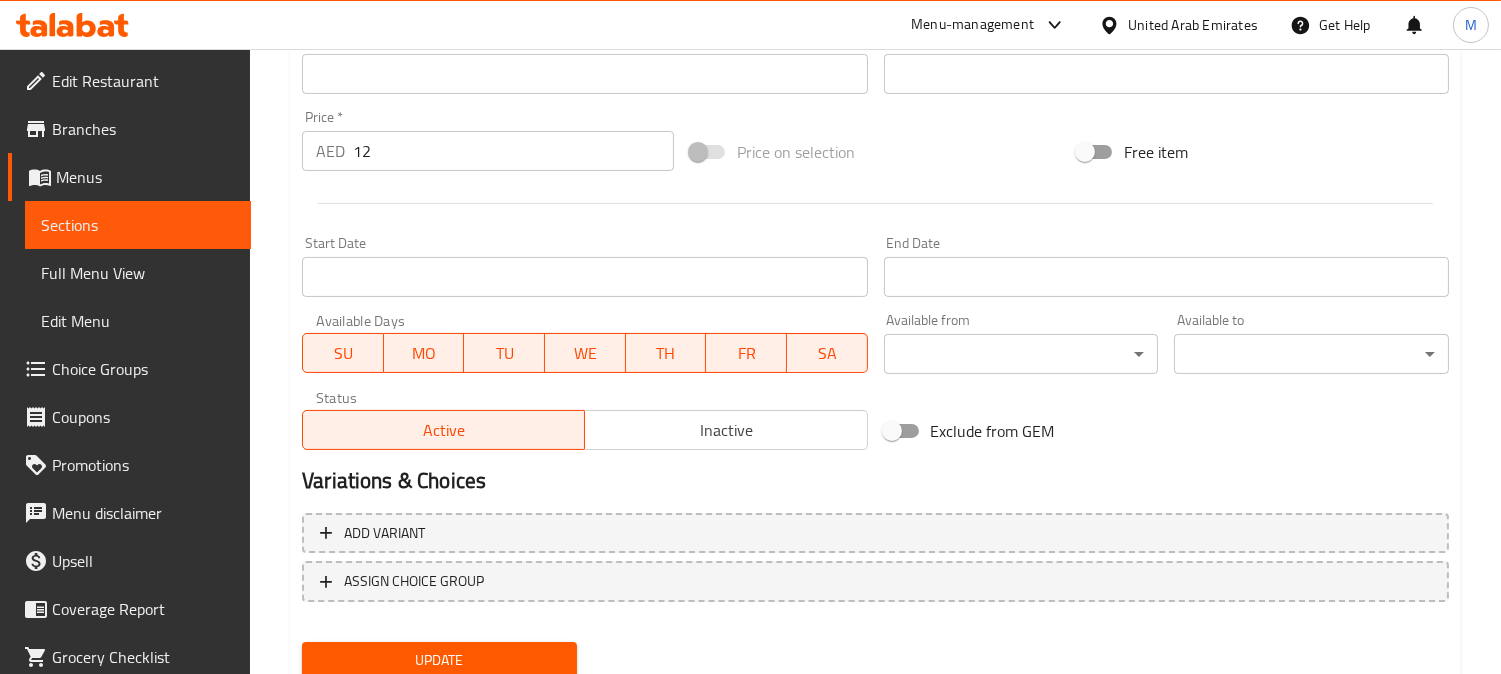 type on "بيتزا حجم ميني لودد بنكهات روما الكلاسيكية - خضراوات طازجة، صلصة منعشة، أعشاب إيطالية، وجبنة لزجة على قاعدة طرية كريسب. مقسمة بشكل مثالي." 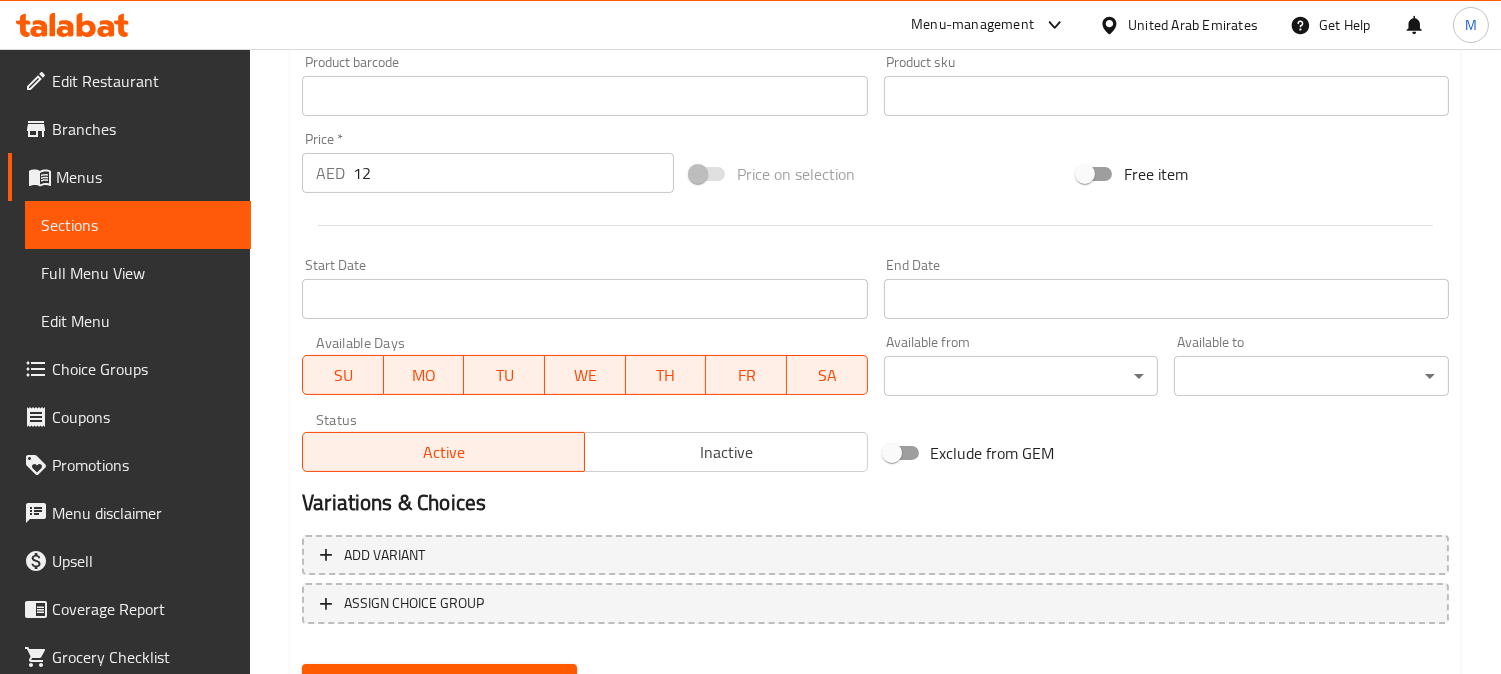 scroll, scrollTop: 253, scrollLeft: 0, axis: vertical 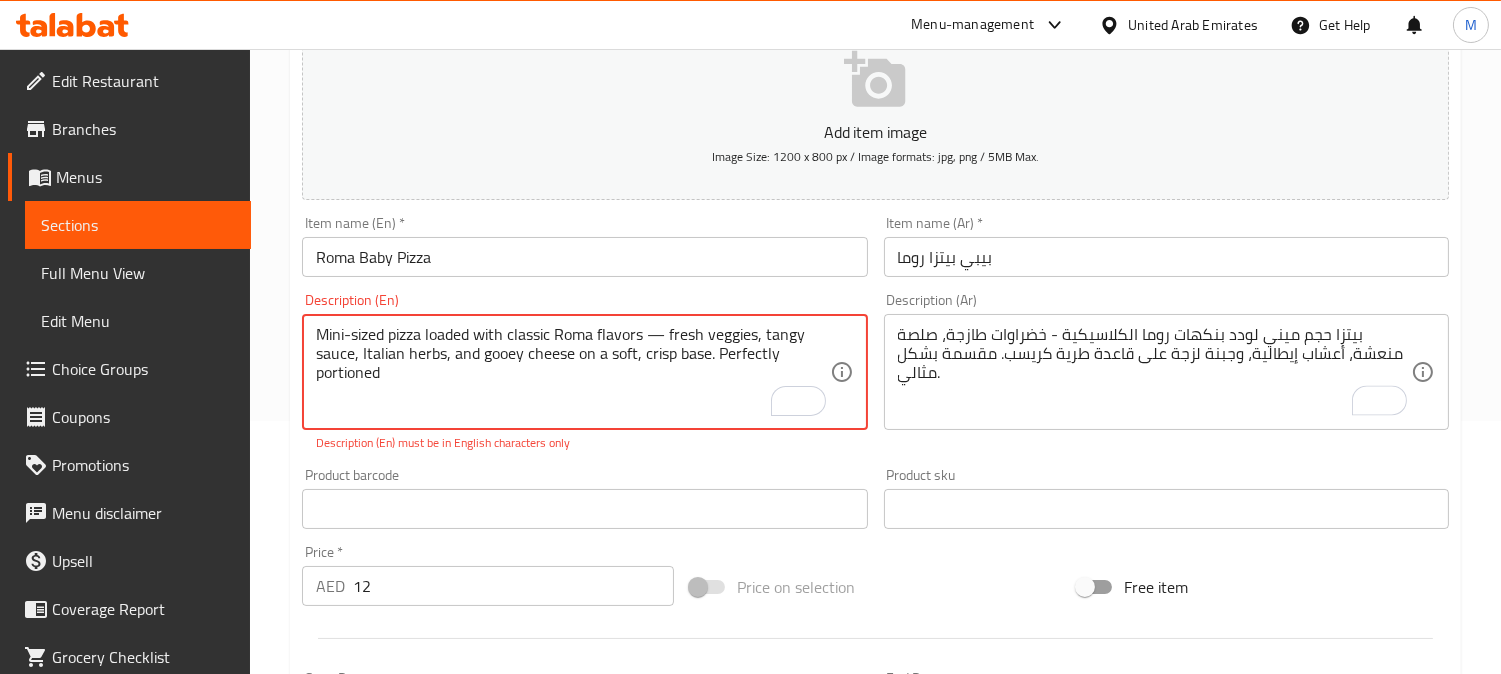 click on "Mini-sized pizza loaded with classic Roma flavors — fresh veggies, tangy sauce, Italian herbs, and gooey cheese on a soft, crisp base. Perfectly portioned" at bounding box center (572, 372) 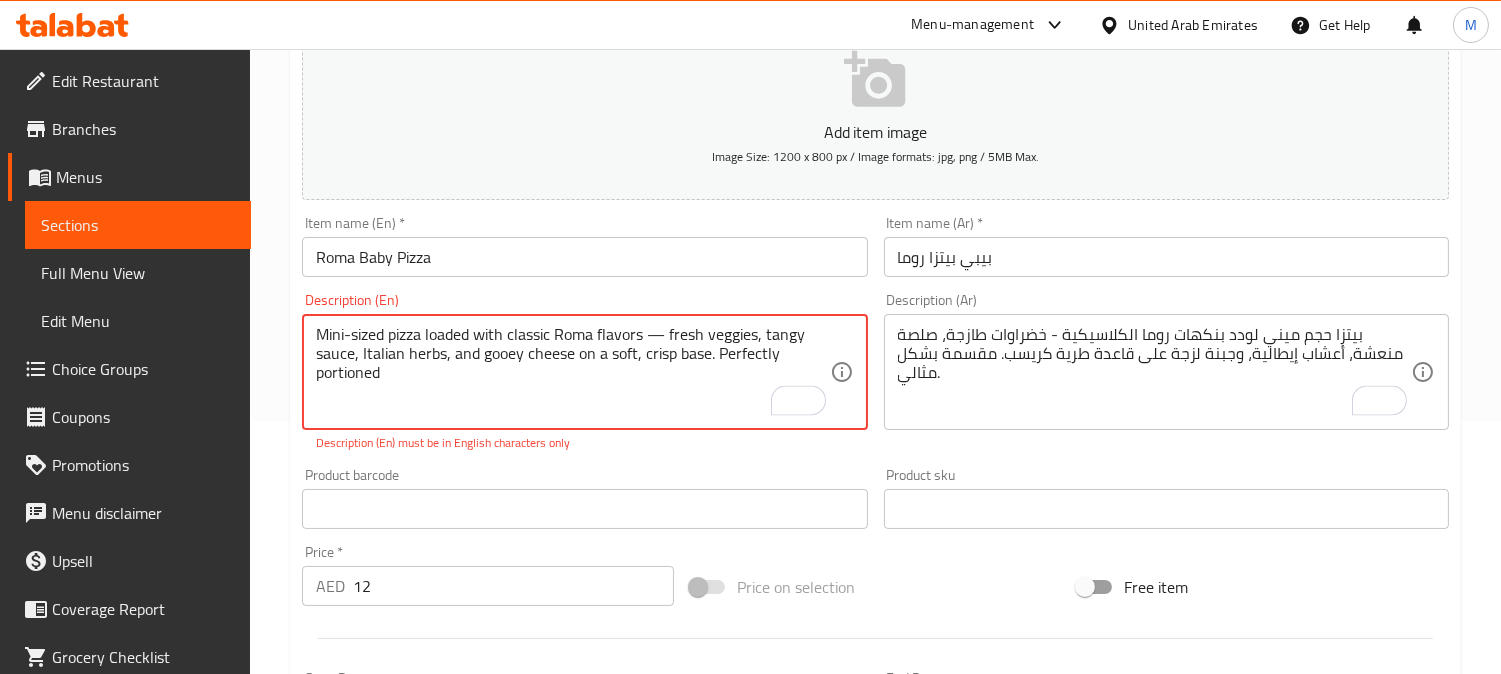 click on "Mini-sized pizza loaded with classic Roma flavors — fresh veggies, tangy sauce, Italian herbs, and gooey cheese on a soft, crisp base. Perfectly portioned" at bounding box center (572, 372) 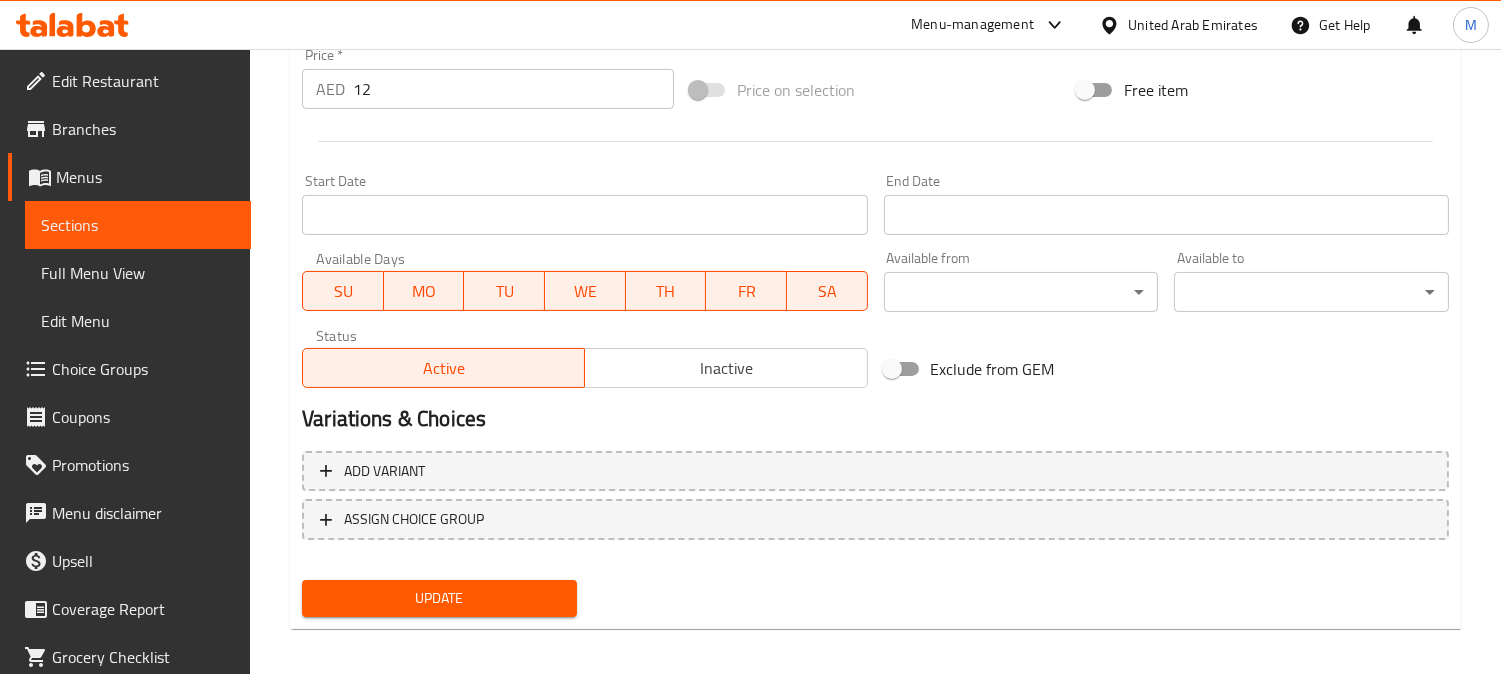 scroll, scrollTop: 735, scrollLeft: 0, axis: vertical 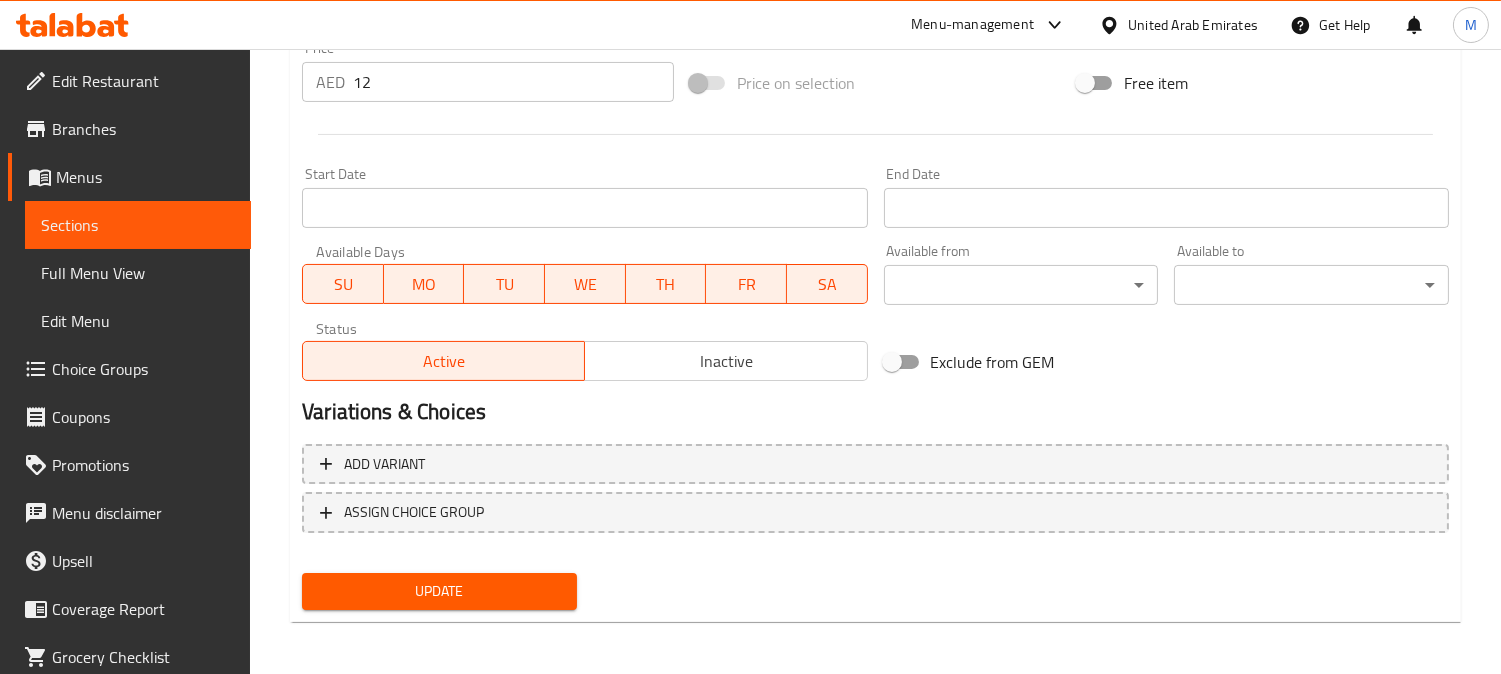 type on "Mini-sized pizza loaded with classic Roma flavors fresh veggies, tangy sauce, Italian herbs, and gooey cheese on a soft, crisp base. Perfectly portioned" 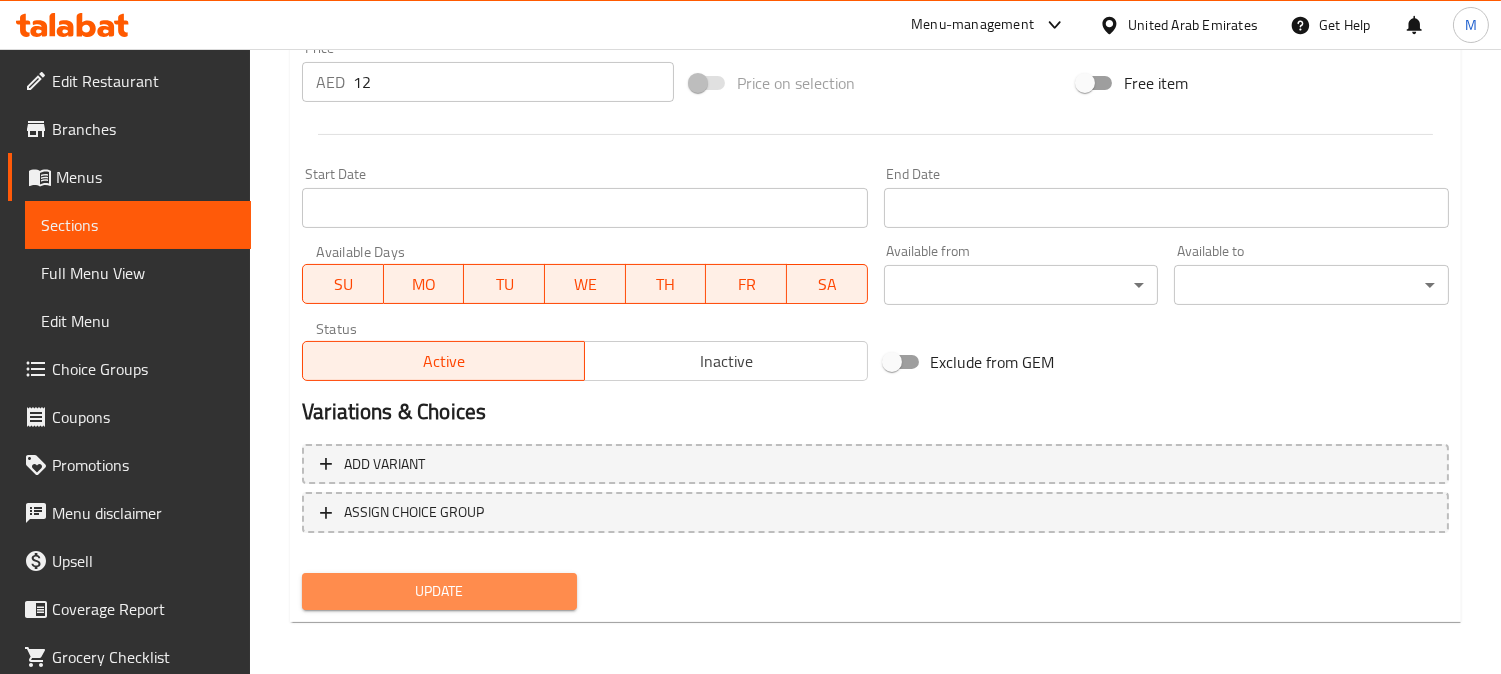 click on "Update" at bounding box center (439, 591) 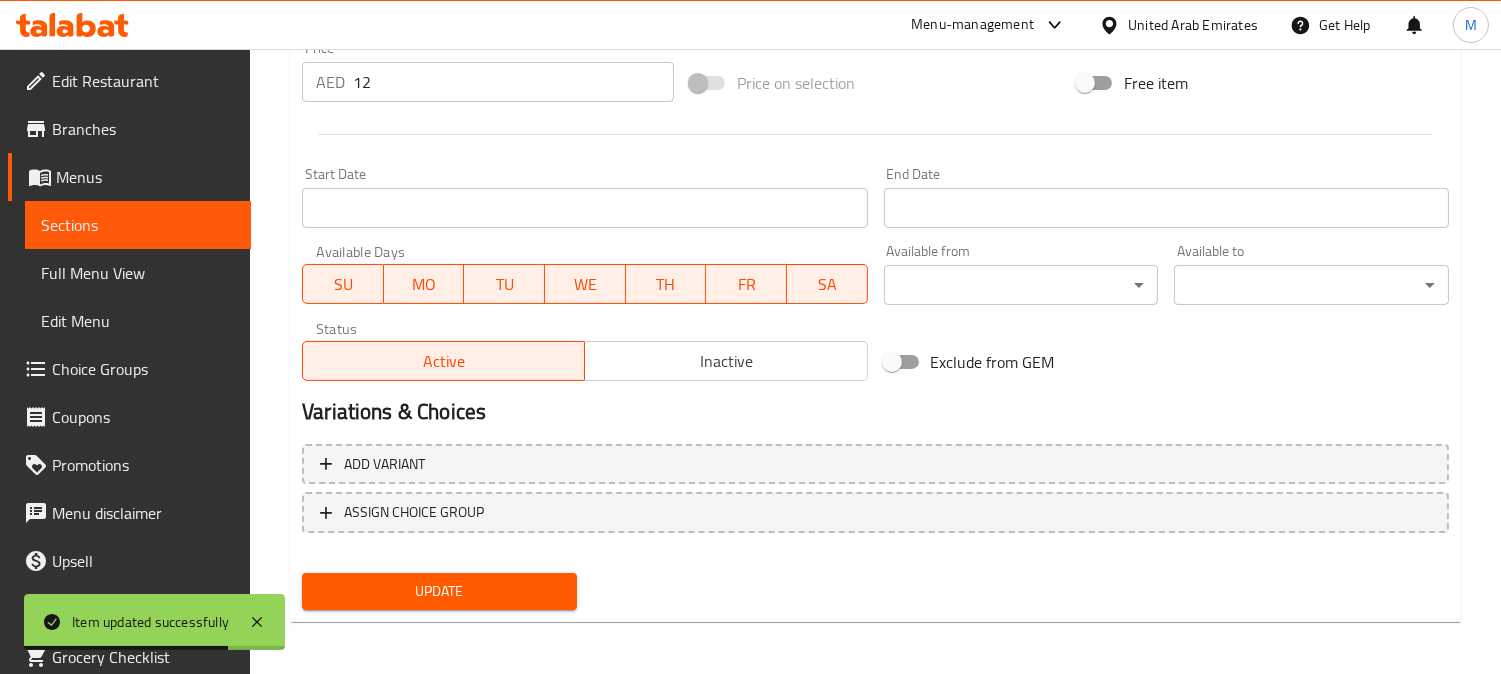 click on "Full Menu View" at bounding box center [138, 273] 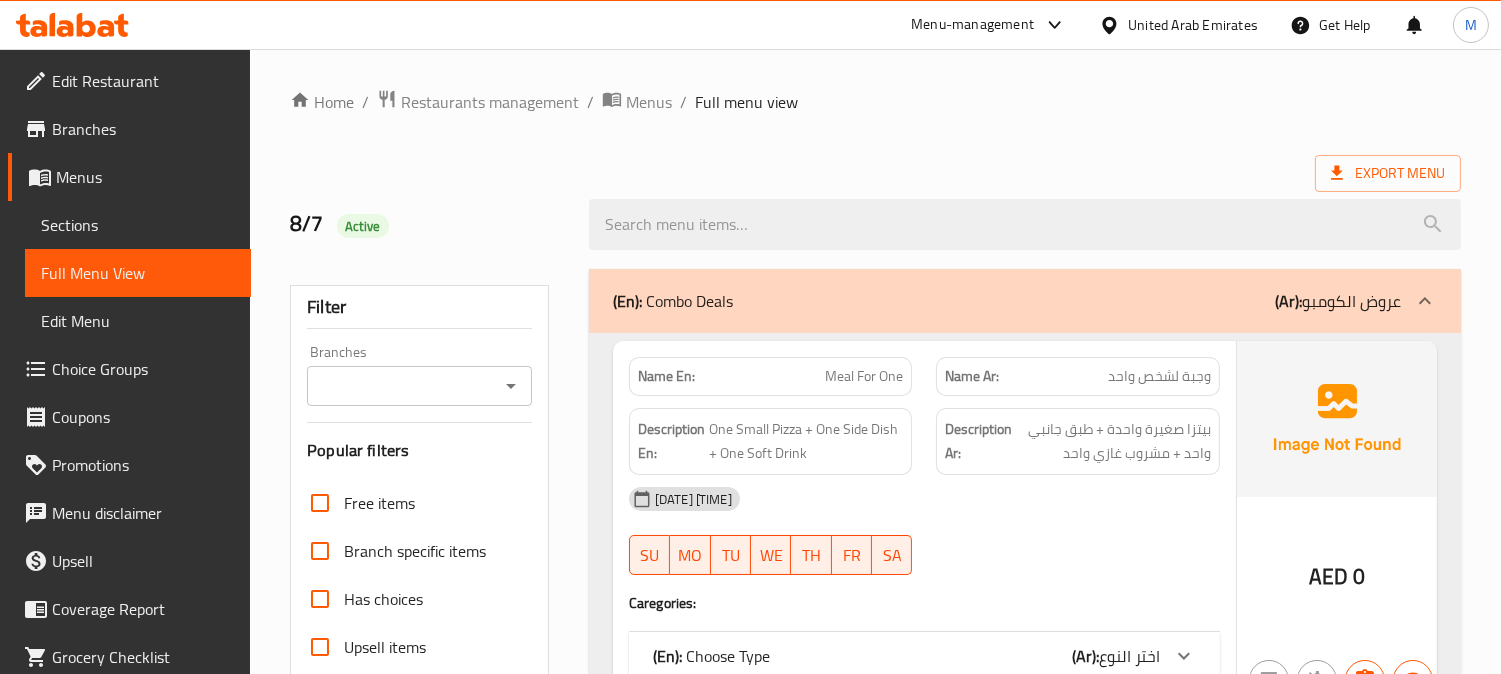 scroll, scrollTop: 741, scrollLeft: 0, axis: vertical 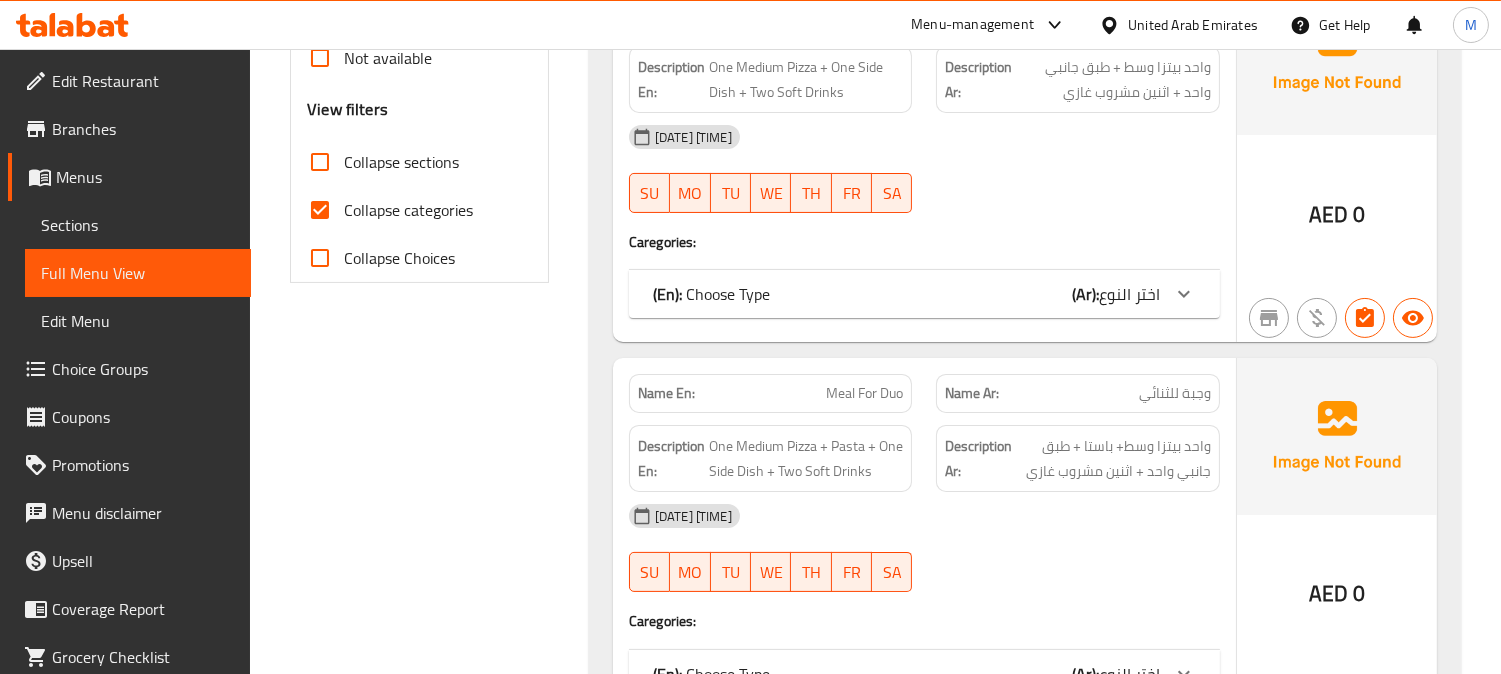 click on "Collapse sections" at bounding box center [320, 162] 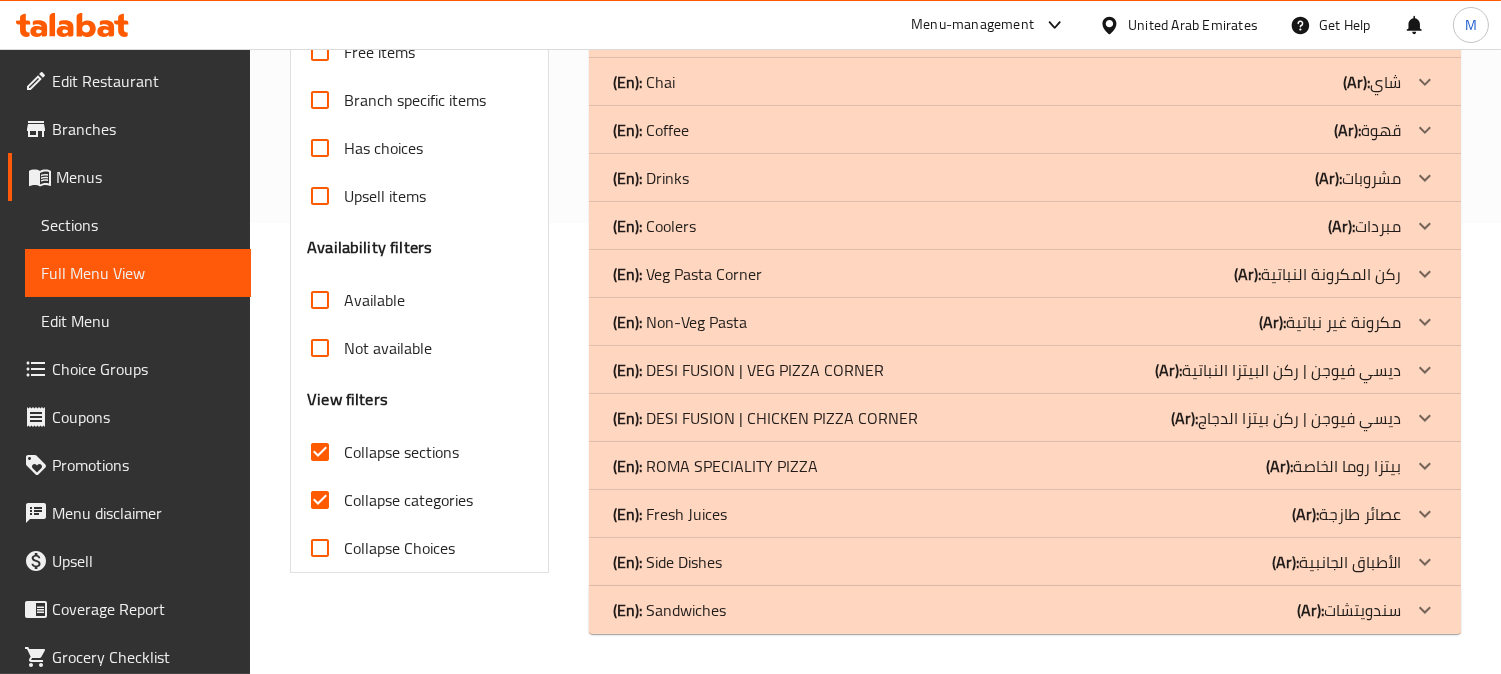 scroll, scrollTop: 451, scrollLeft: 0, axis: vertical 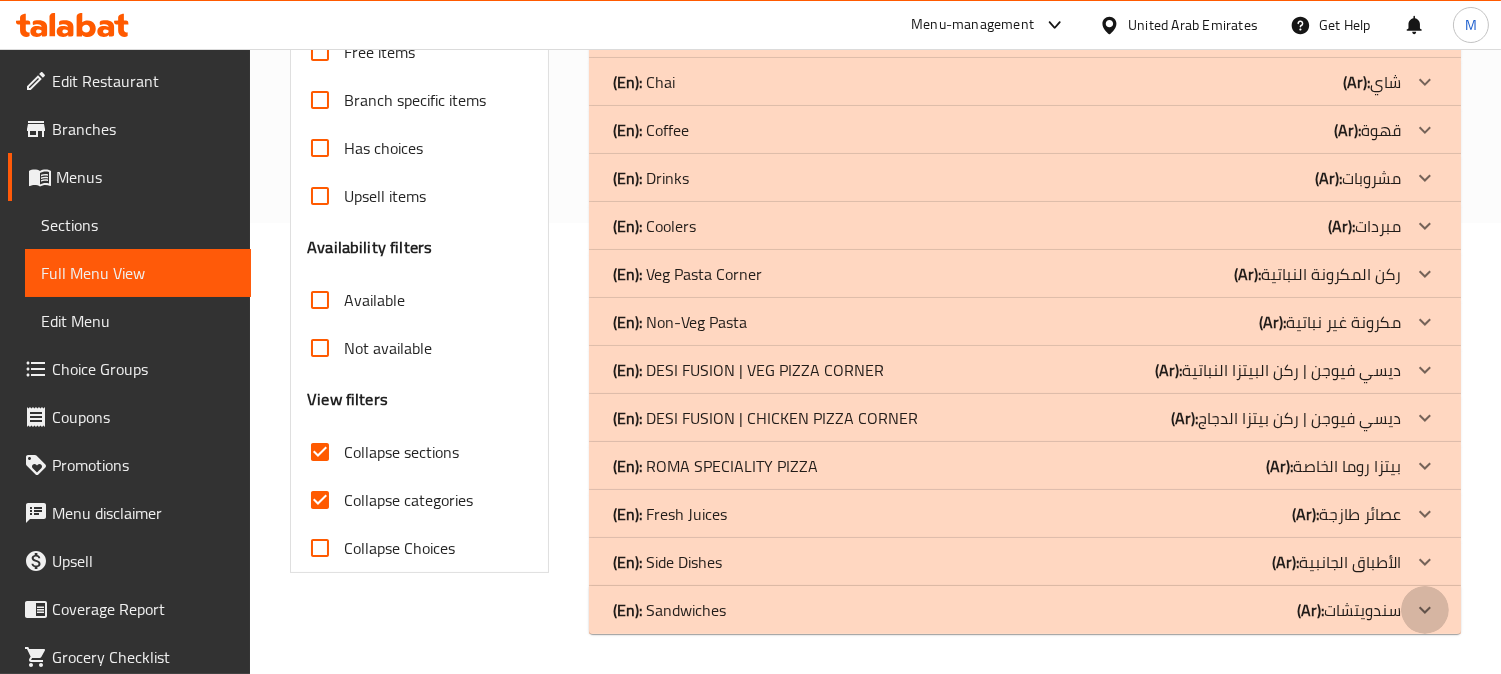 click at bounding box center [1425, -158] 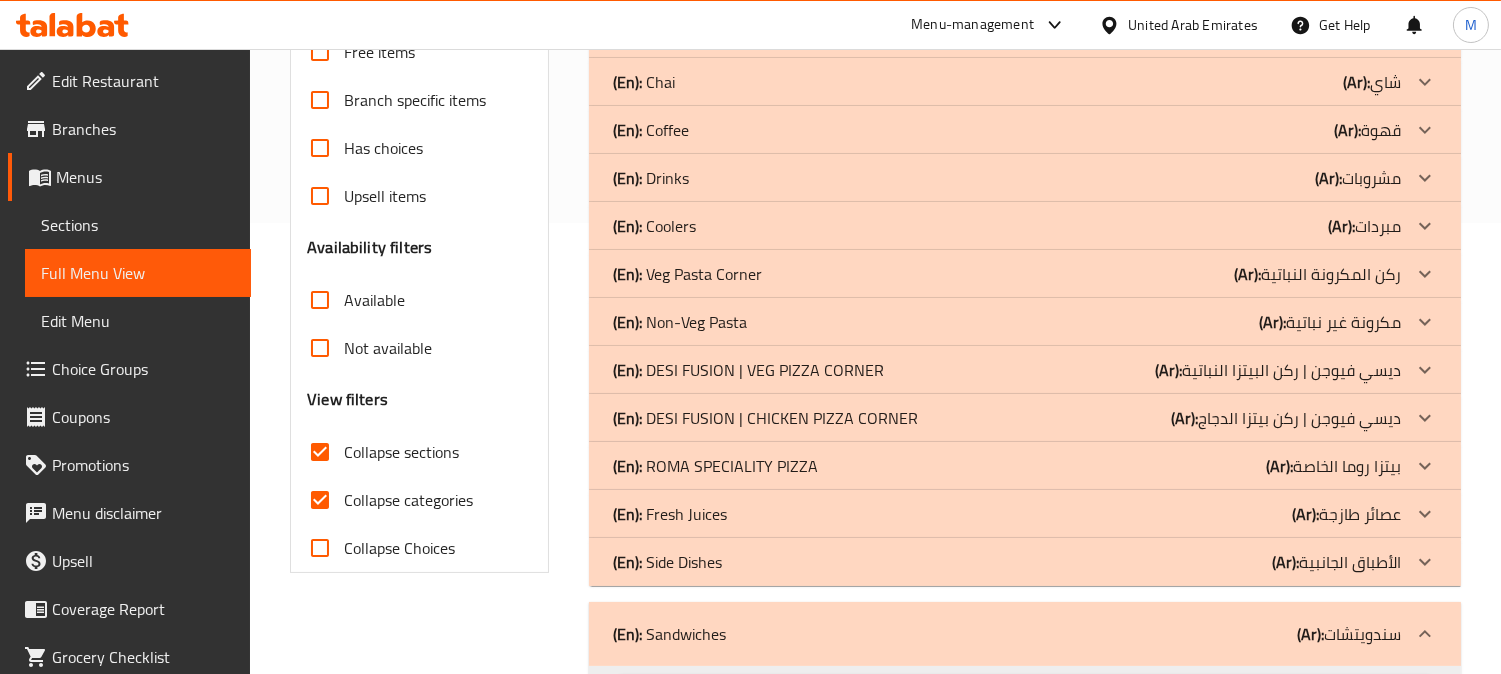 click 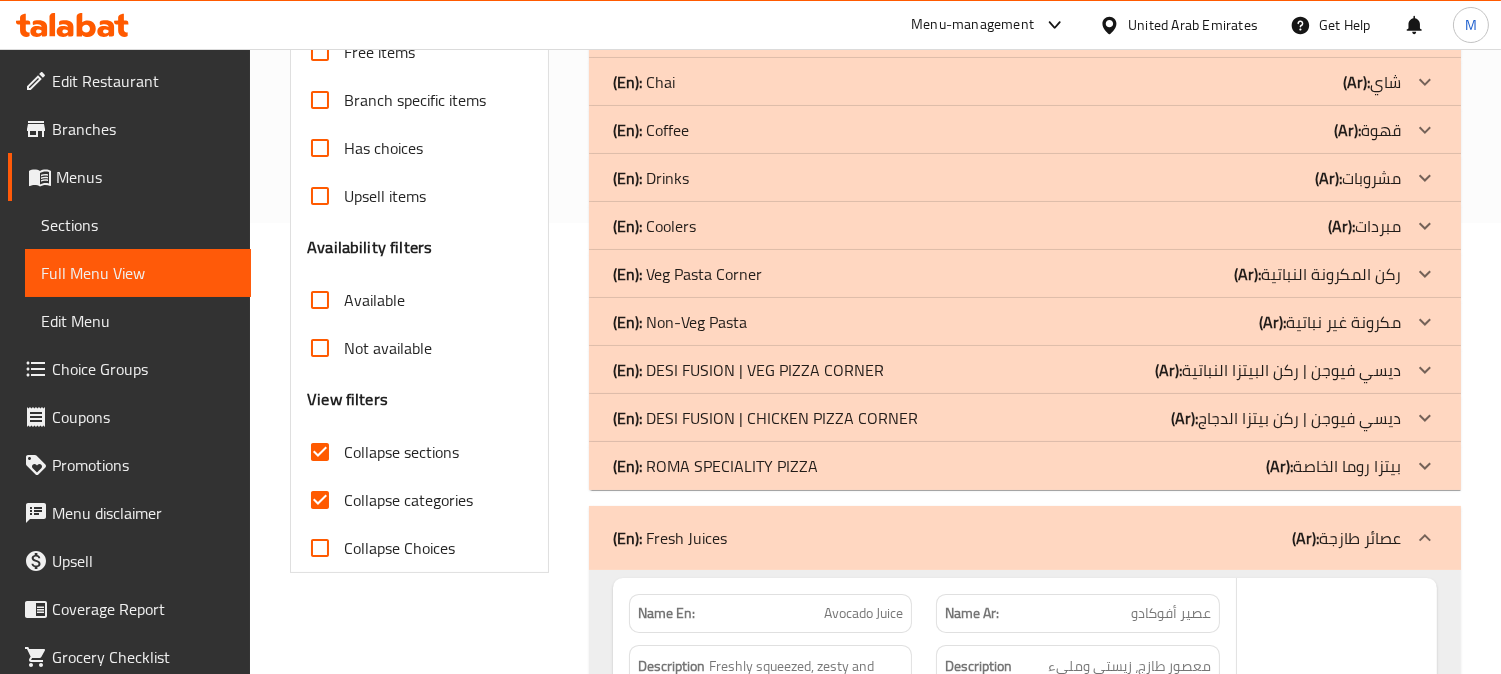 click 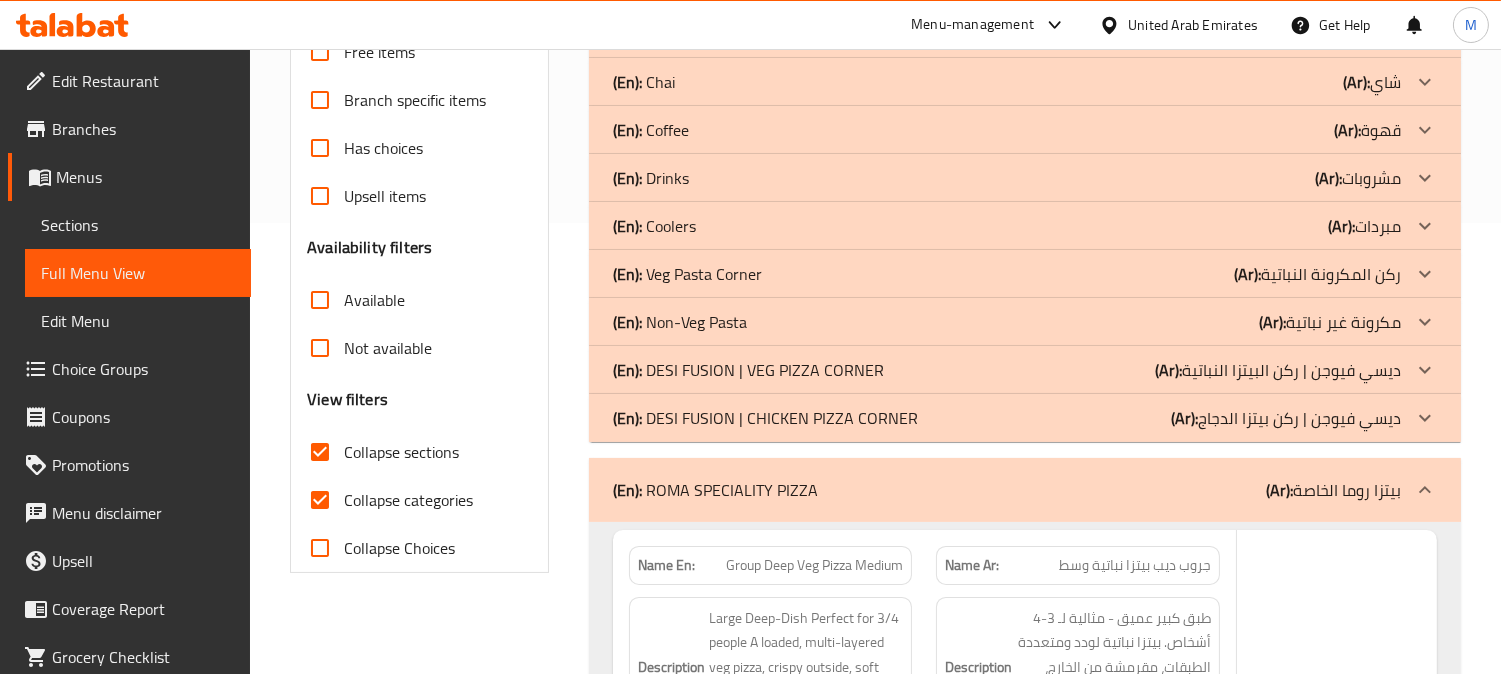 click 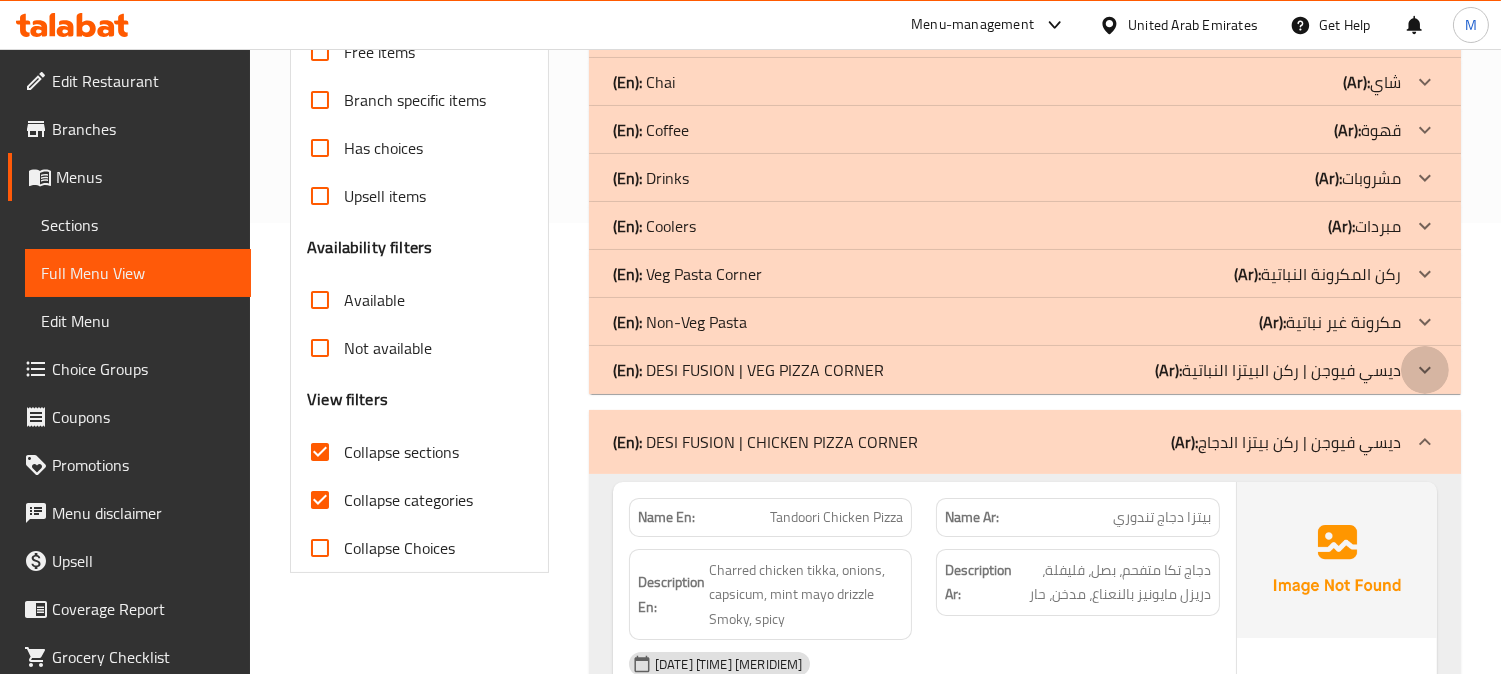 click 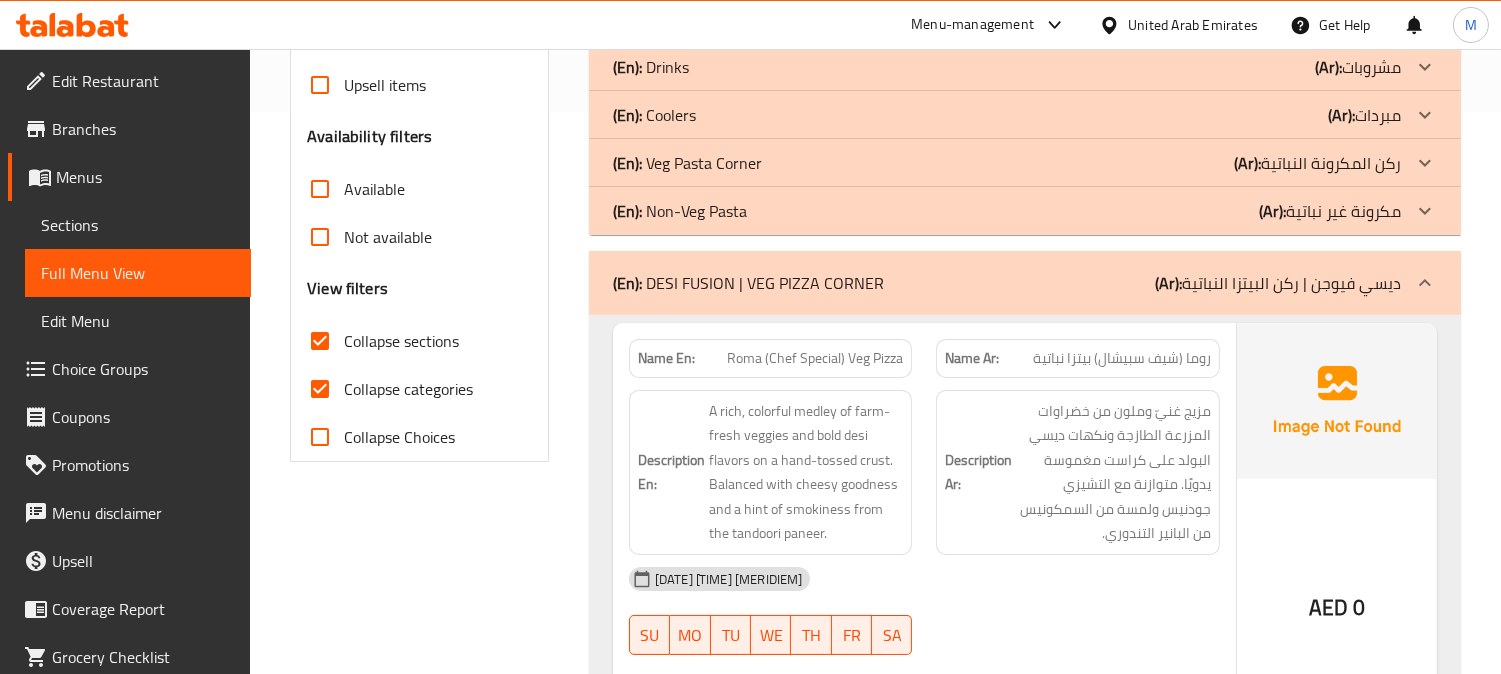 scroll, scrollTop: 673, scrollLeft: 0, axis: vertical 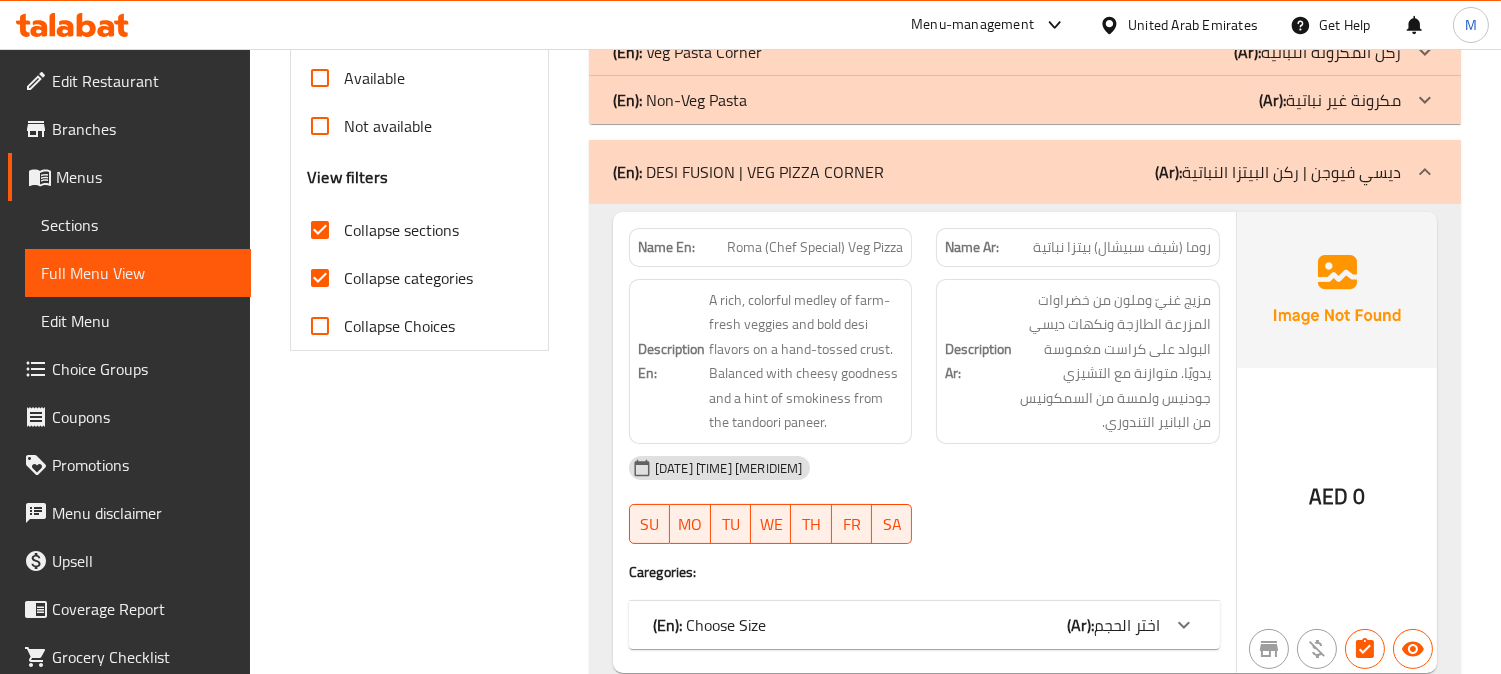 click on "Collapse categories" at bounding box center (408, 278) 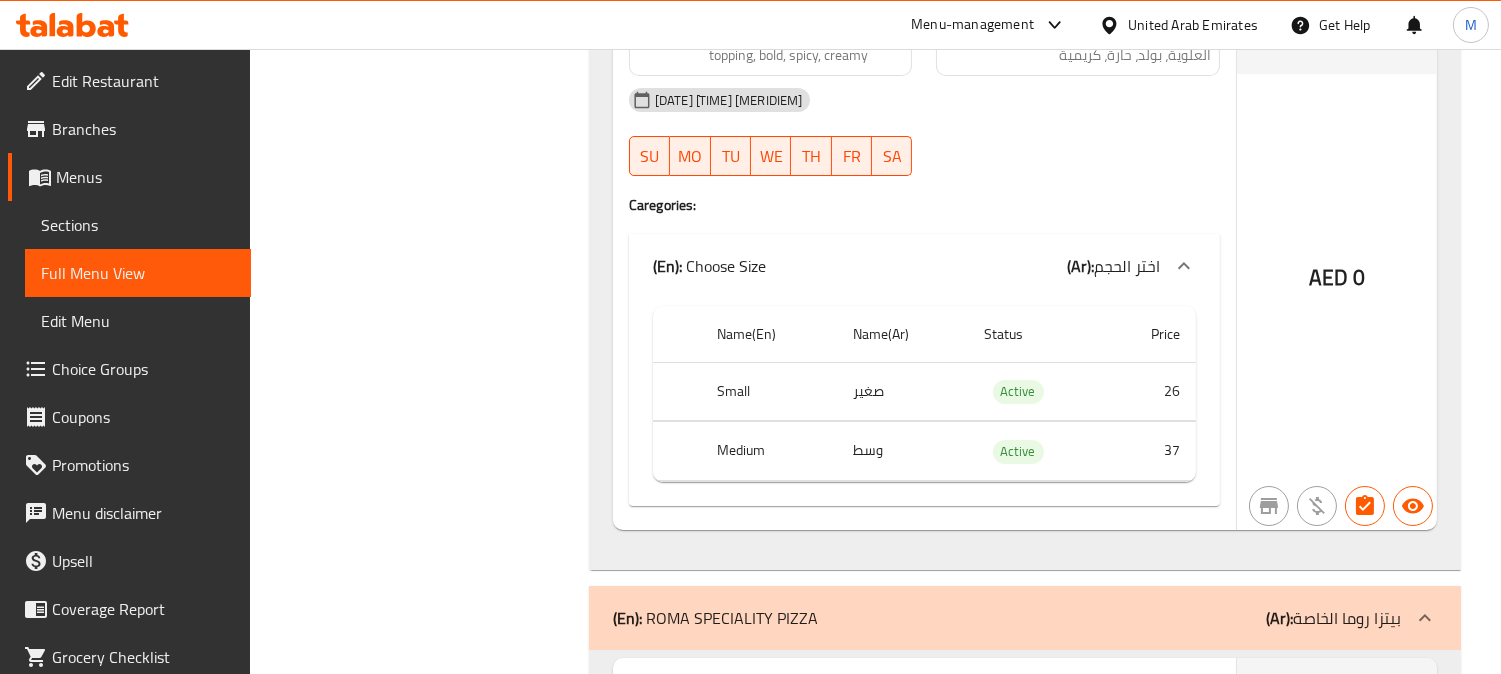 scroll, scrollTop: 12858, scrollLeft: 0, axis: vertical 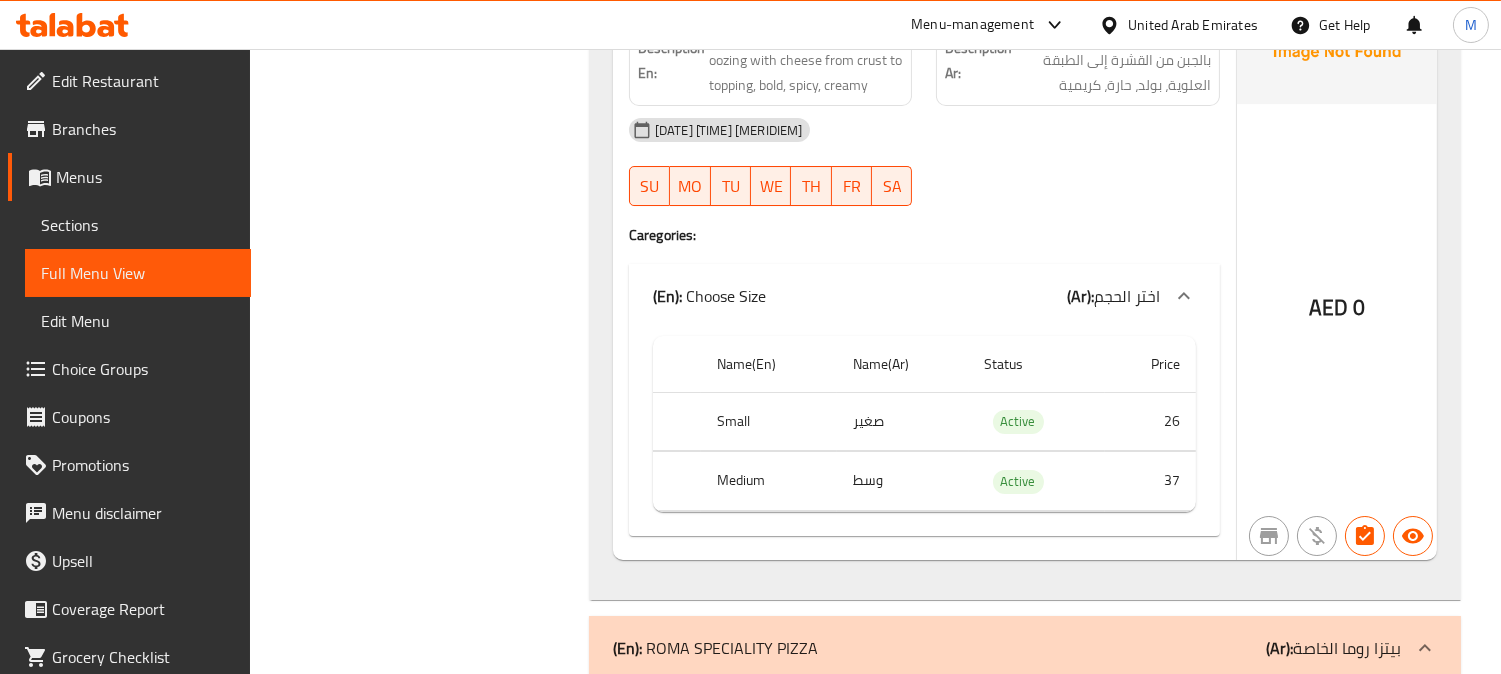 click on "Sections" at bounding box center [138, 225] 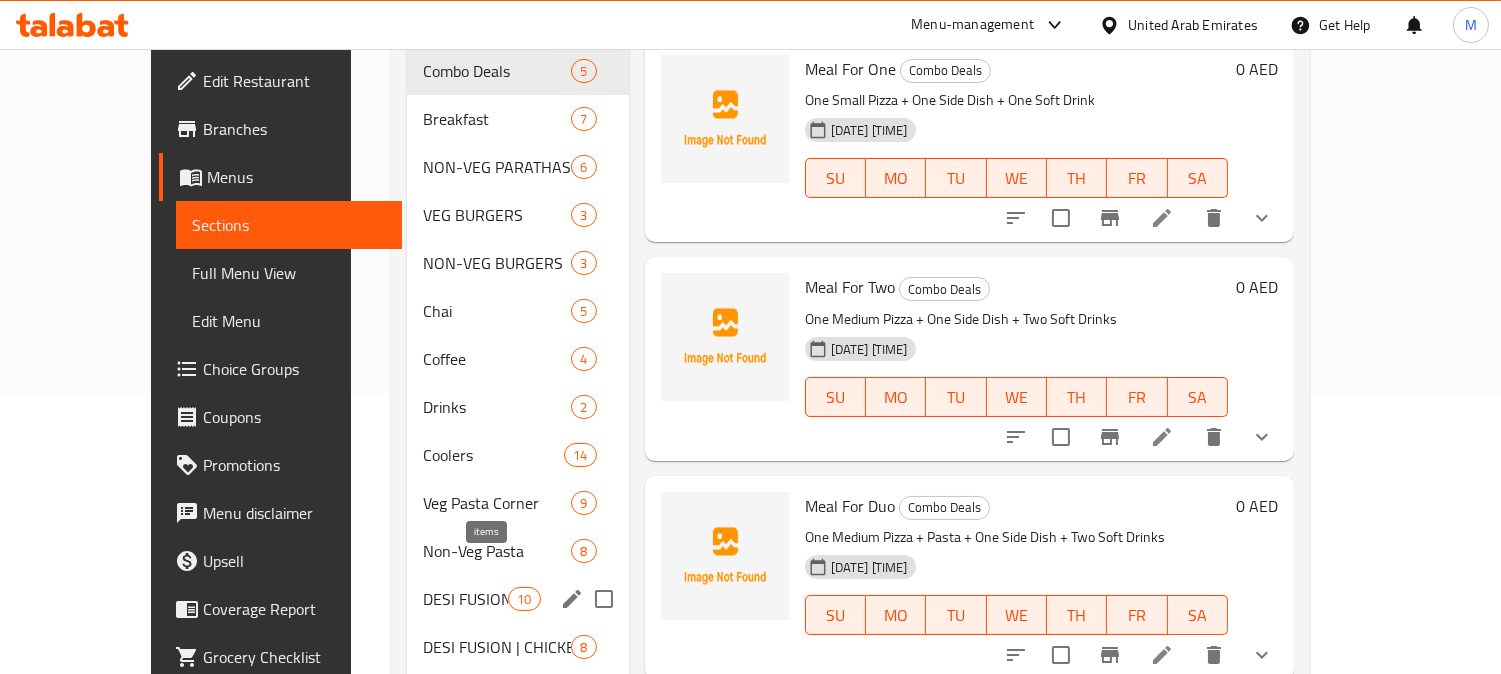 scroll, scrollTop: 502, scrollLeft: 0, axis: vertical 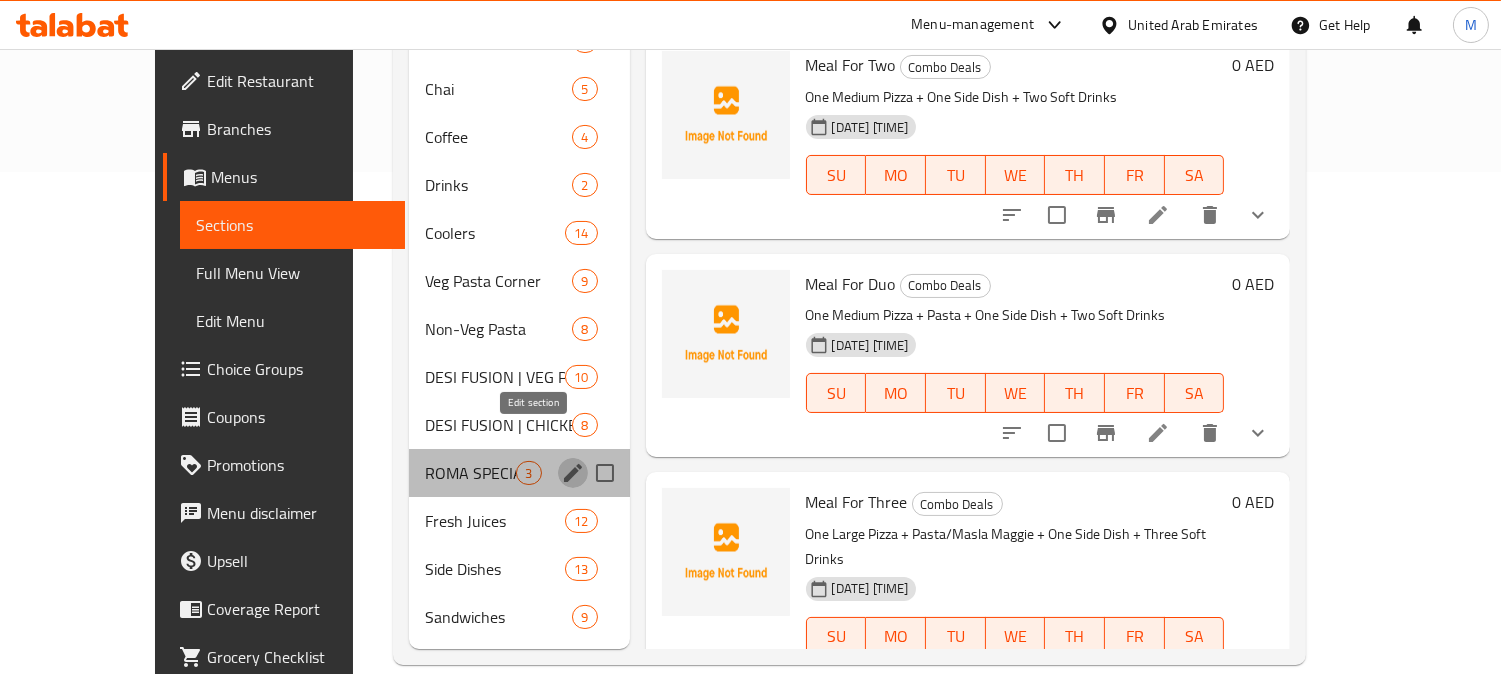 click 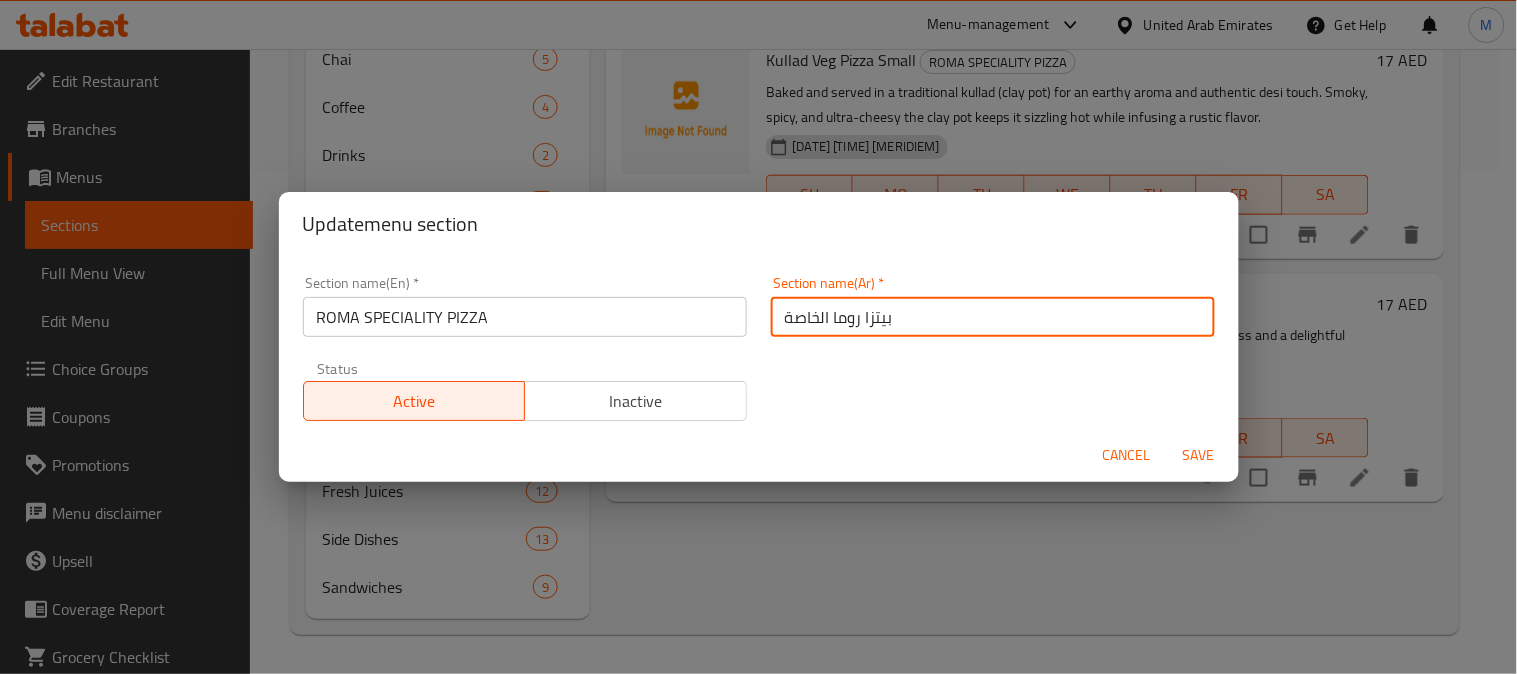 drag, startPoint x: 850, startPoint y: 324, endPoint x: 756, endPoint y: 303, distance: 96.317184 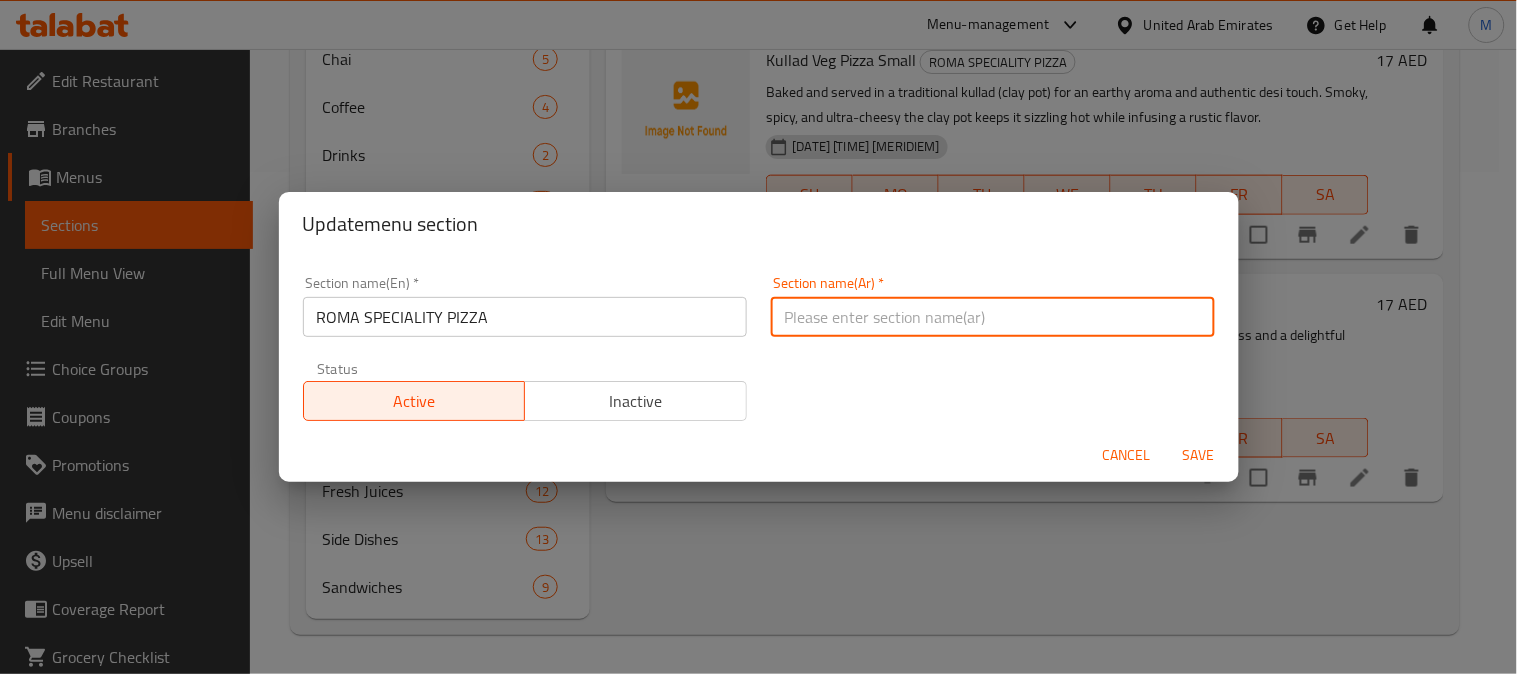 type on "ر" 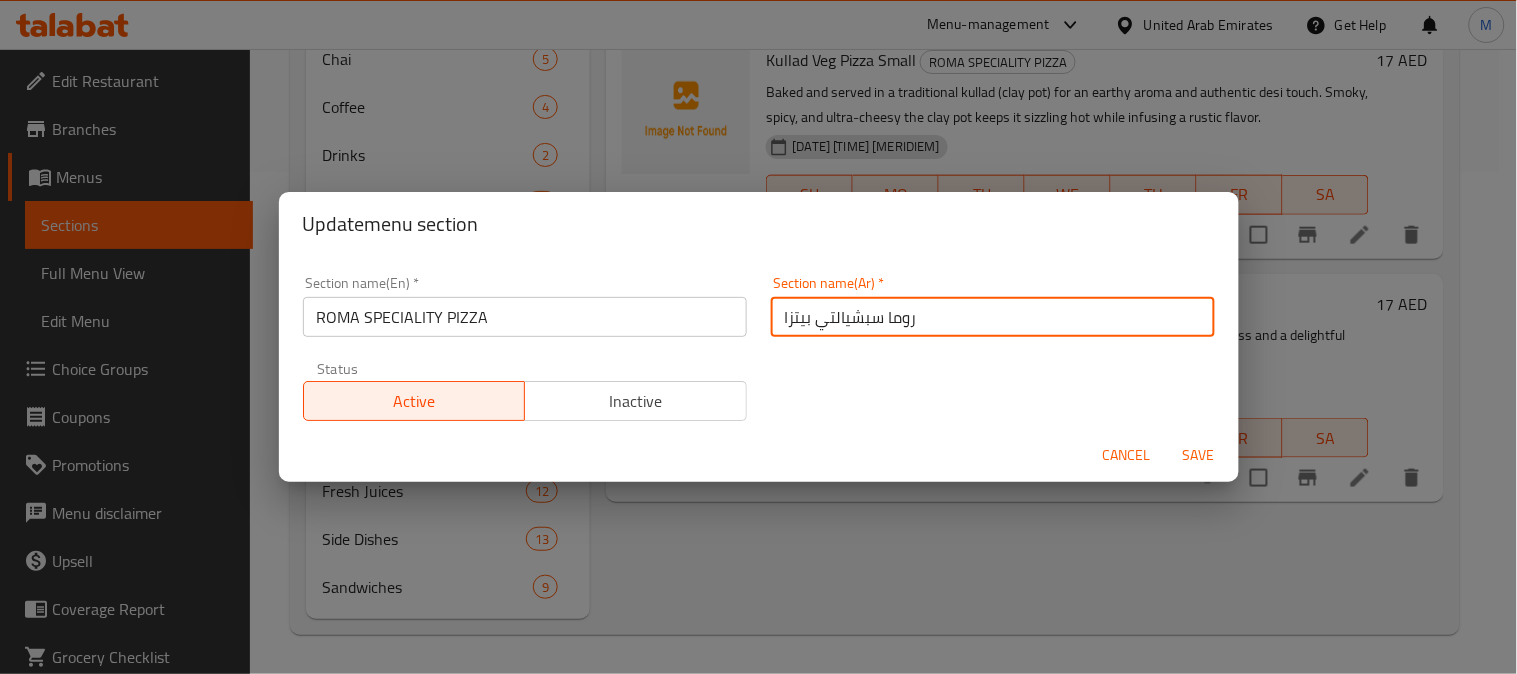 type on "روما سبشيالتي بيتزا" 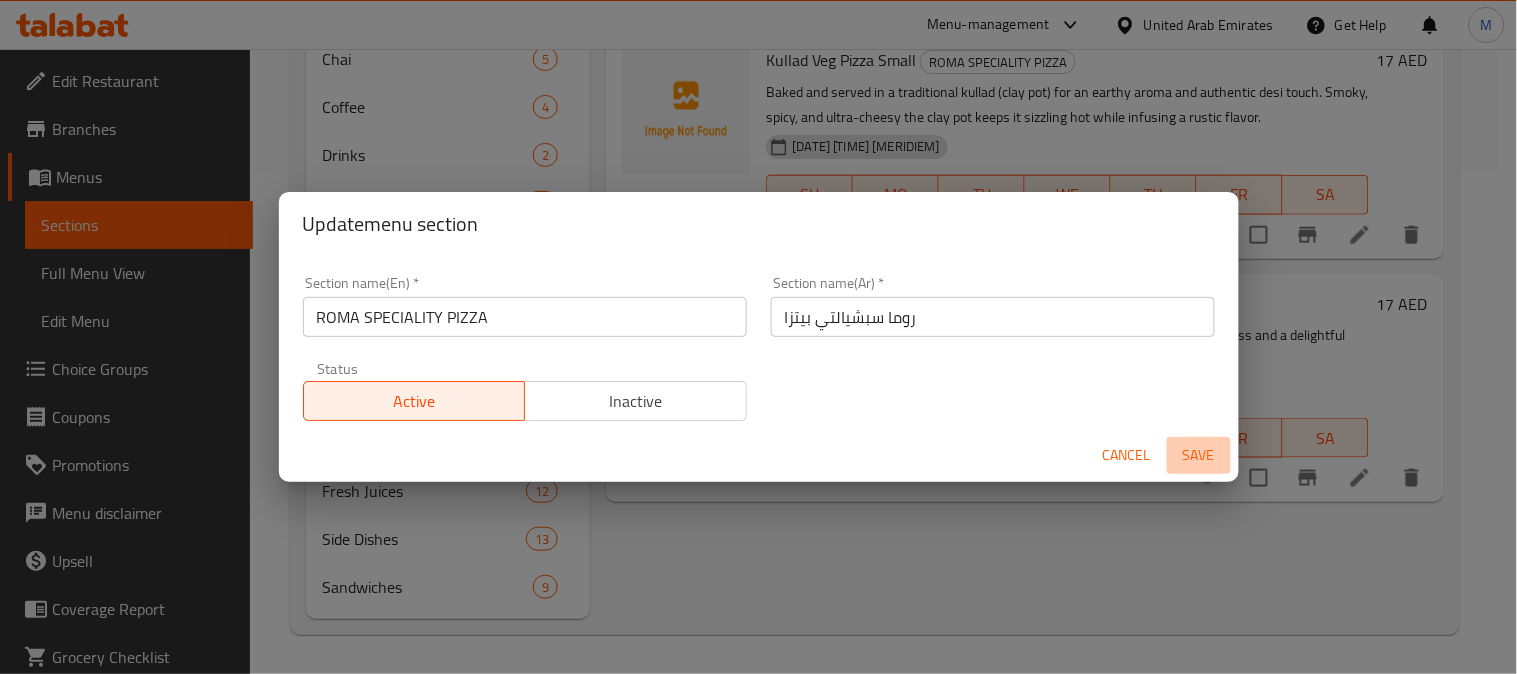 click on "Save" at bounding box center [1199, 455] 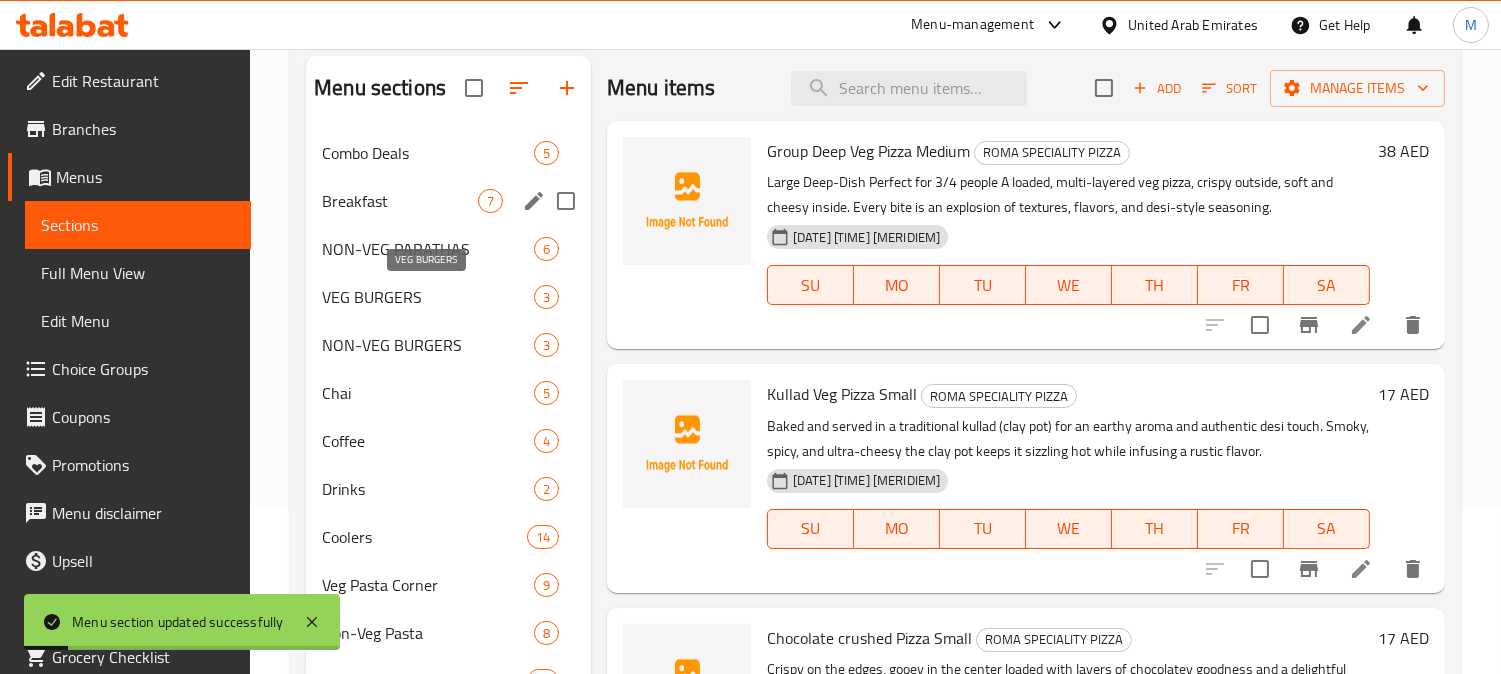scroll, scrollTop: 0, scrollLeft: 0, axis: both 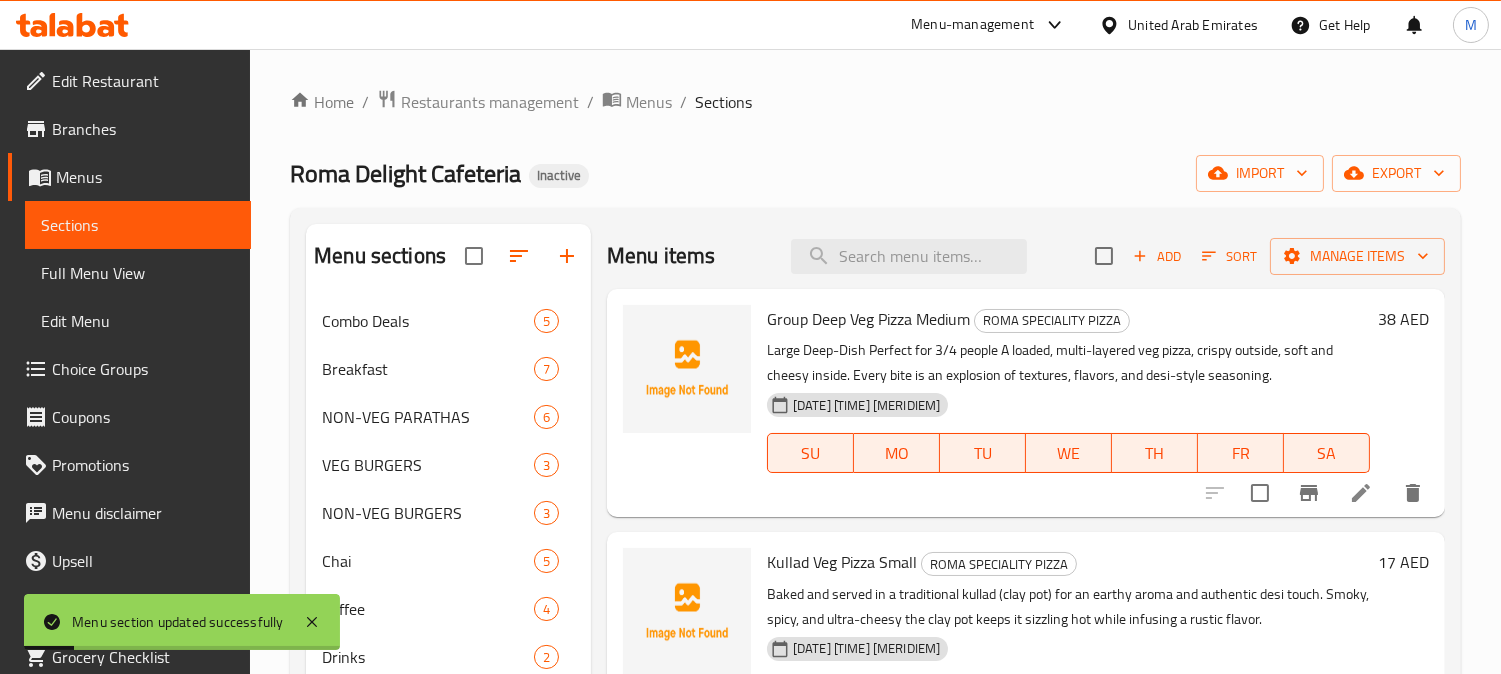drag, startPoint x: 151, startPoint y: 271, endPoint x: 260, endPoint y: 614, distance: 359.90277 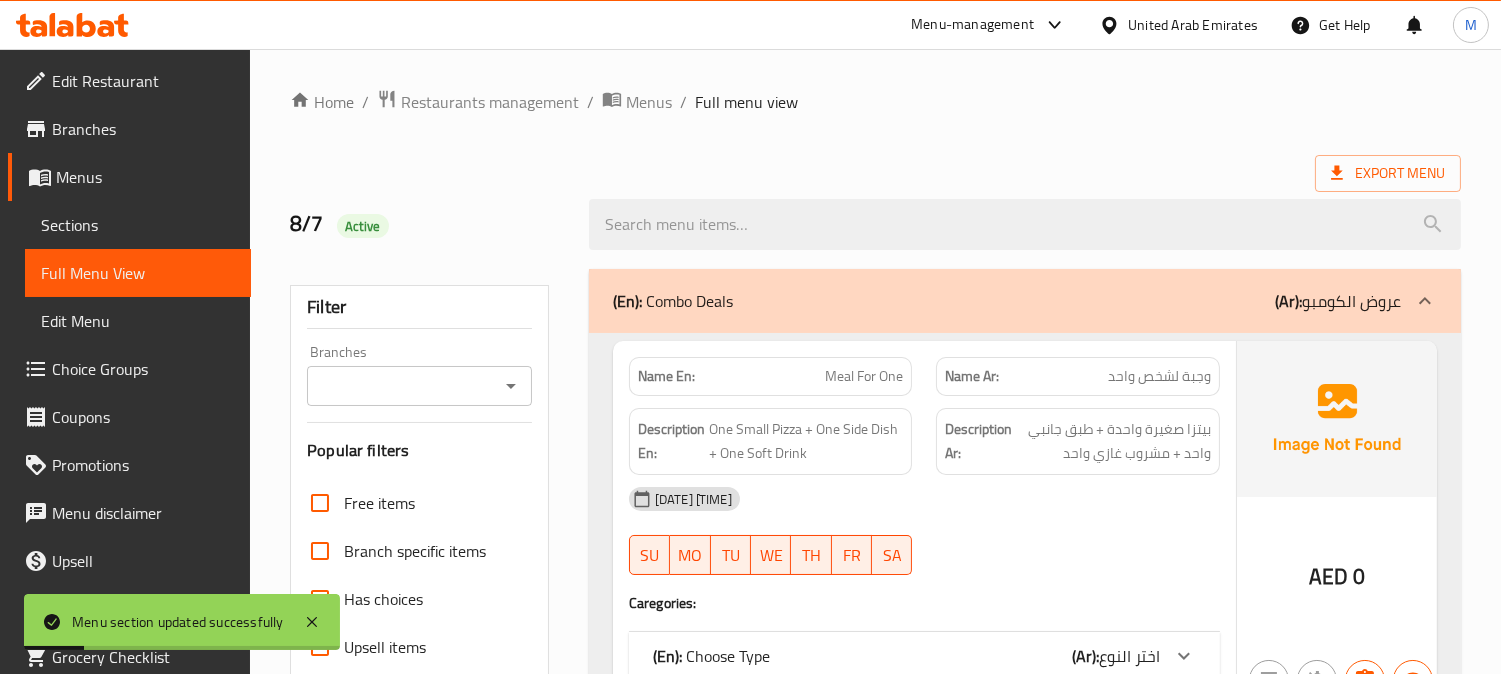 scroll, scrollTop: 465, scrollLeft: 0, axis: vertical 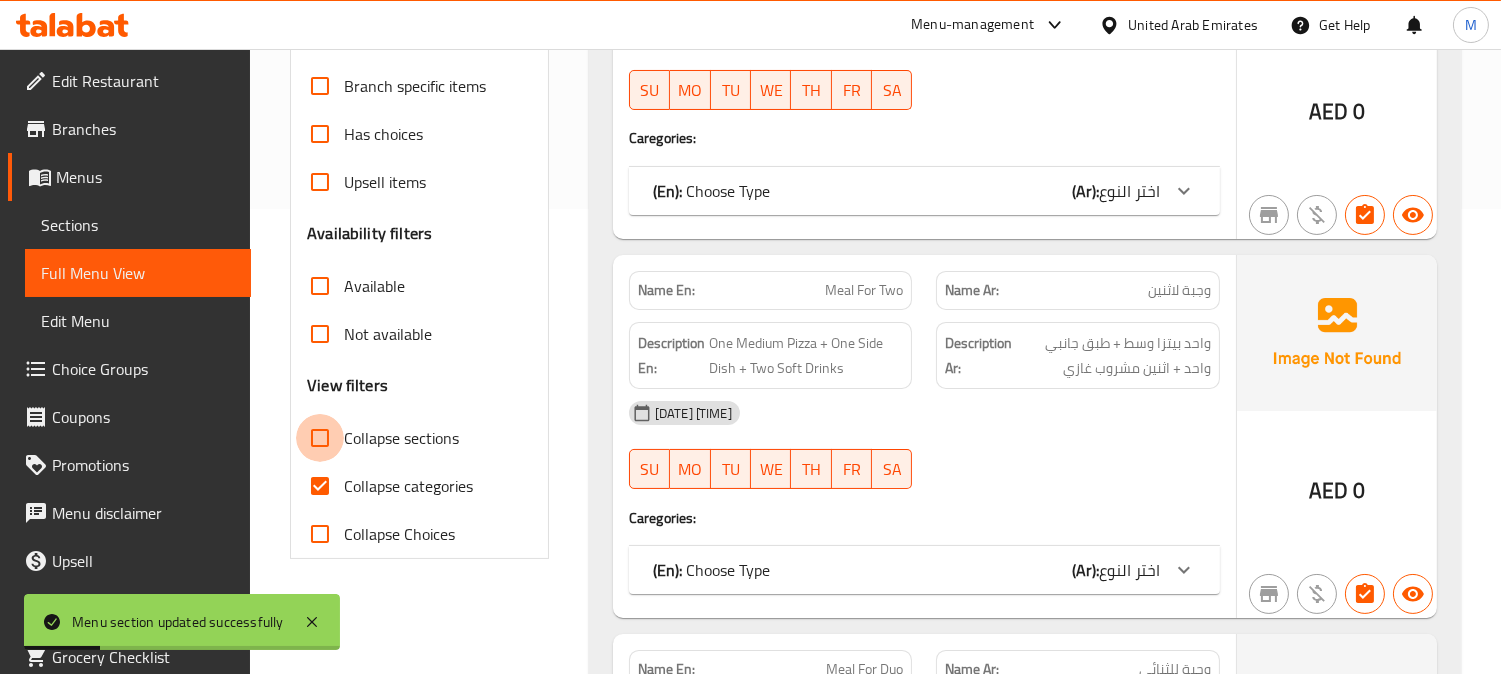 click on "Collapse sections" at bounding box center (320, 438) 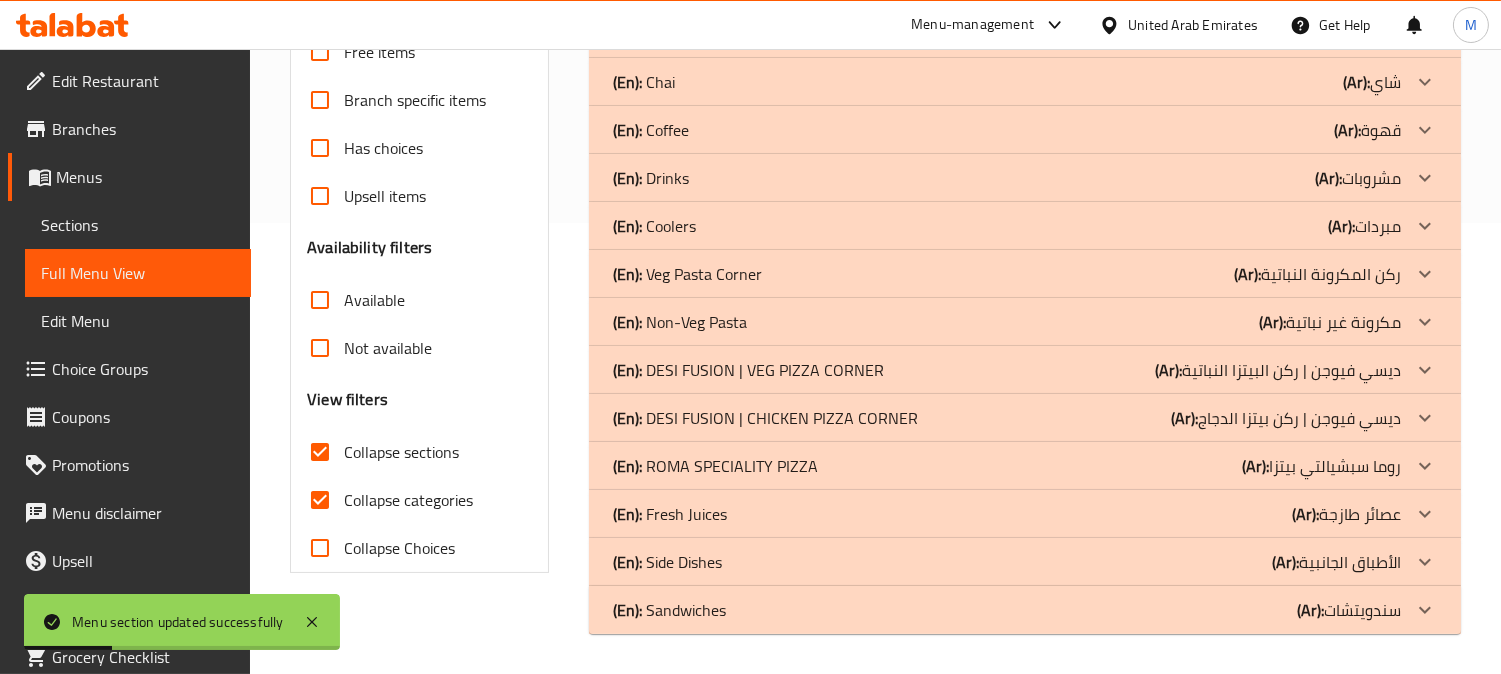 scroll, scrollTop: 451, scrollLeft: 0, axis: vertical 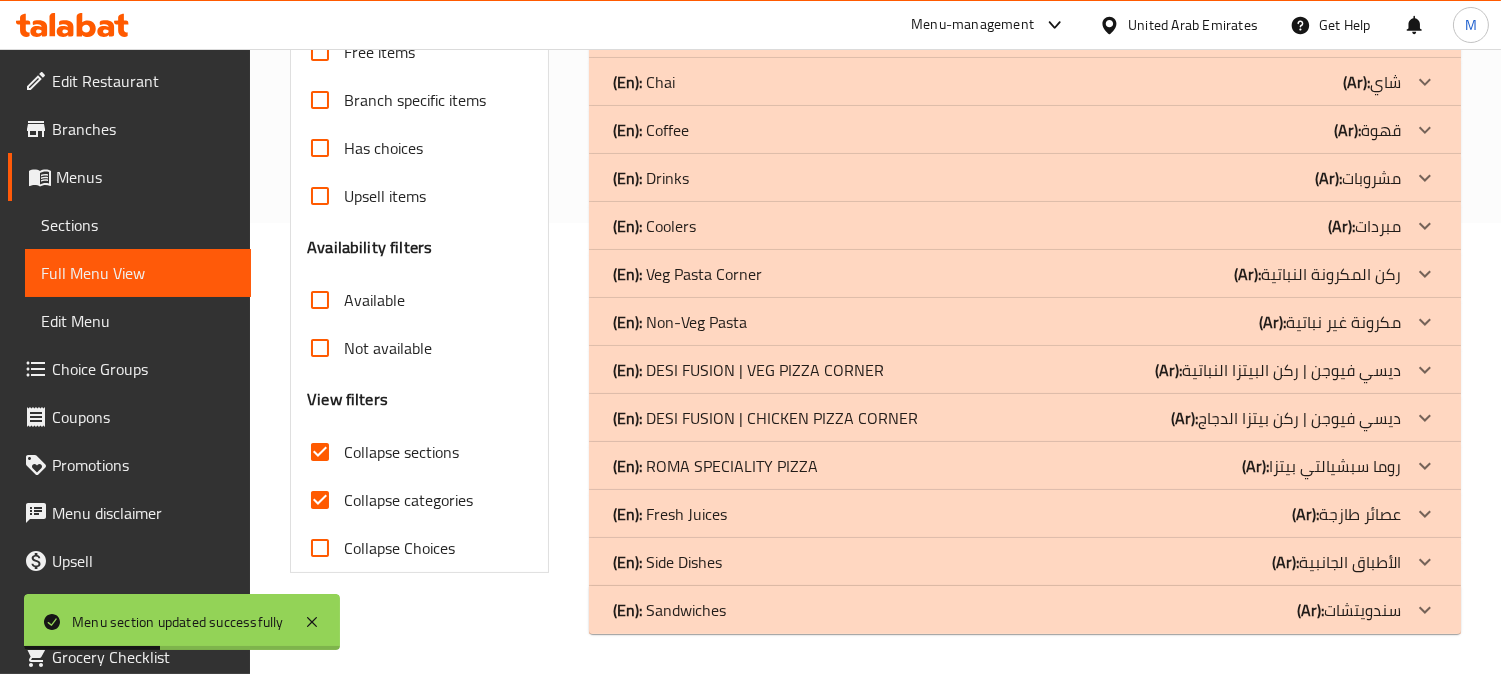 drag, startPoint x: 325, startPoint y: 485, endPoint x: 324, endPoint y: 498, distance: 13.038404 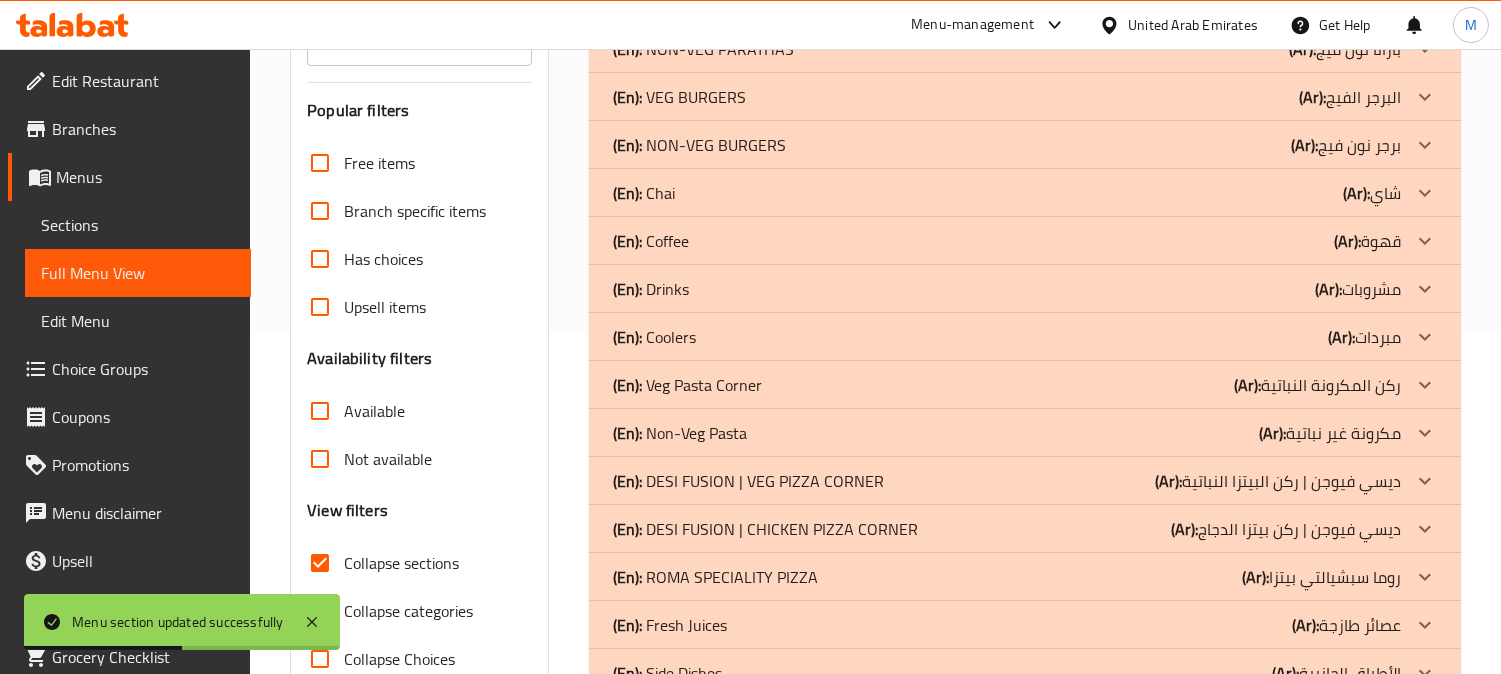 scroll, scrollTop: 451, scrollLeft: 0, axis: vertical 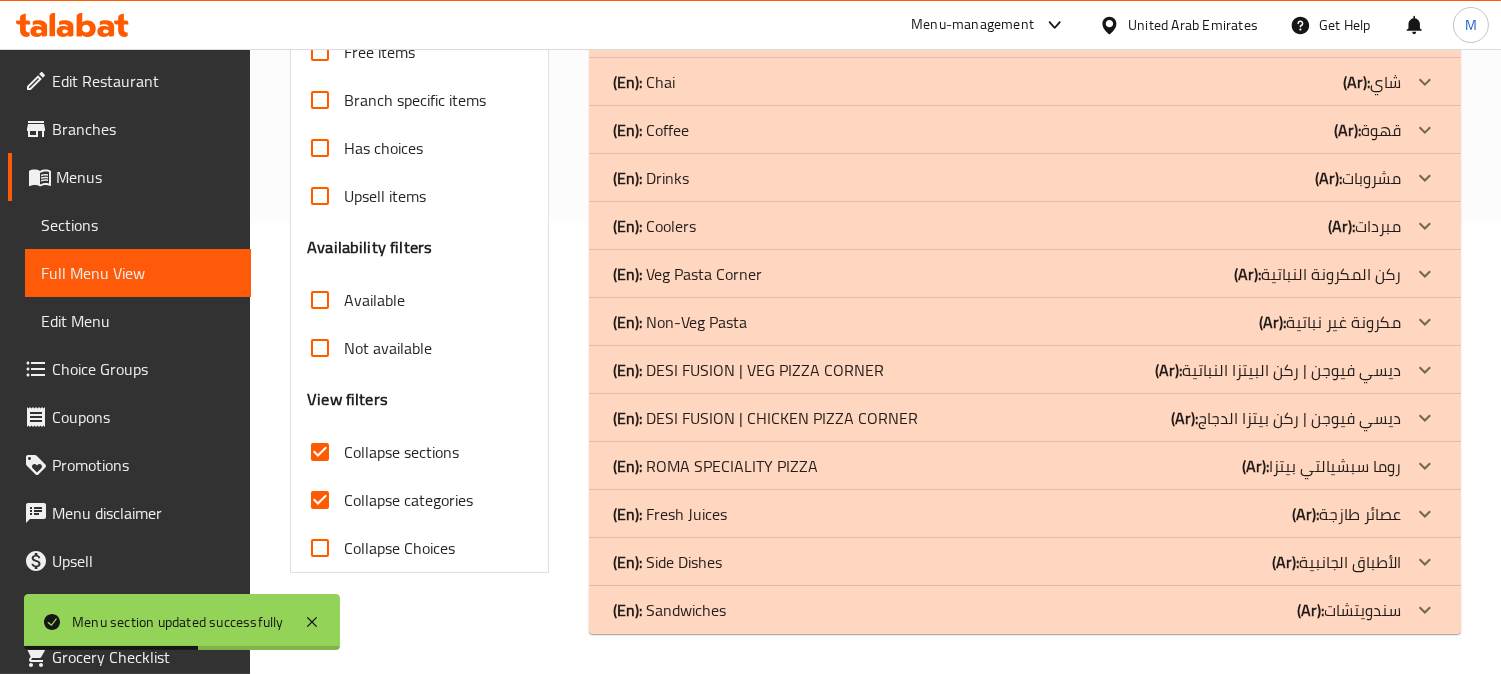 click on "Collapse categories" at bounding box center [408, 500] 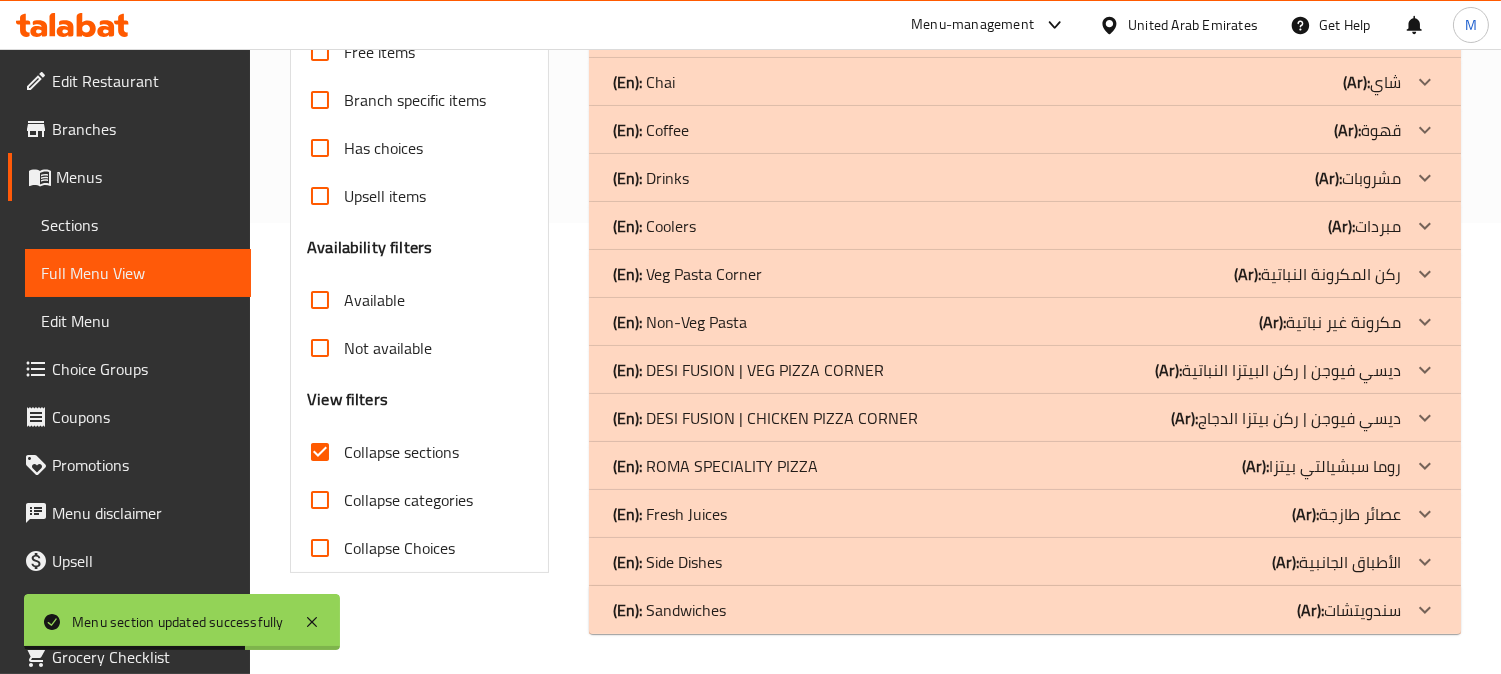 click on "(En):   Sandwiches (Ar): سندويتشات" at bounding box center [1007, -158] 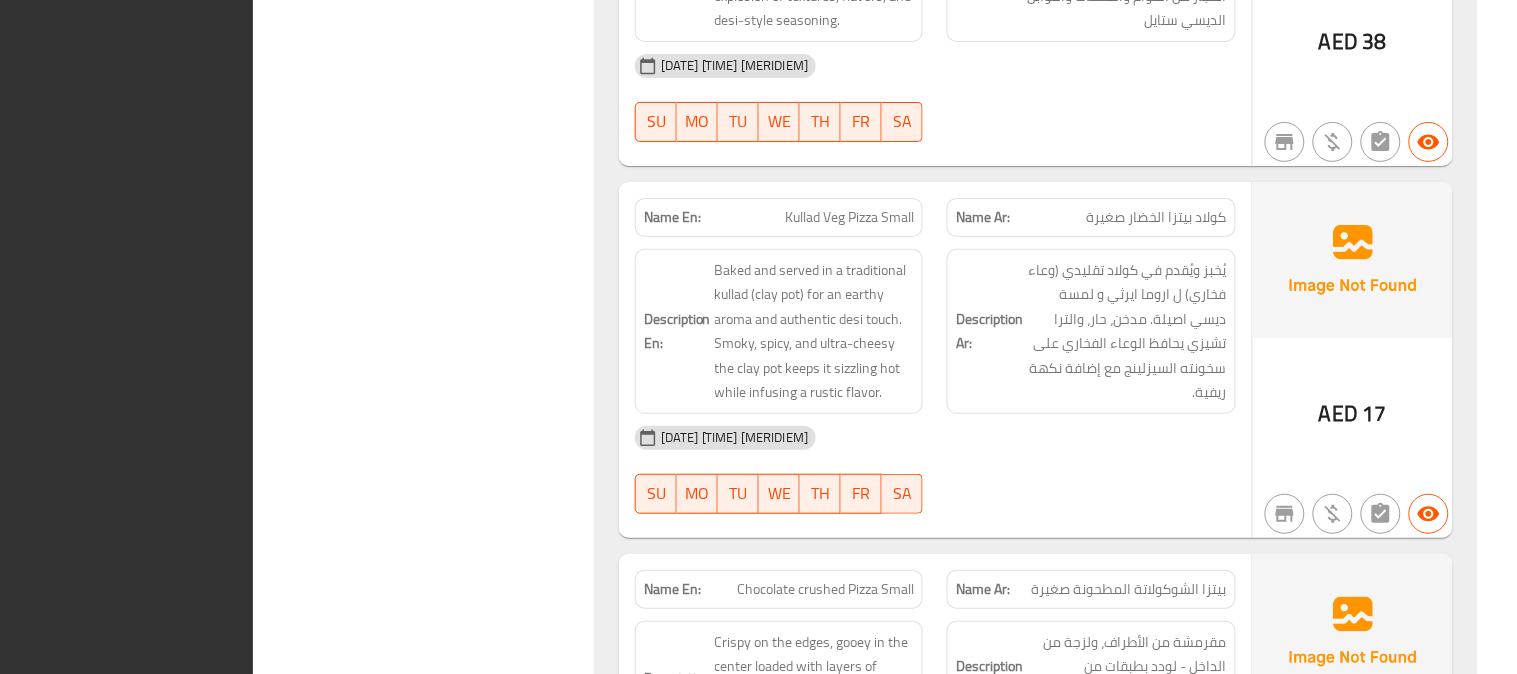 scroll, scrollTop: 14160, scrollLeft: 0, axis: vertical 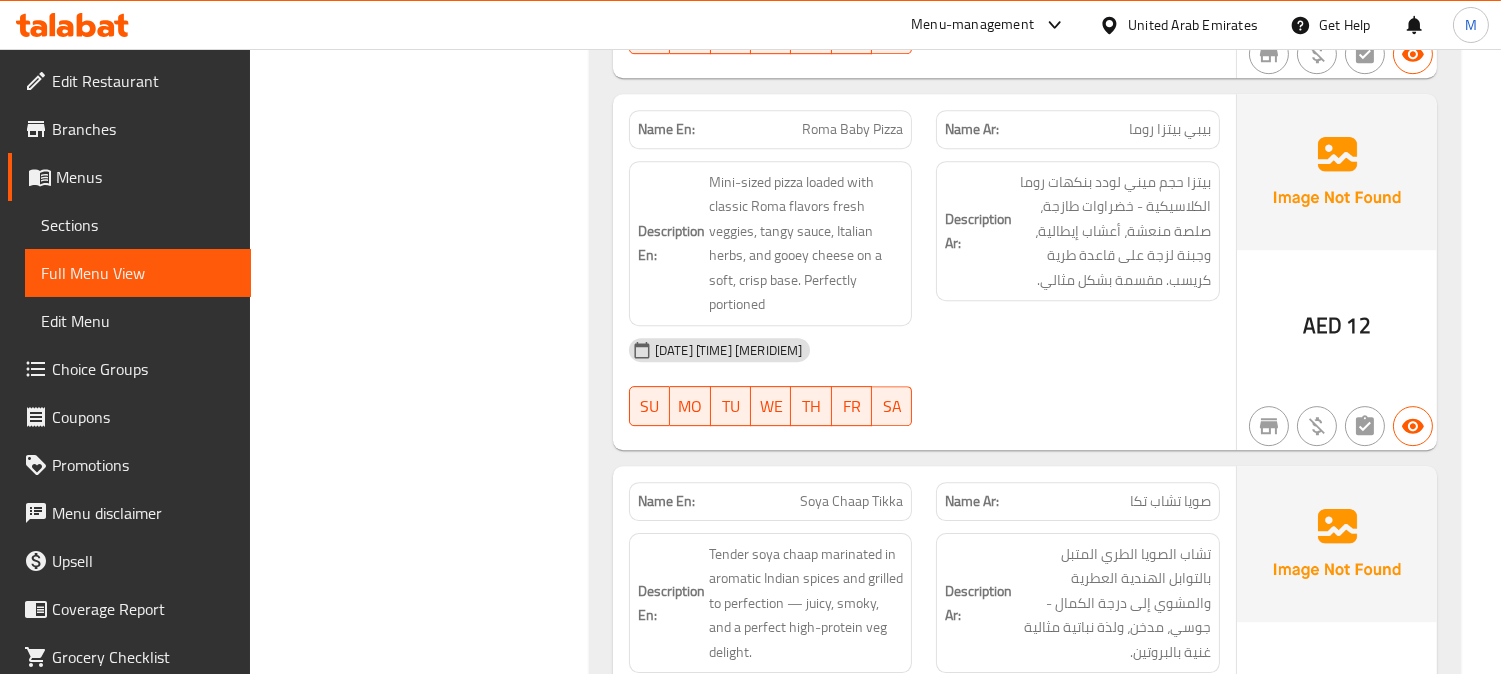 click on "Sections" at bounding box center [138, 225] 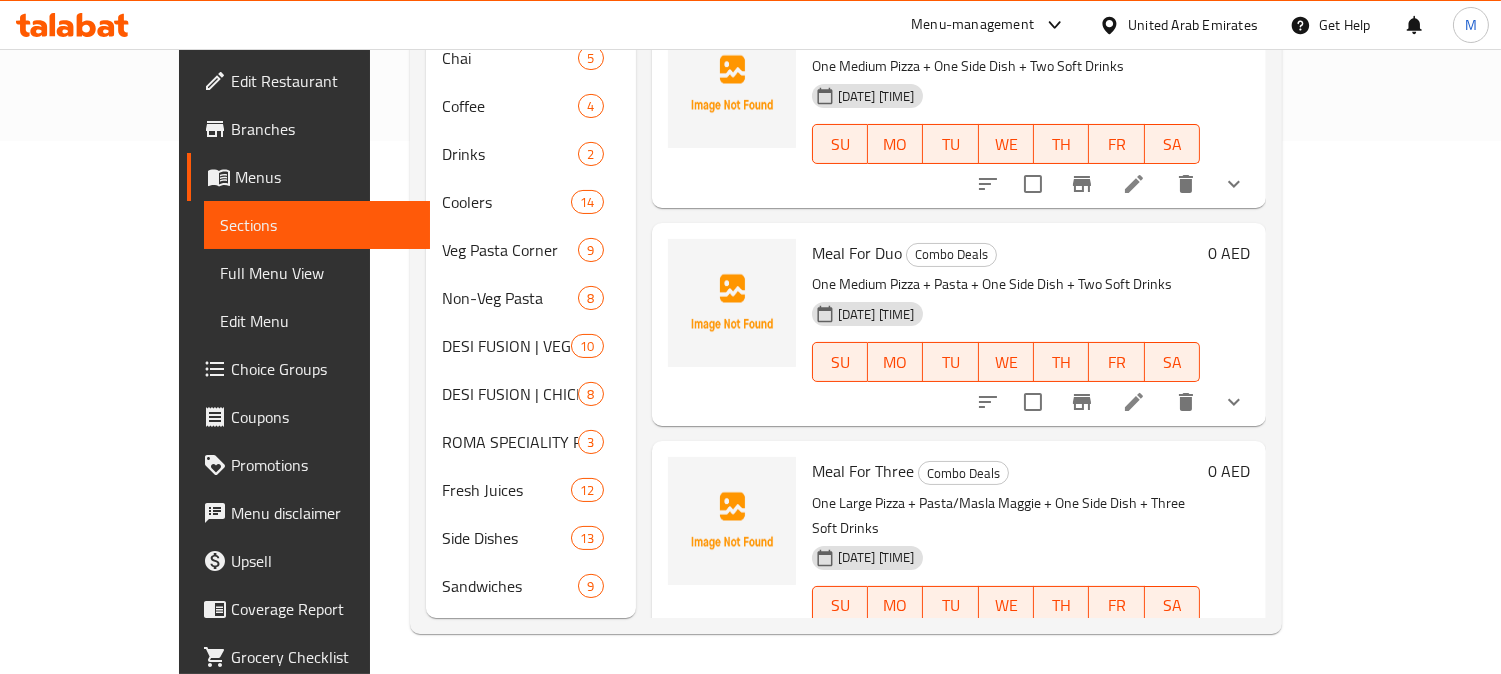 scroll, scrollTop: 280, scrollLeft: 0, axis: vertical 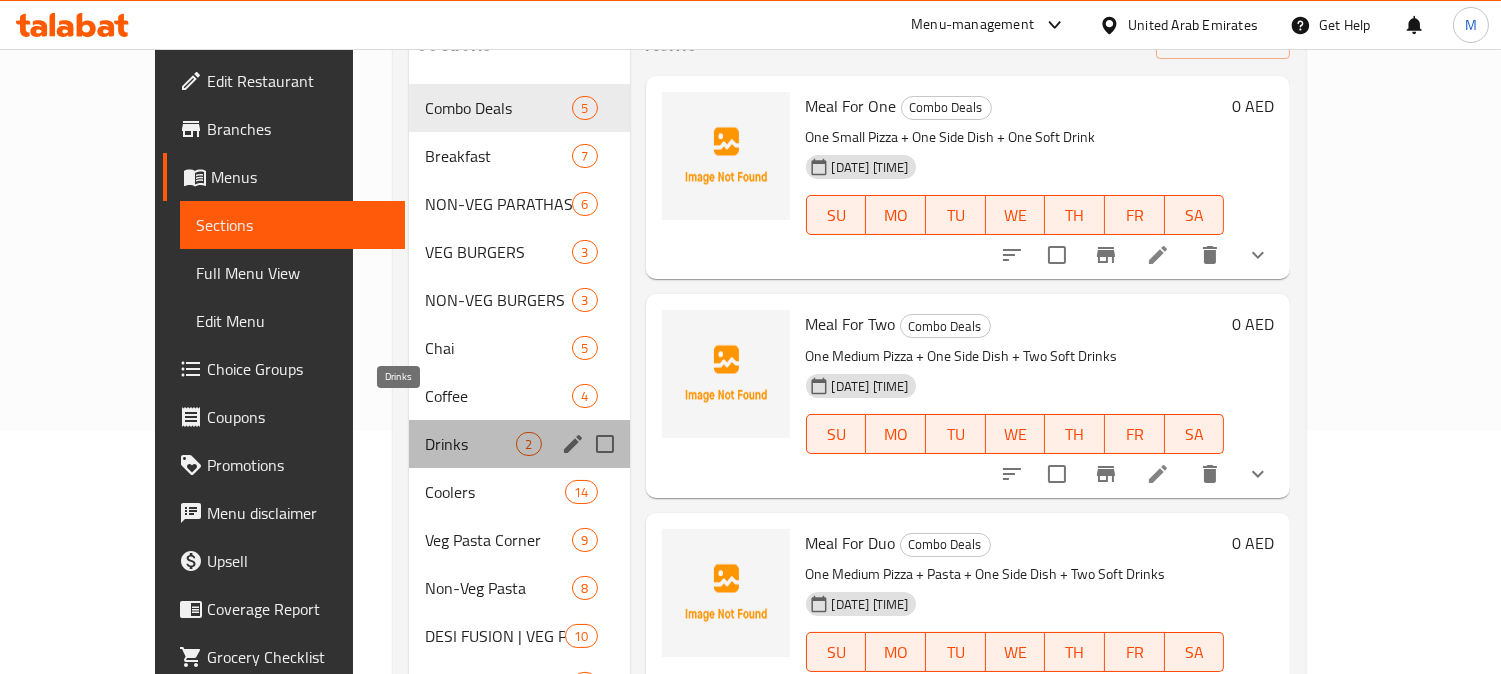 click on "Drinks" at bounding box center [470, 444] 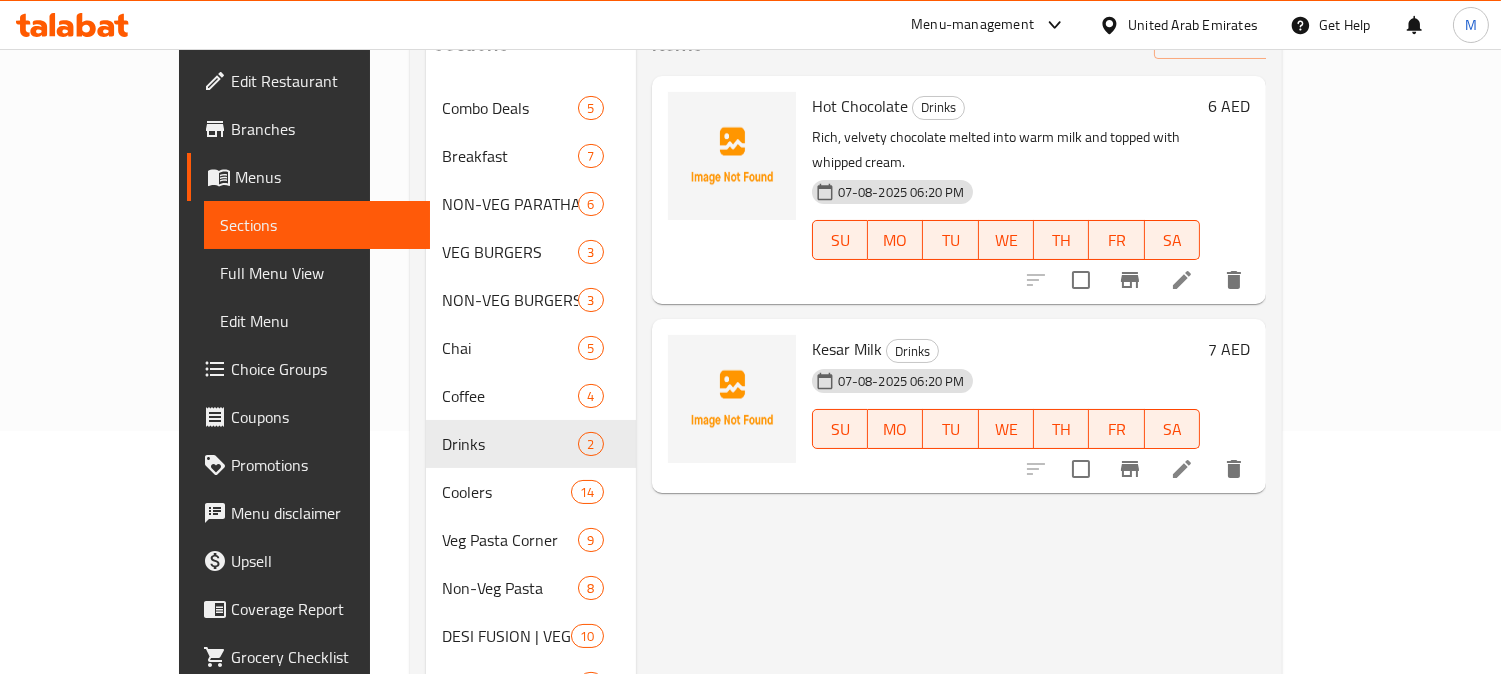 click on "Menu items Add Sort Manage items Hot Chocolate Drinks Rich, velvety chocolate melted into warm milk and topped with whipped cream. [DATE] [TIME] [MERIDIEM] SU MO TU WE TH FR SA 6 AED Kesar Milk Drinks [DATE] [TIME] [MERIDIEM] SU MO TU WE TH FR SA 7 AED" at bounding box center (951, 444) 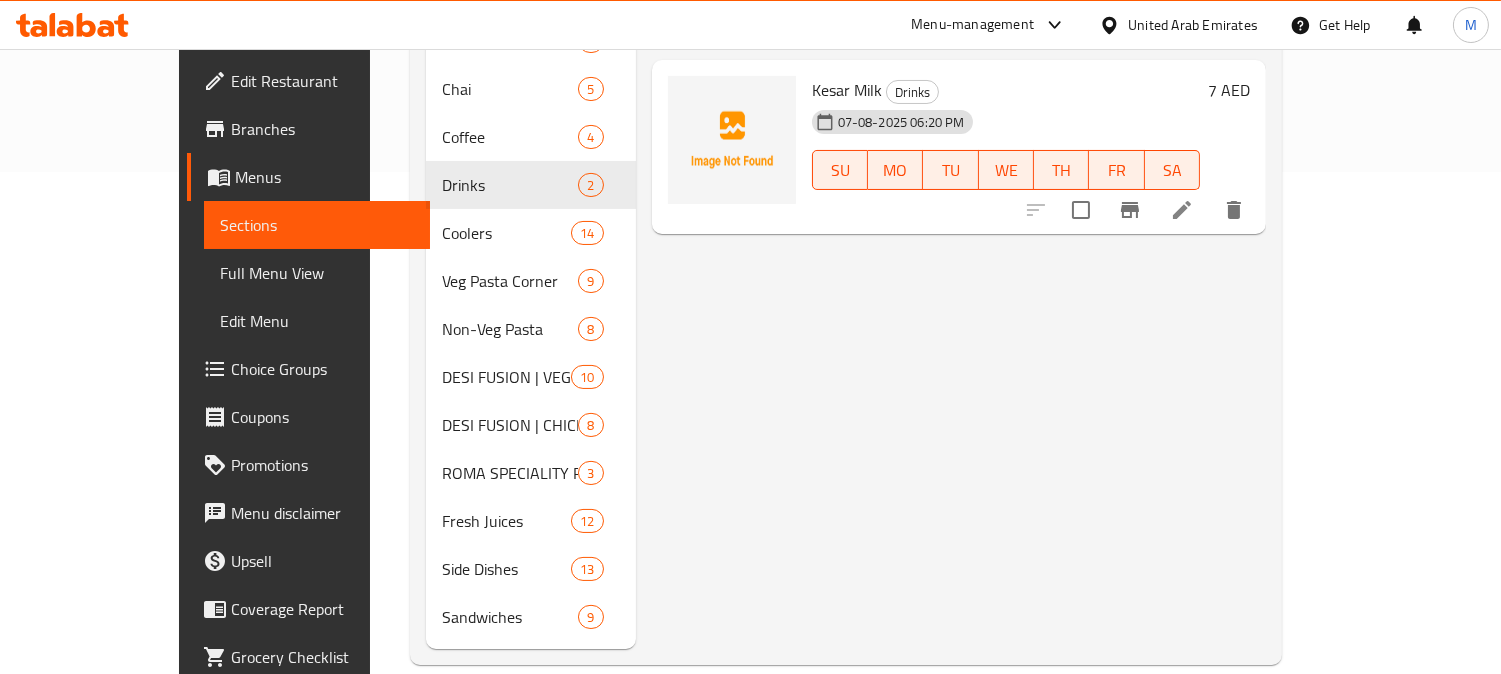scroll, scrollTop: 0, scrollLeft: 0, axis: both 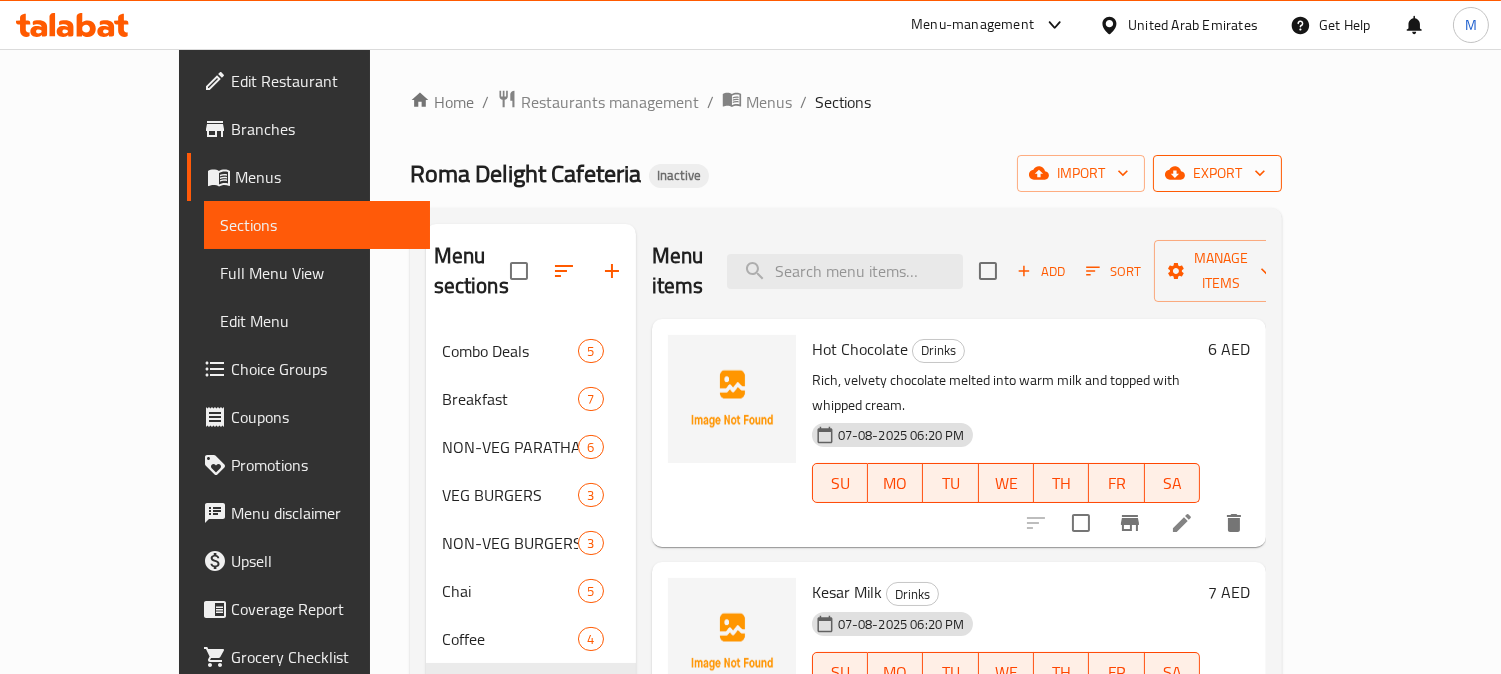 click on "export" at bounding box center [1217, 173] 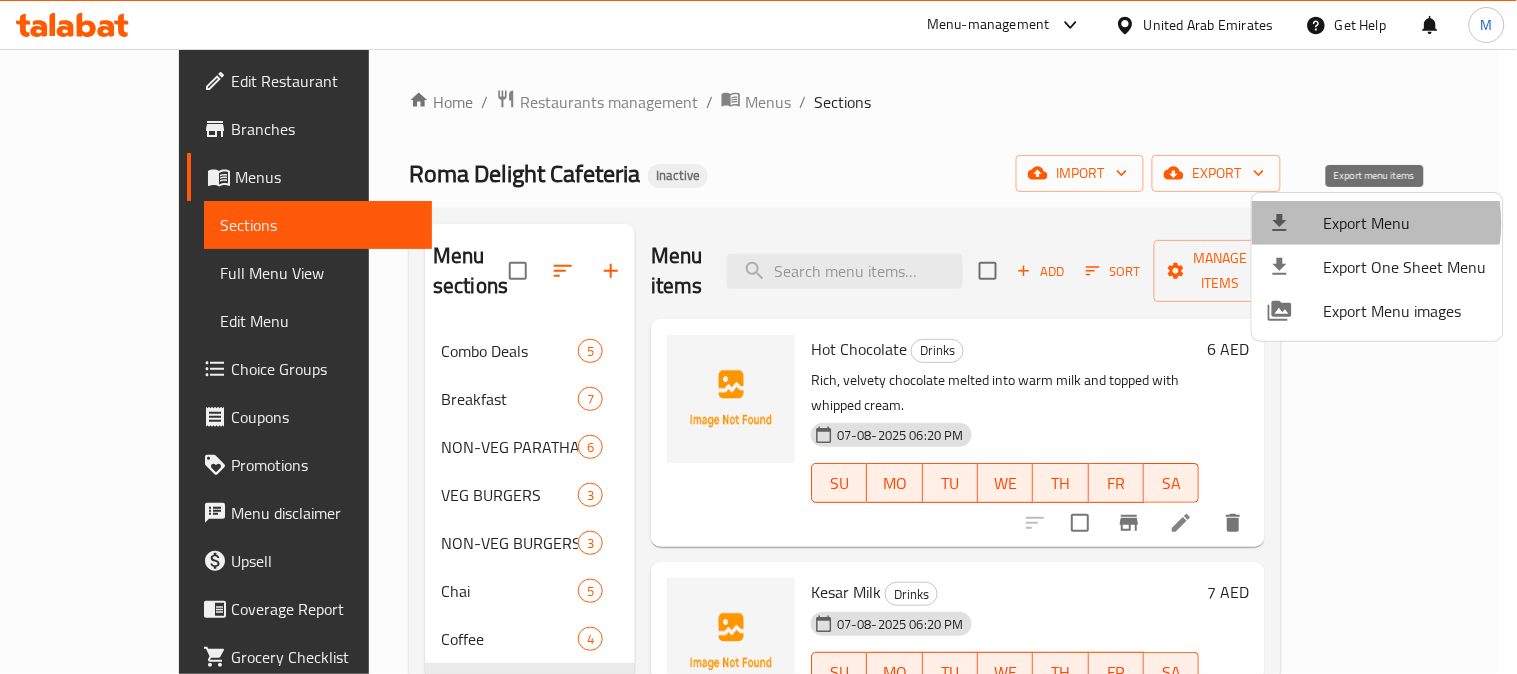 click on "Export Menu" at bounding box center (1405, 223) 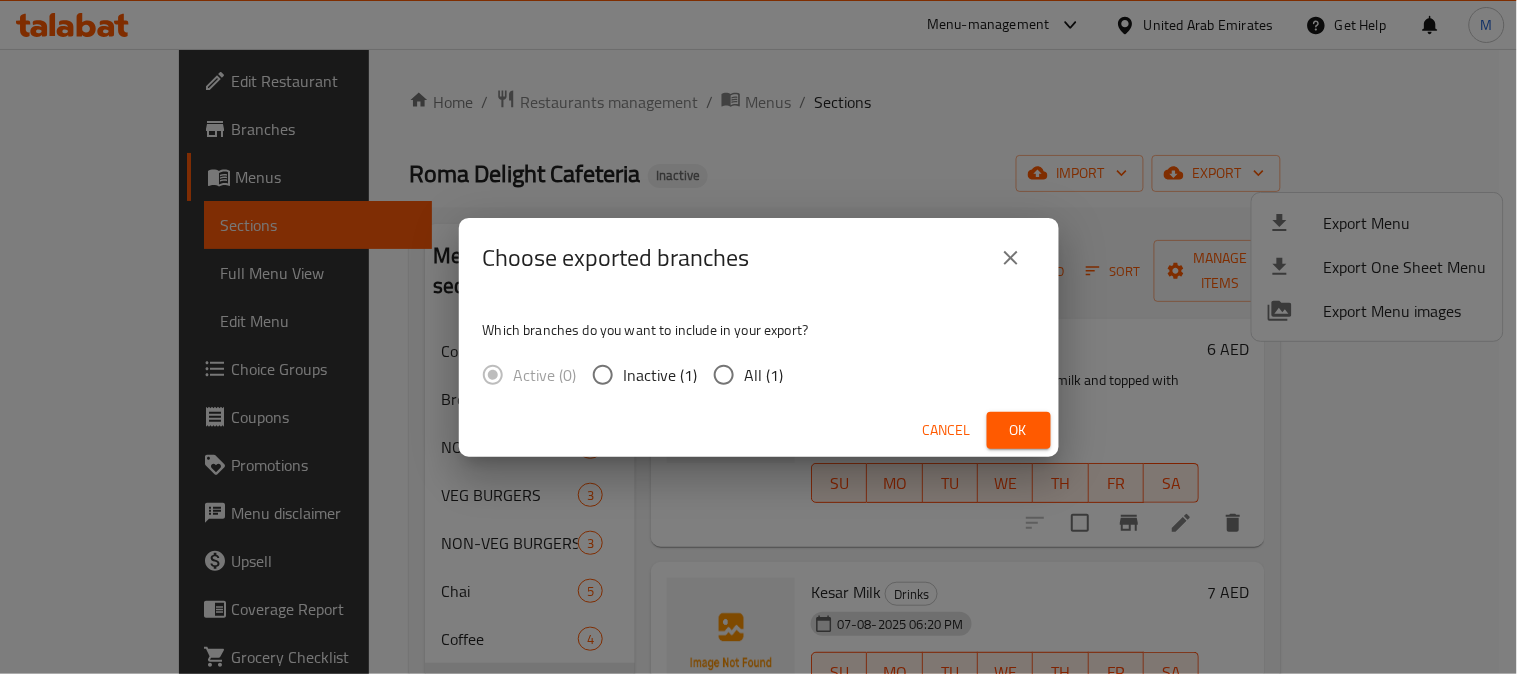 click on "All (1)" at bounding box center (764, 375) 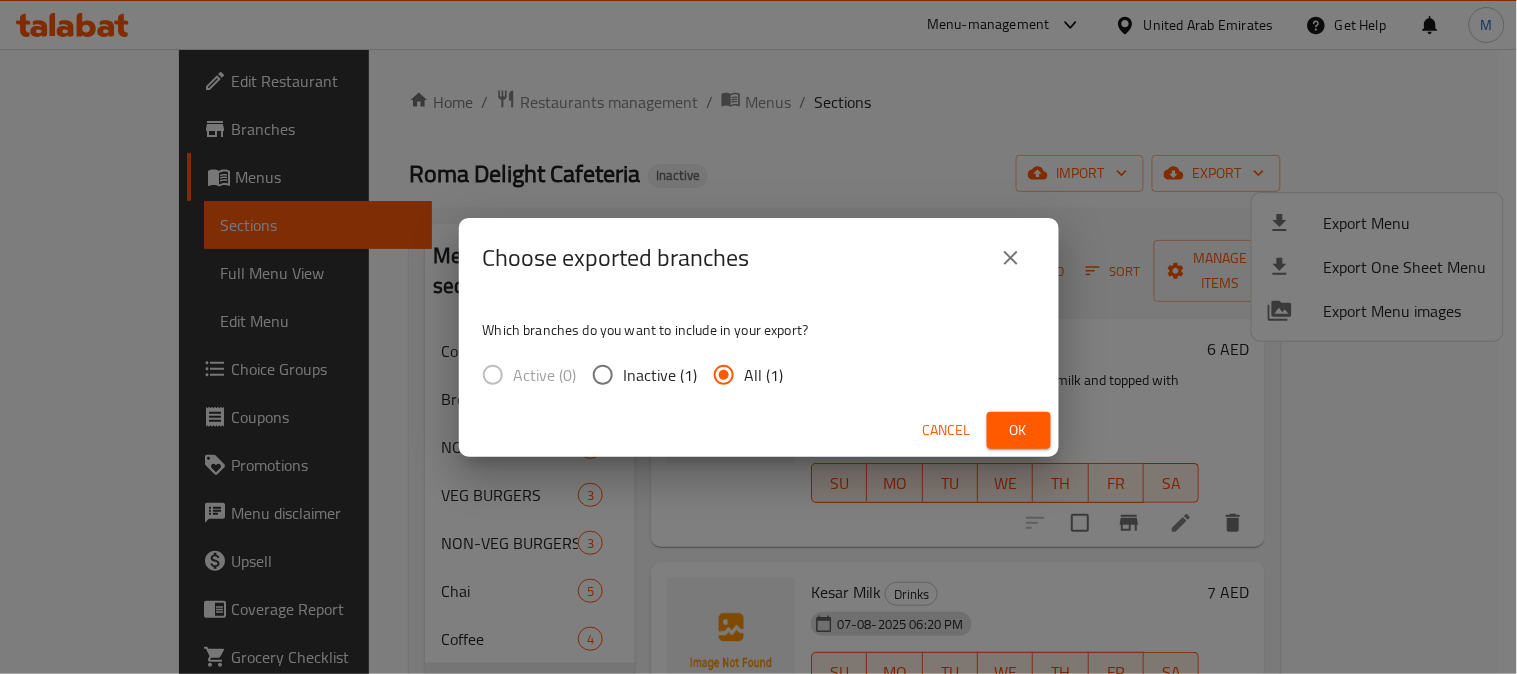 click on "Ok" at bounding box center (1019, 430) 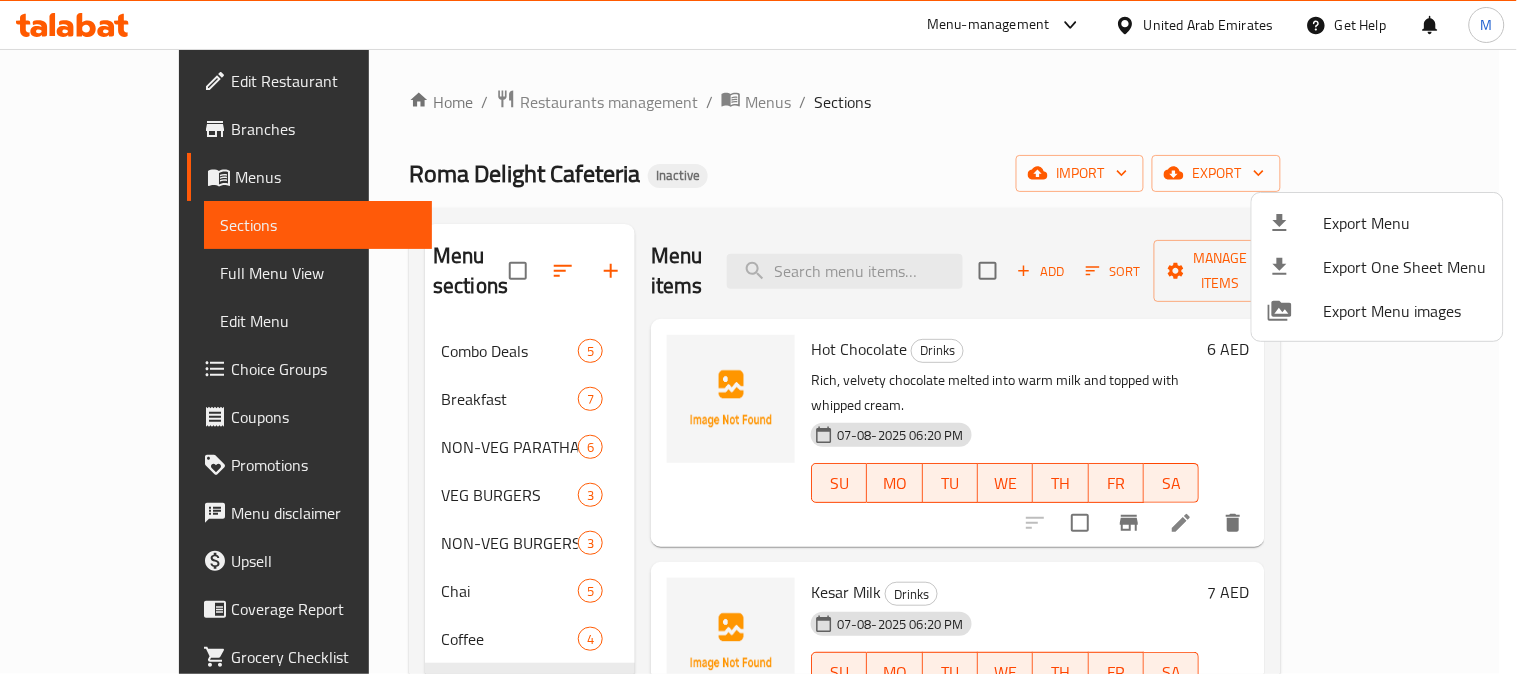click at bounding box center [758, 337] 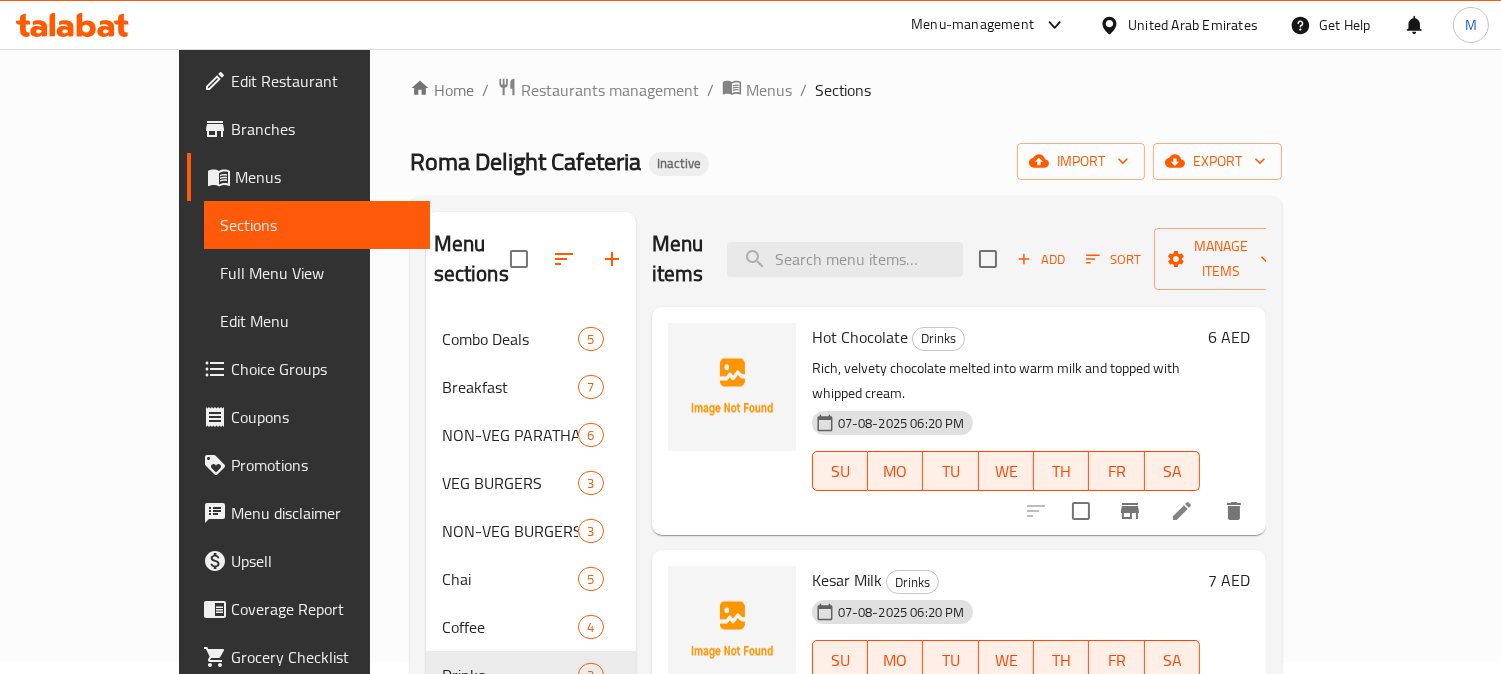 scroll, scrollTop: 0, scrollLeft: 0, axis: both 